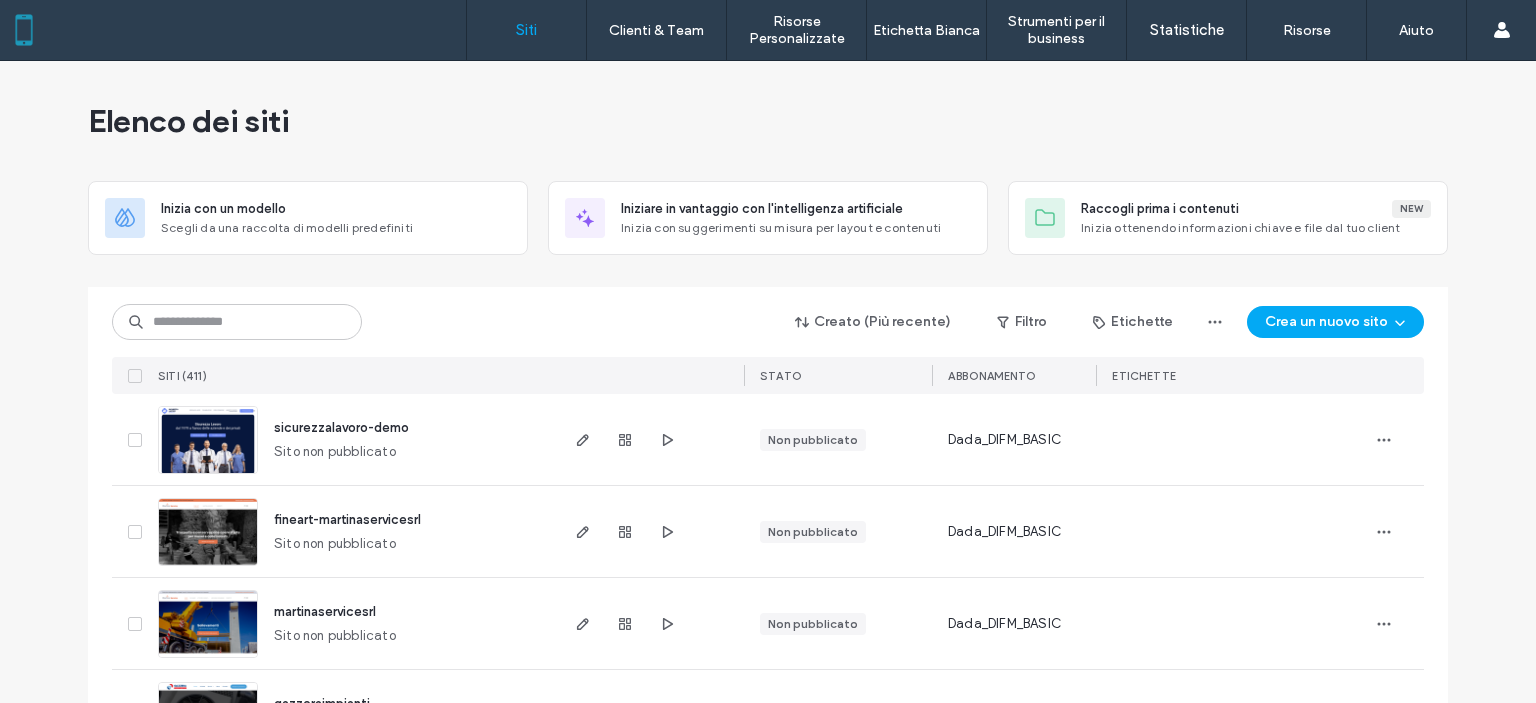 scroll, scrollTop: 0, scrollLeft: 0, axis: both 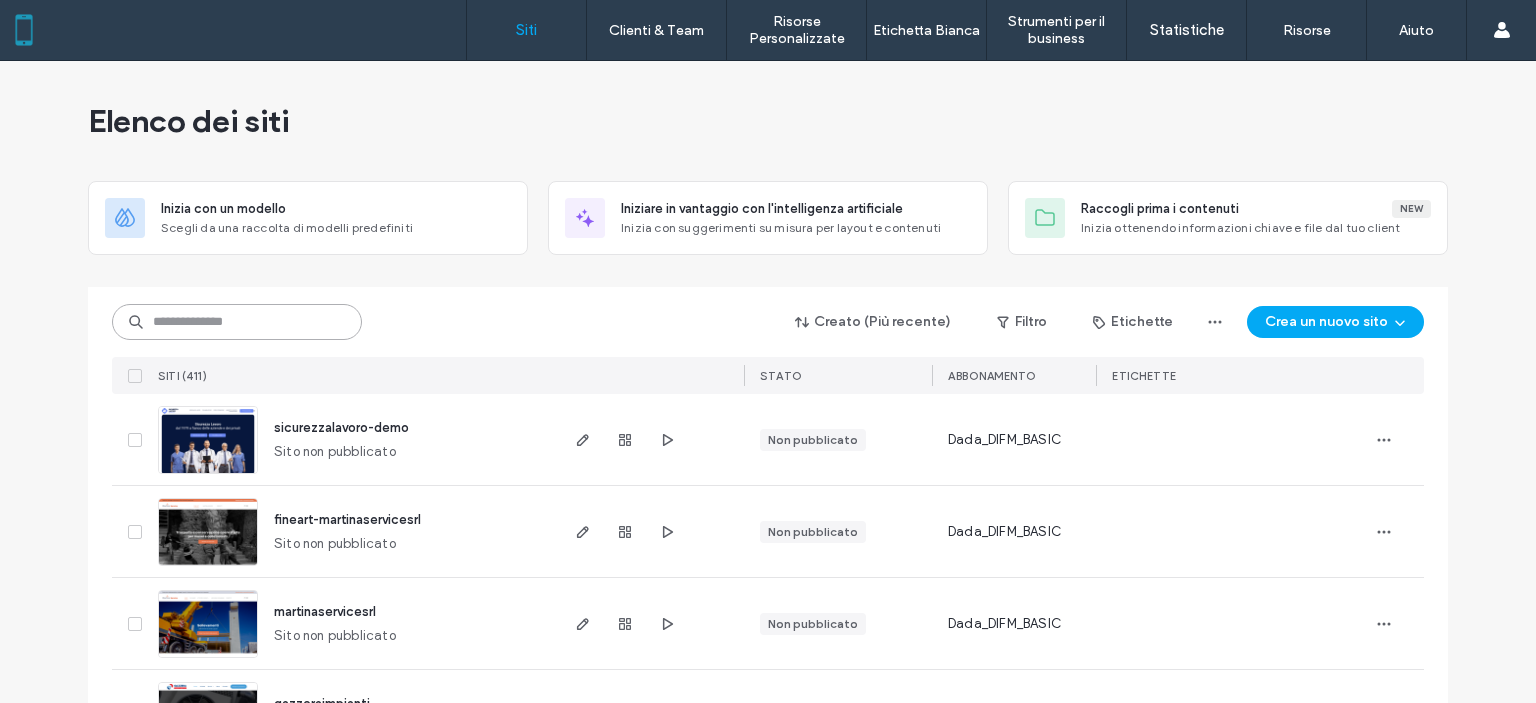 click at bounding box center (237, 322) 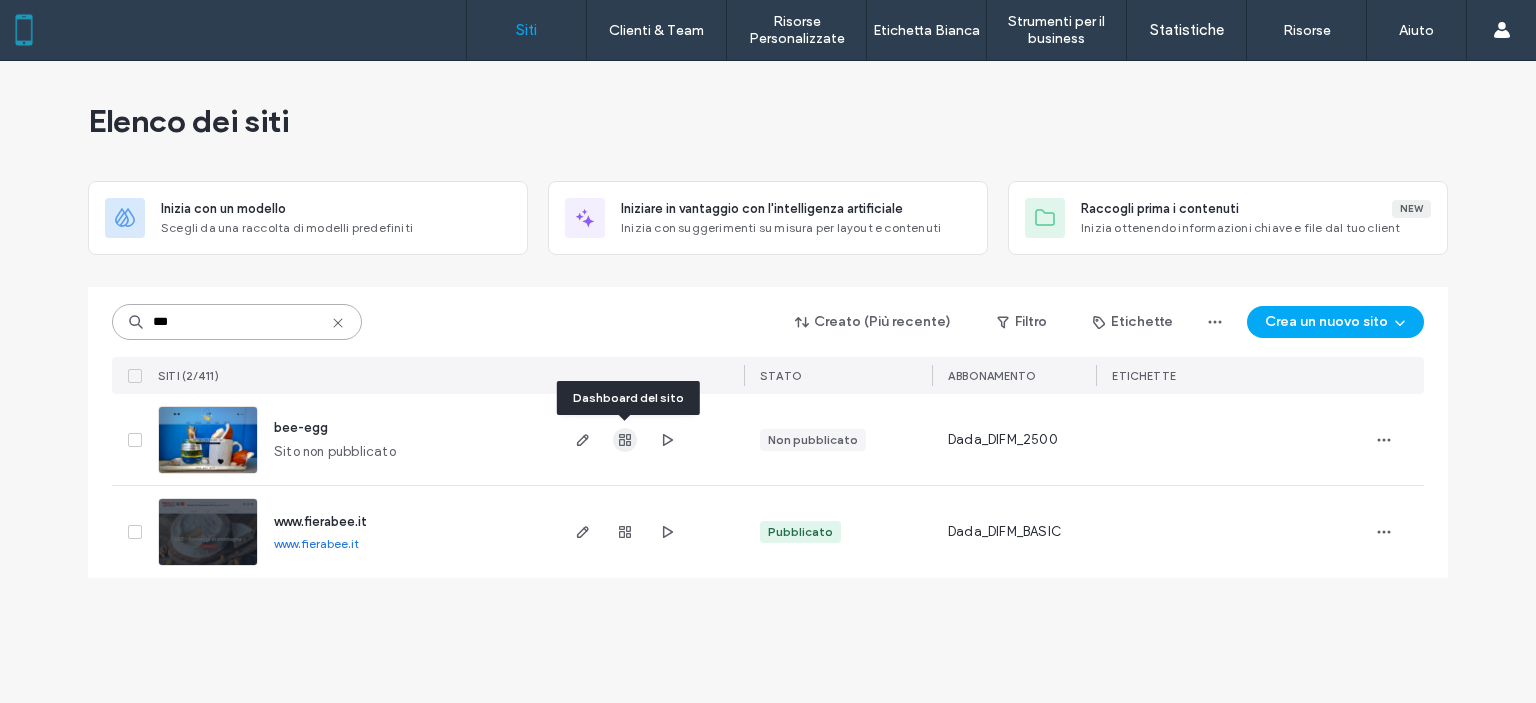 type on "***" 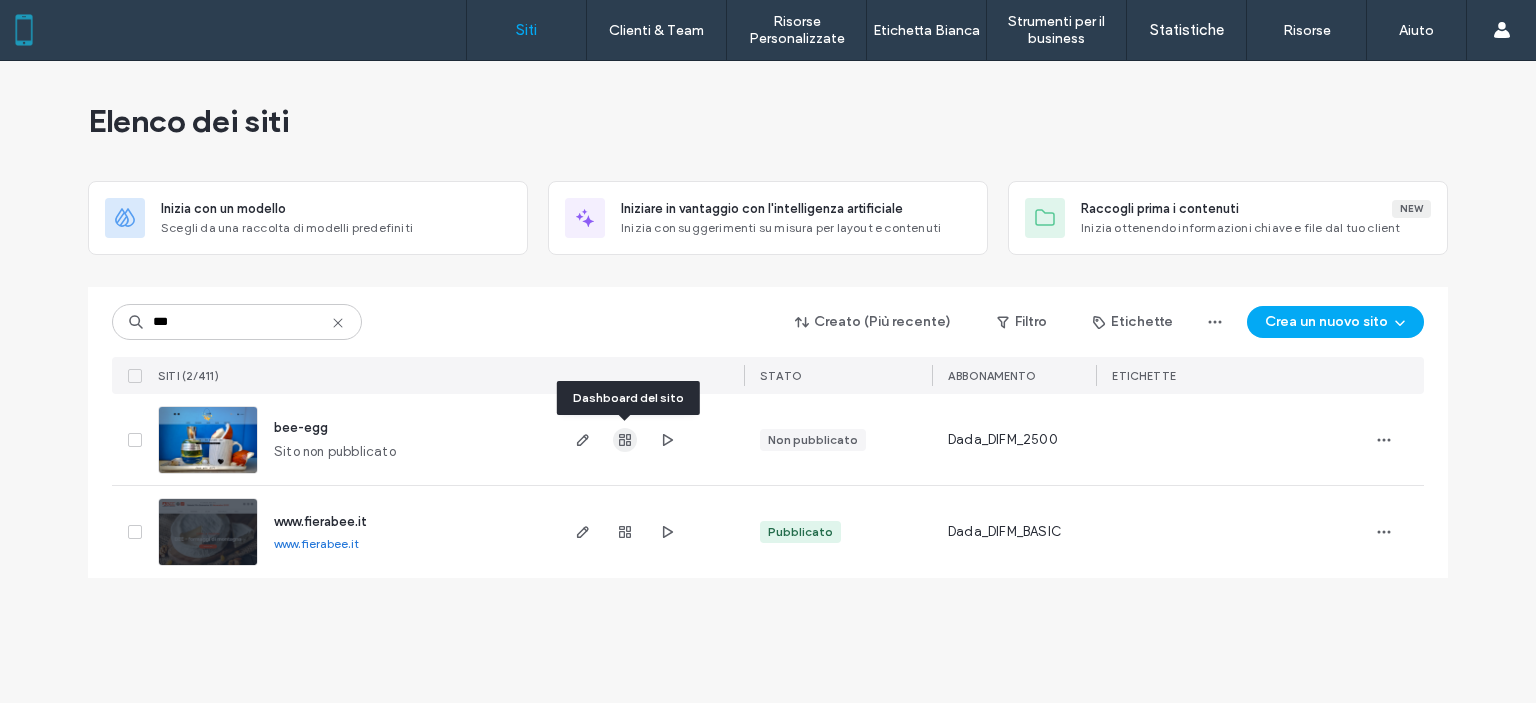 click 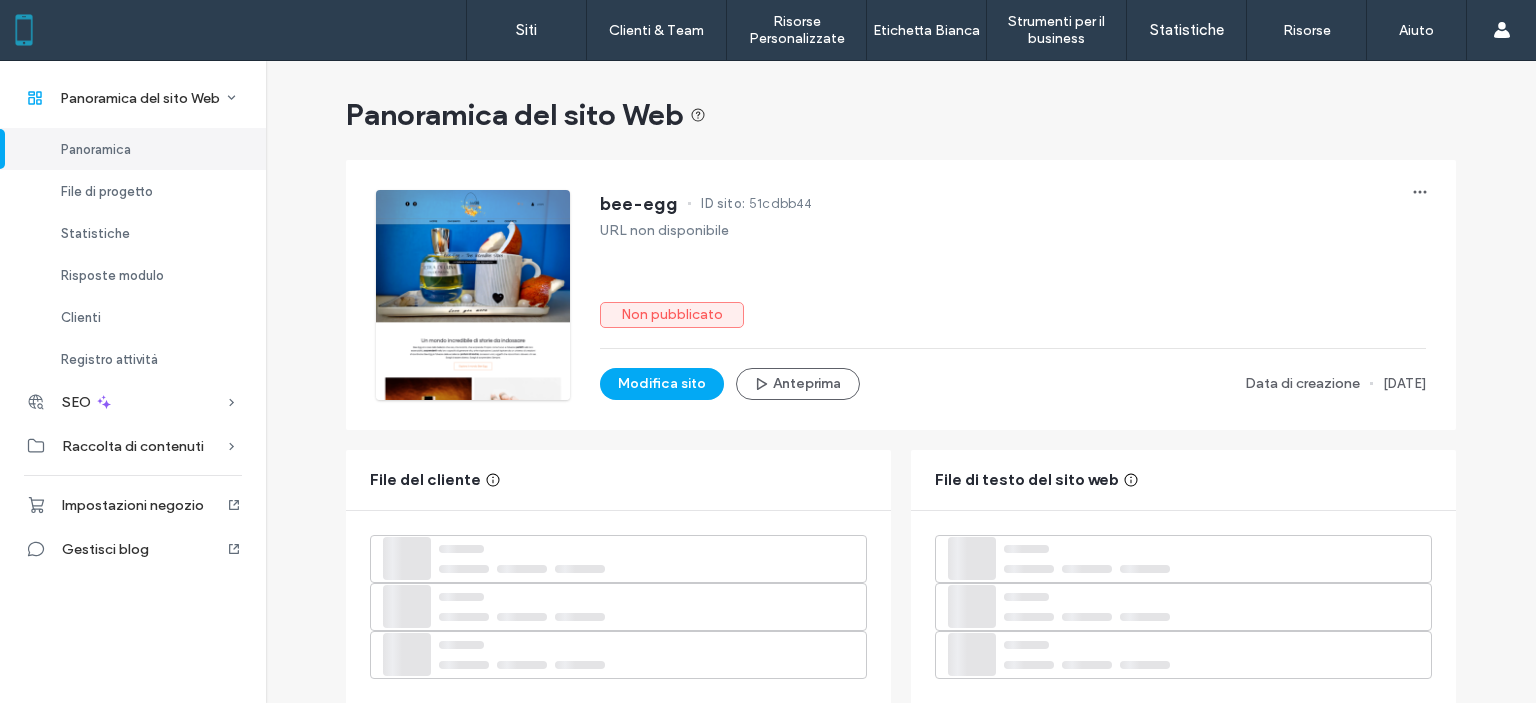 scroll, scrollTop: 772, scrollLeft: 0, axis: vertical 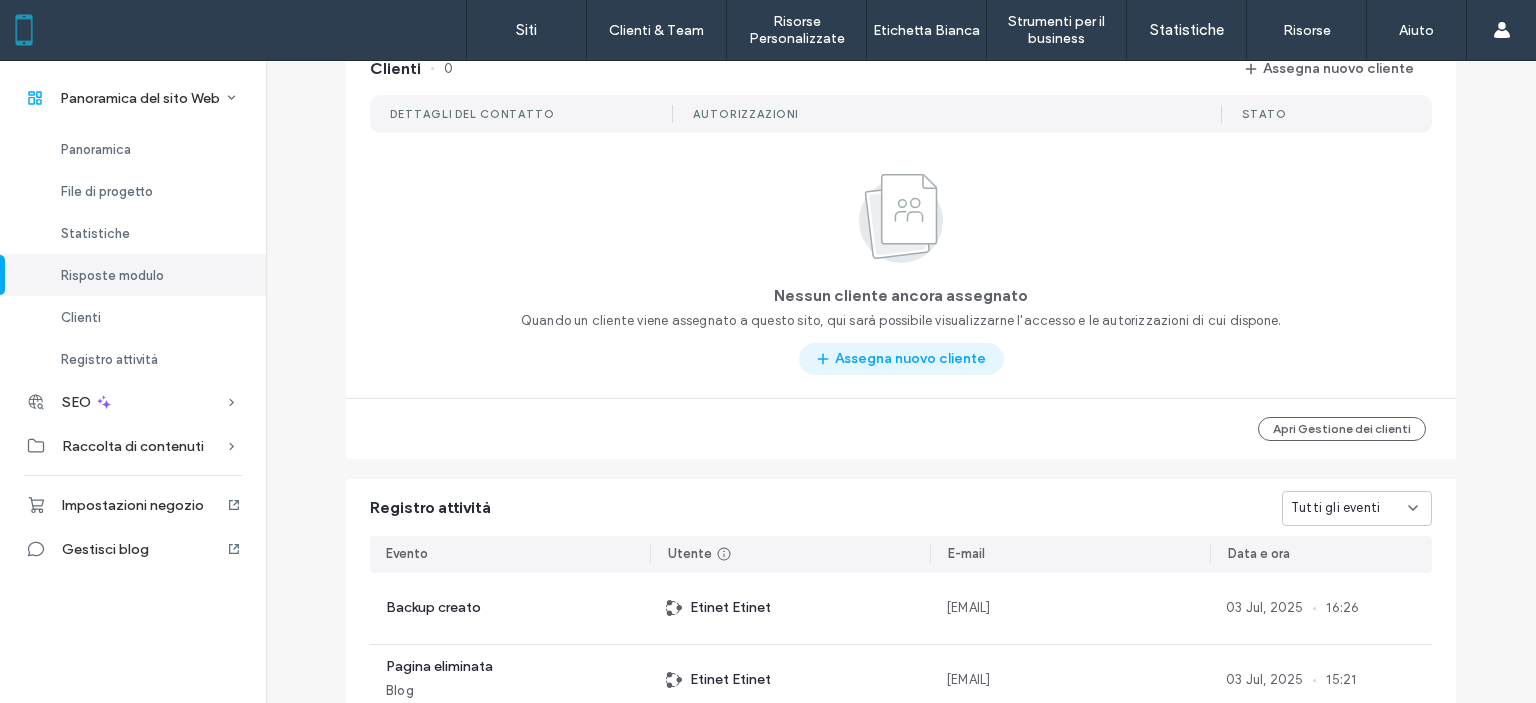 click on "Assegna nuovo cliente" at bounding box center [901, 359] 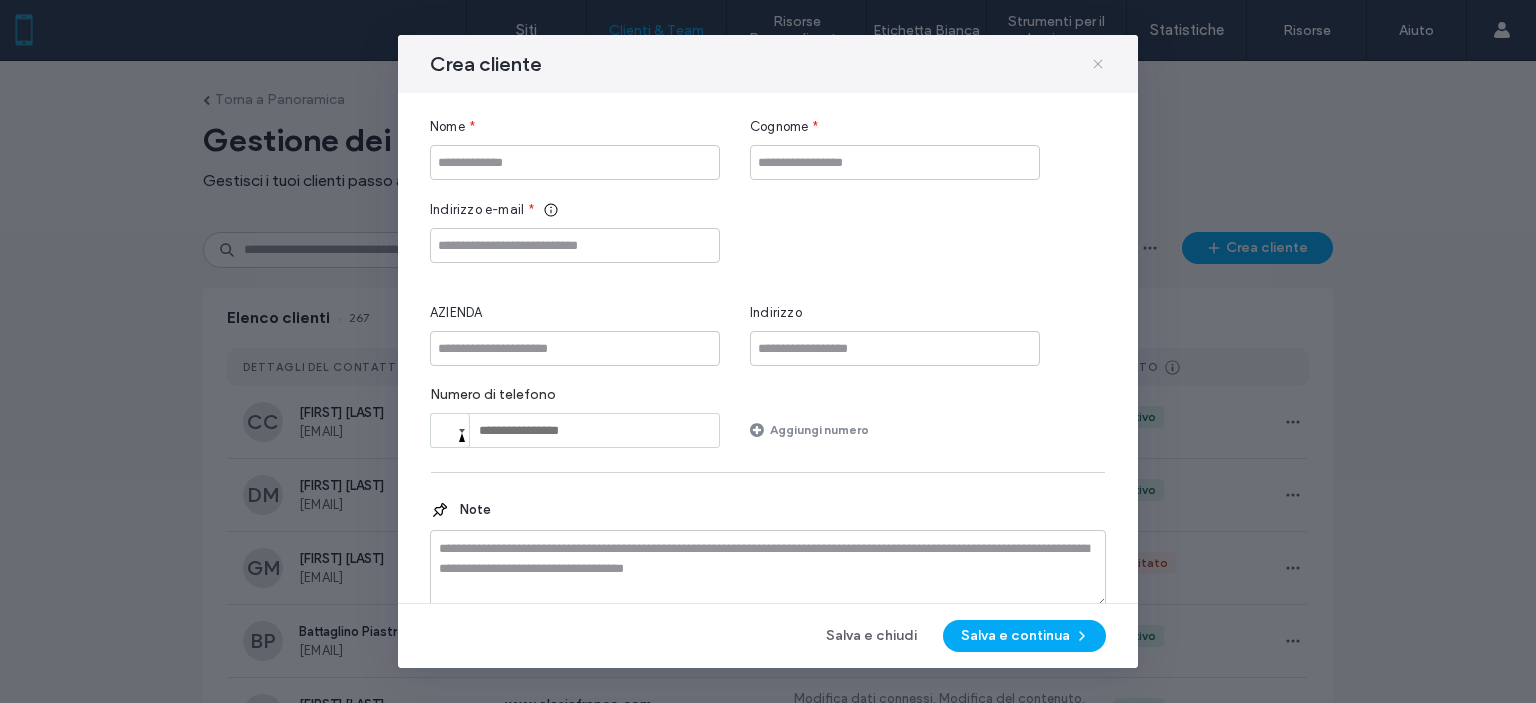 click 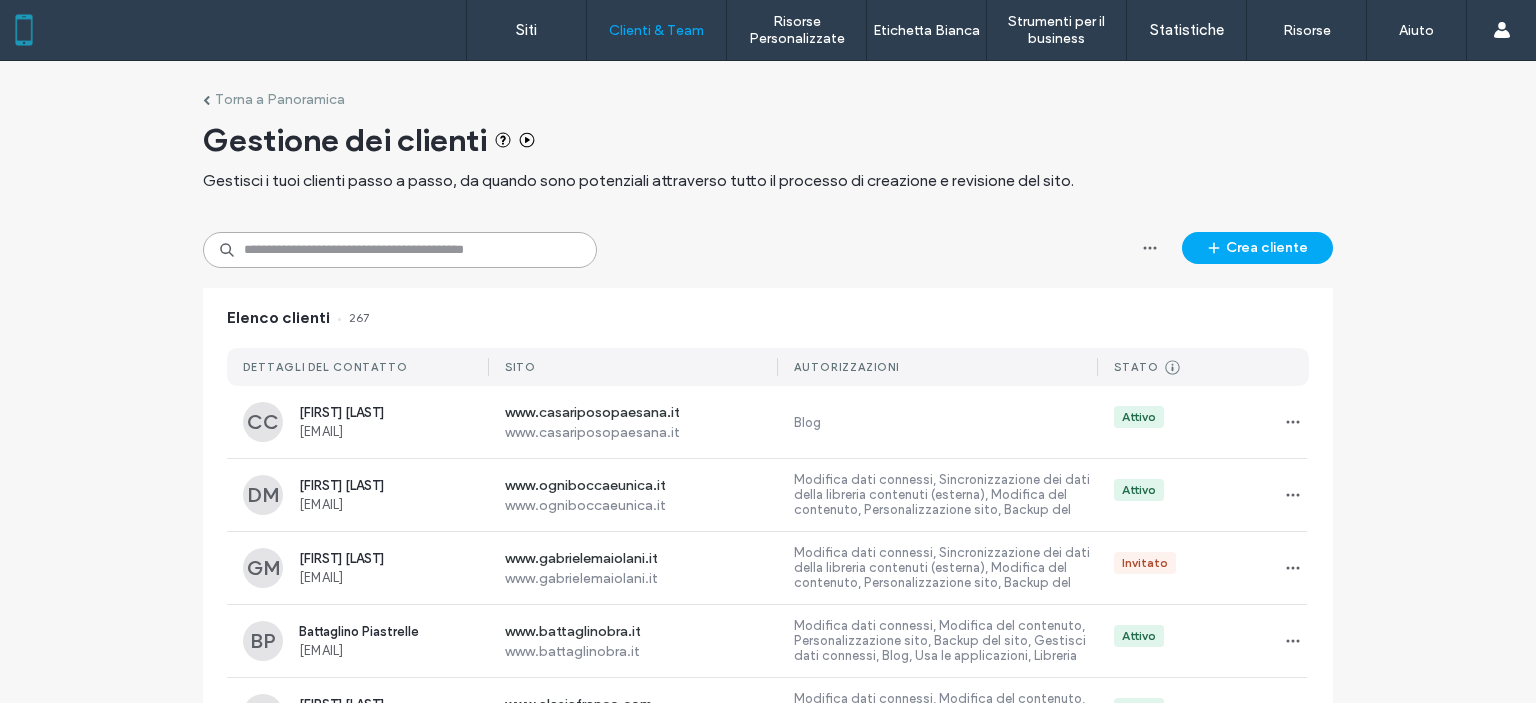 click at bounding box center [400, 250] 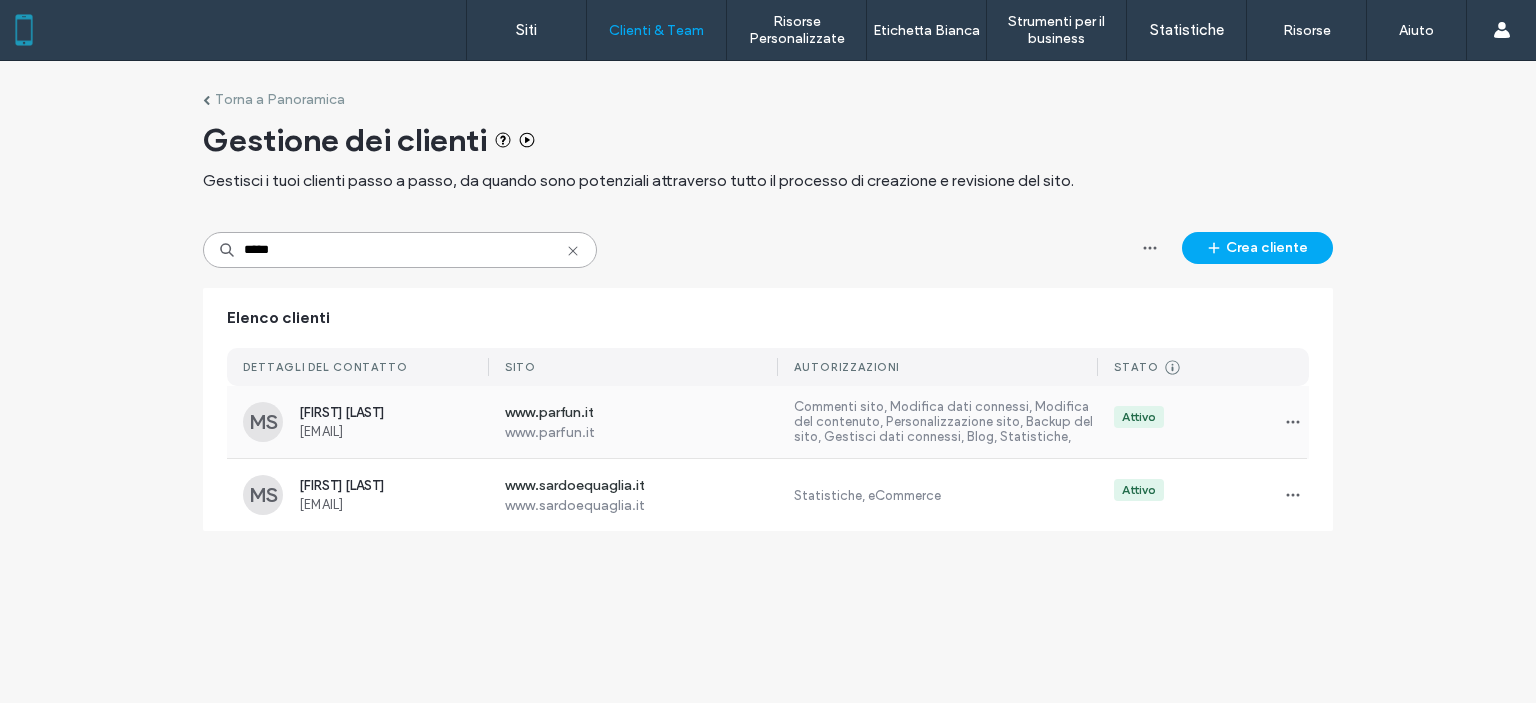 type on "*****" 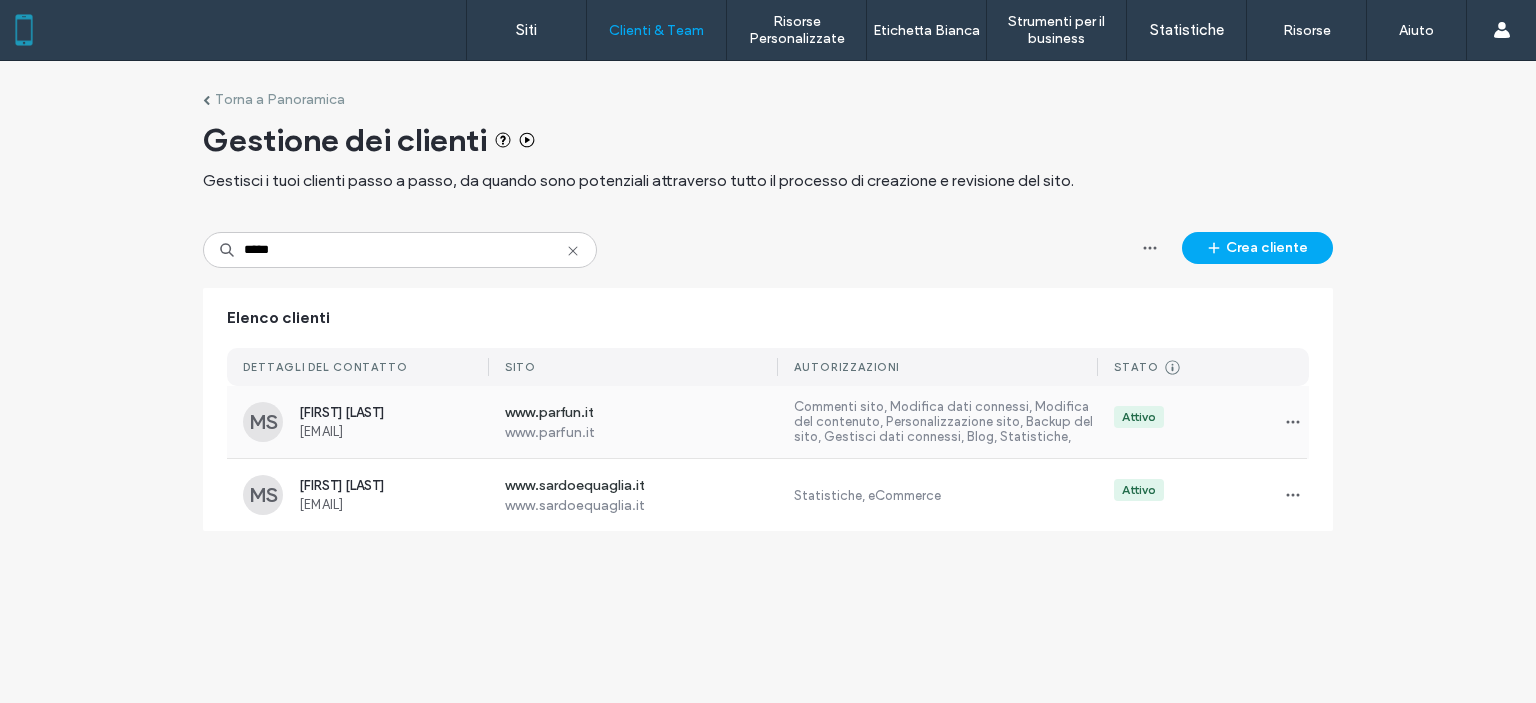 click on "nerella76@gmail.com" at bounding box center (394, 431) 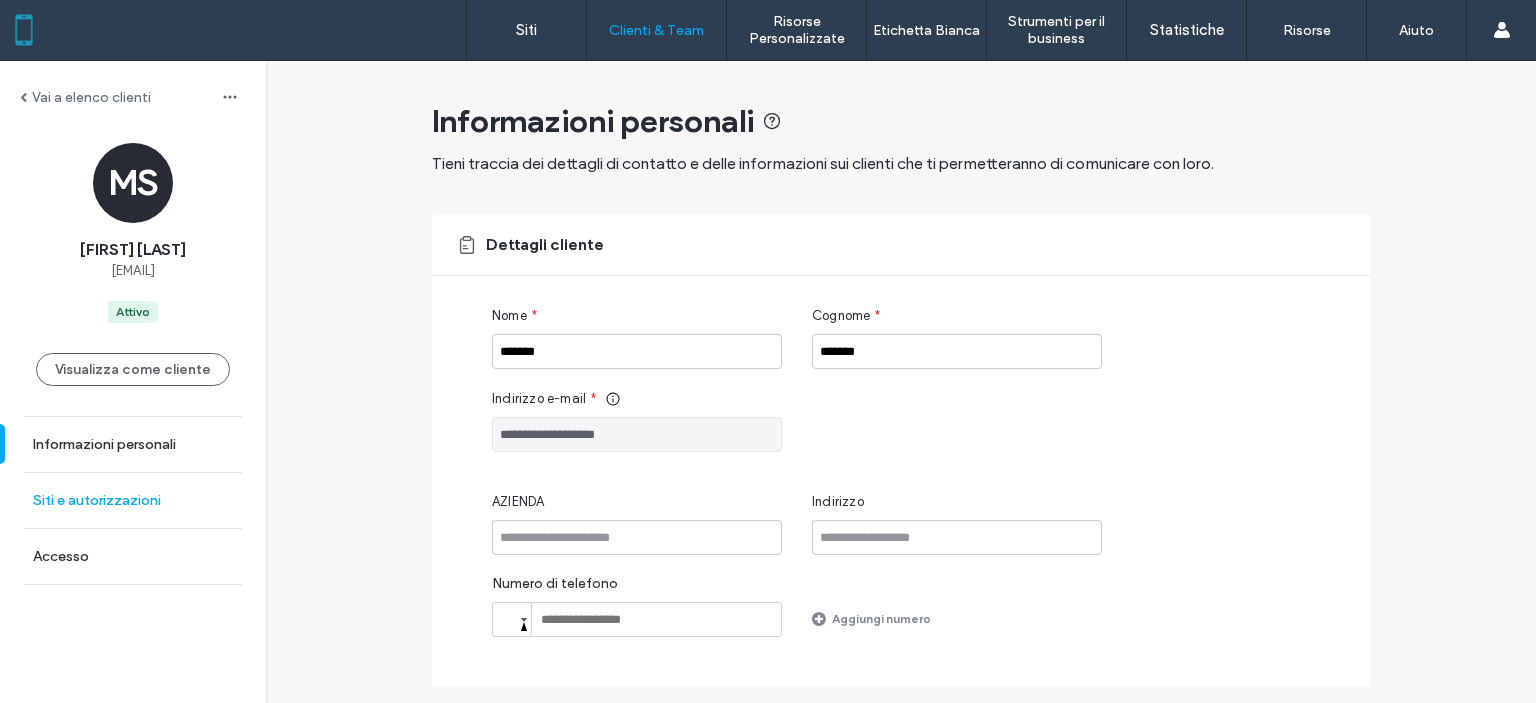 click on "Siti e autorizzazioni" at bounding box center (133, 500) 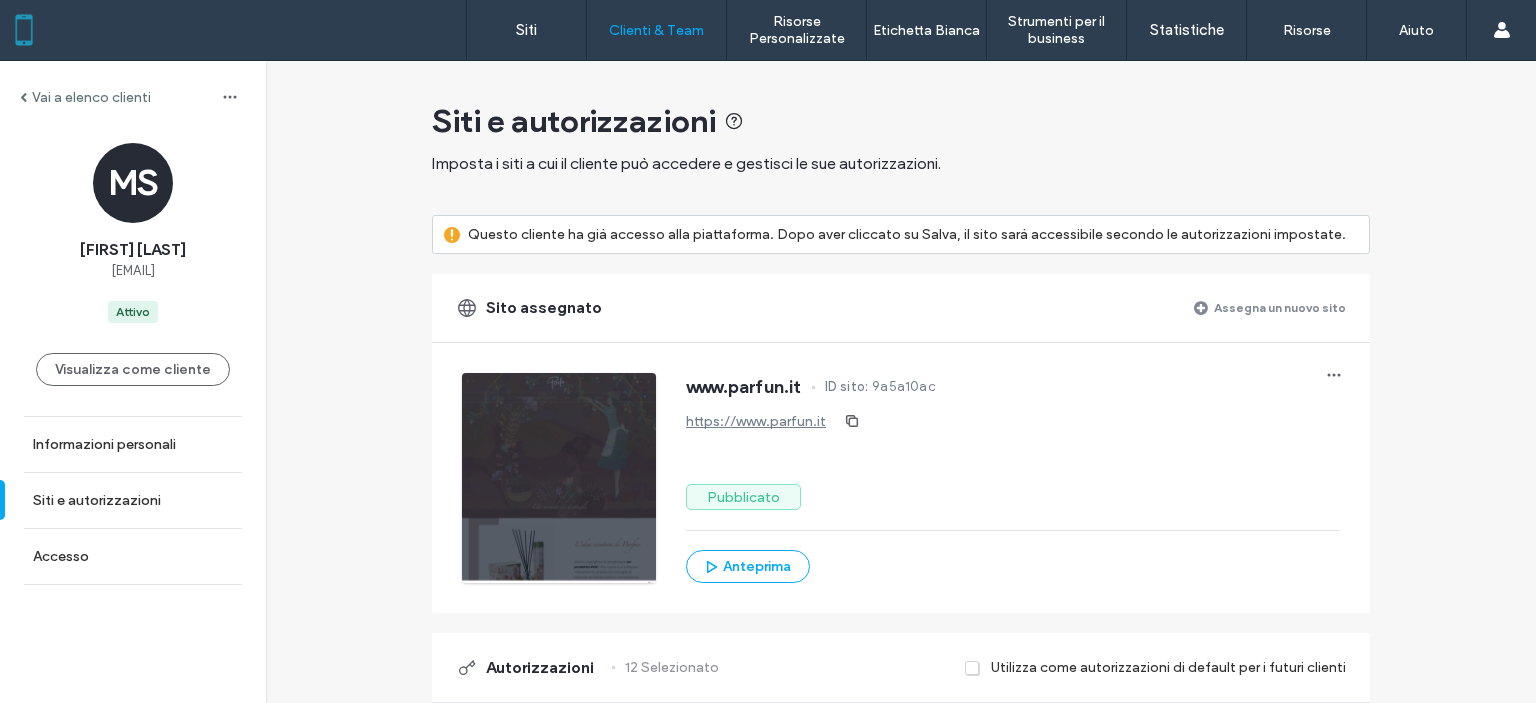 click on "Assegna un nuovo sito" at bounding box center (1280, 307) 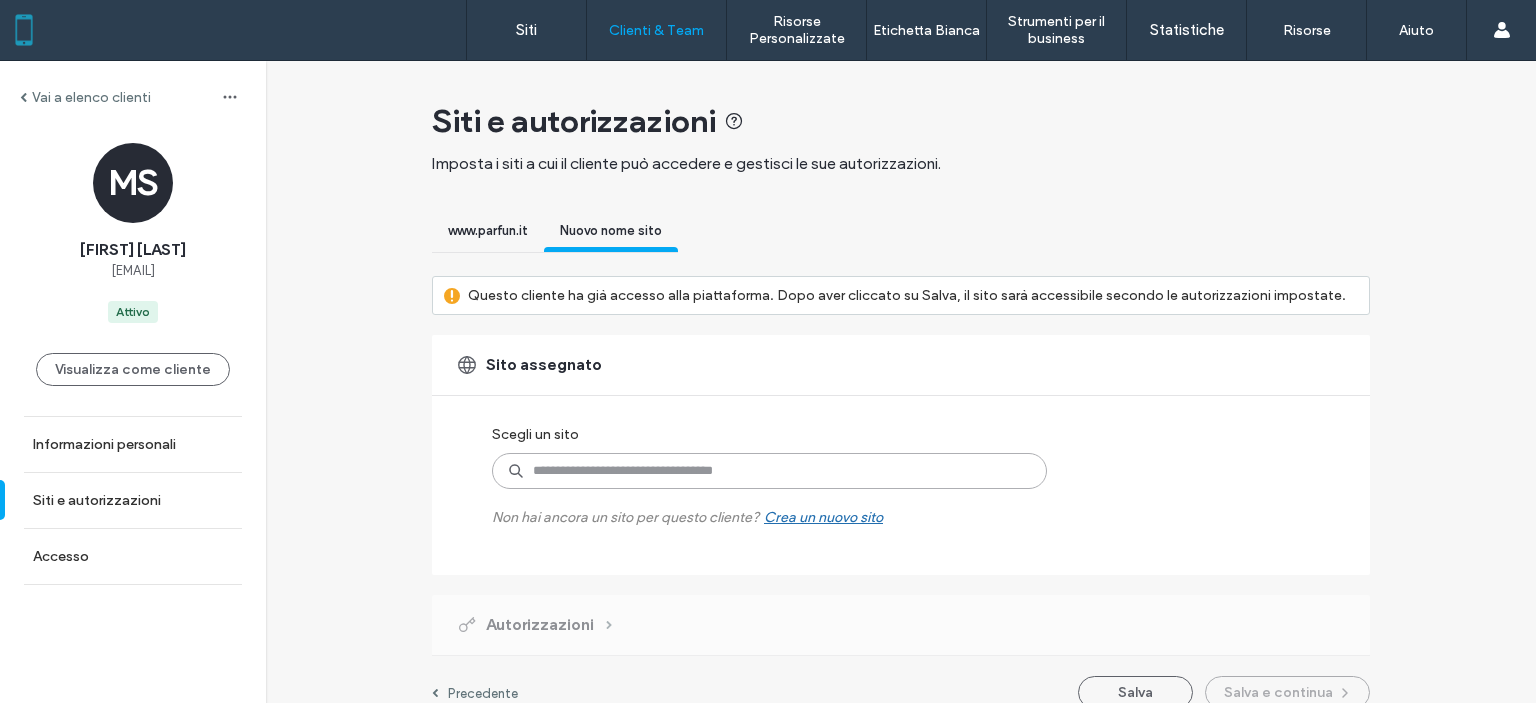 click at bounding box center [769, 471] 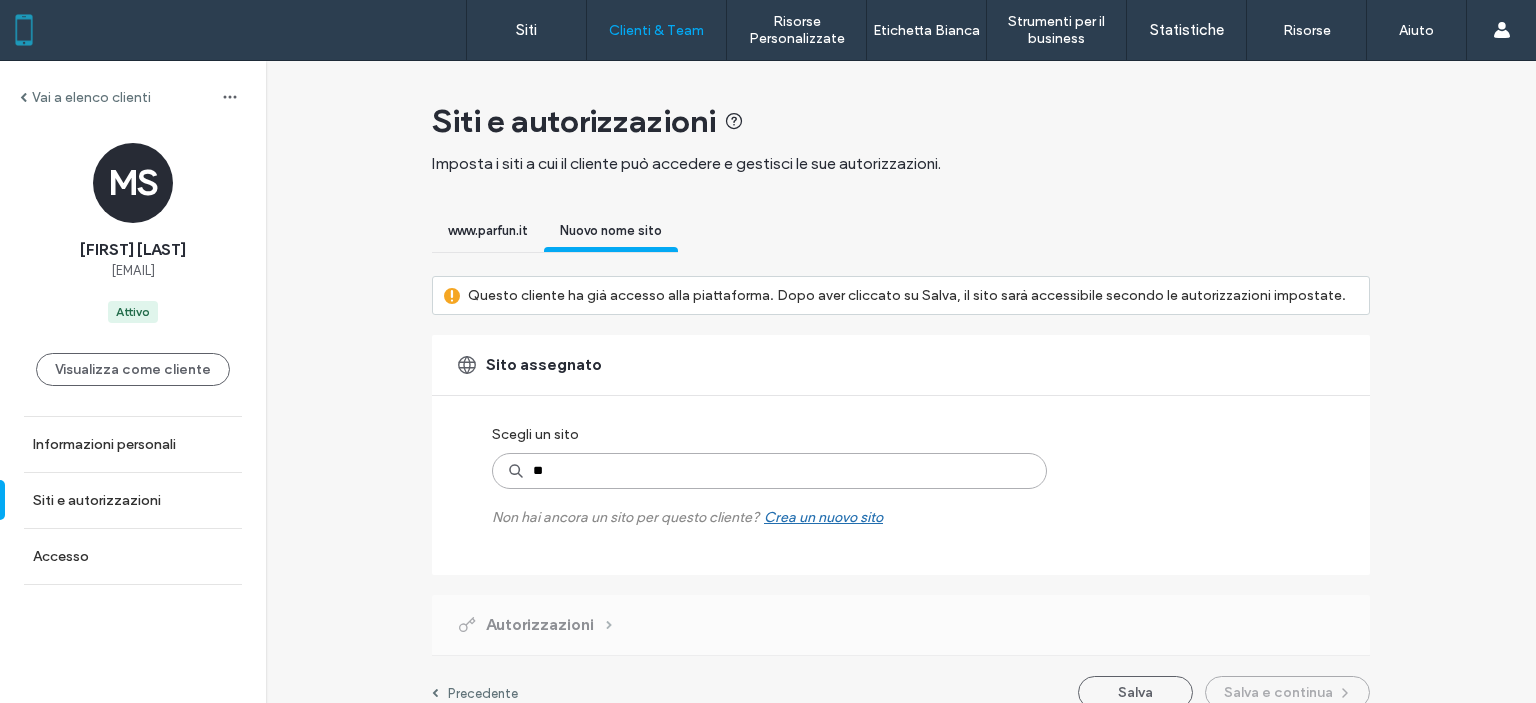 type on "***" 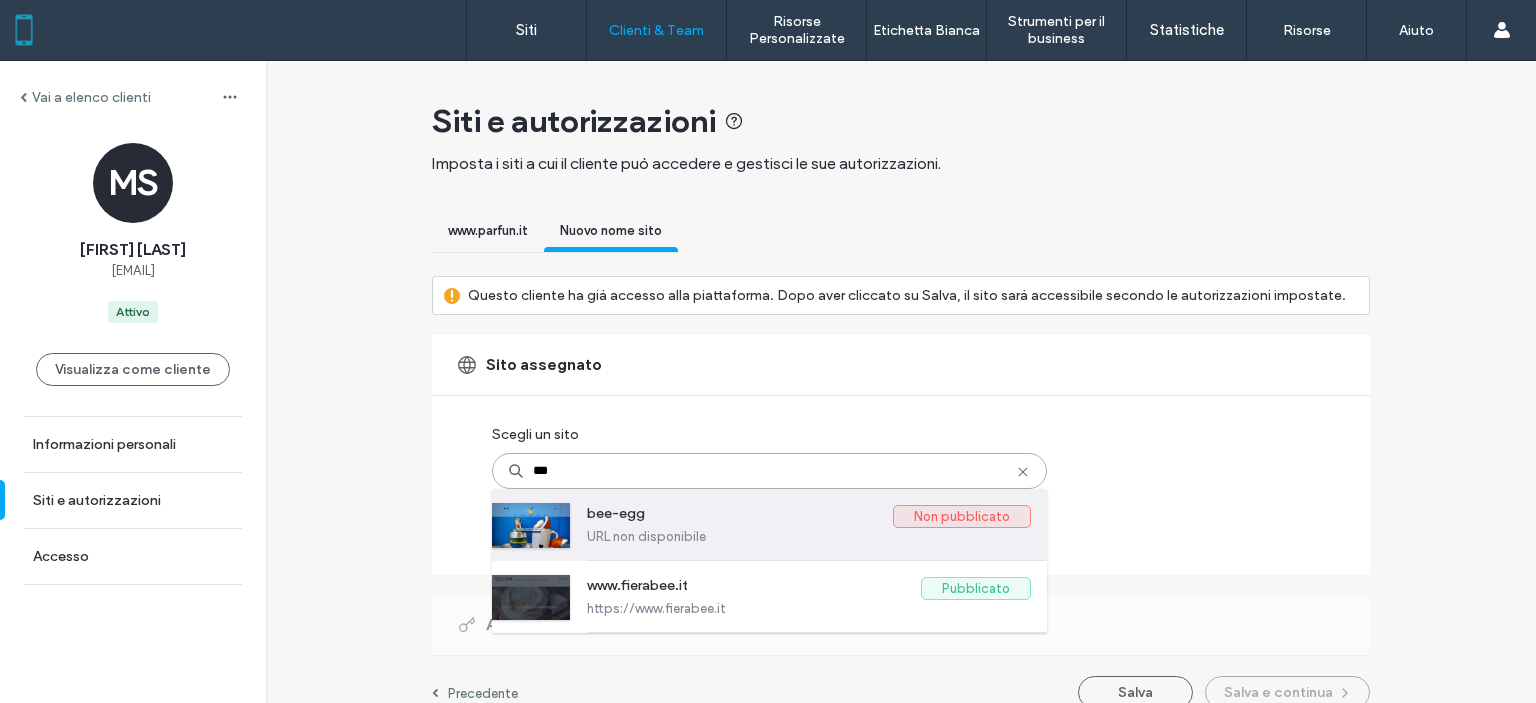 click on "bee-egg" at bounding box center [740, 517] 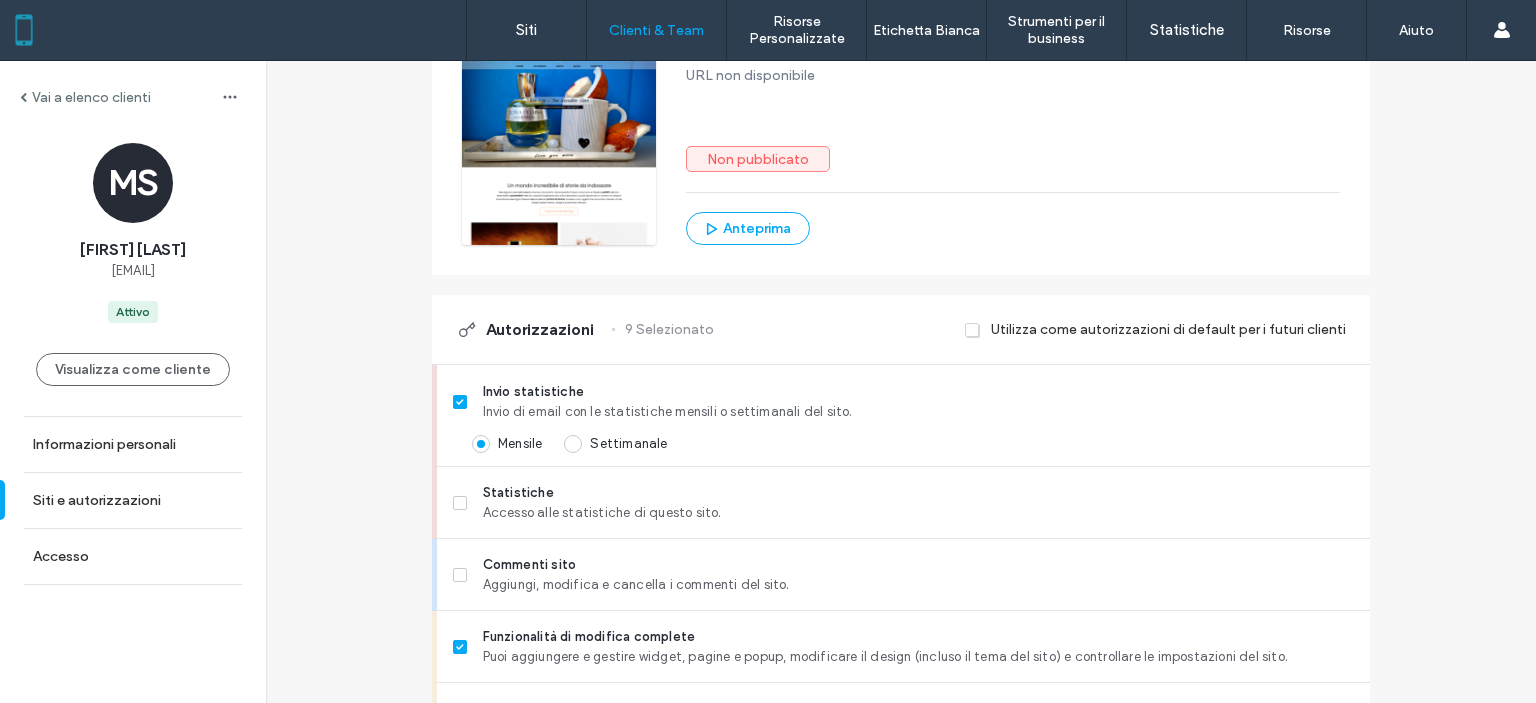 scroll, scrollTop: 400, scrollLeft: 0, axis: vertical 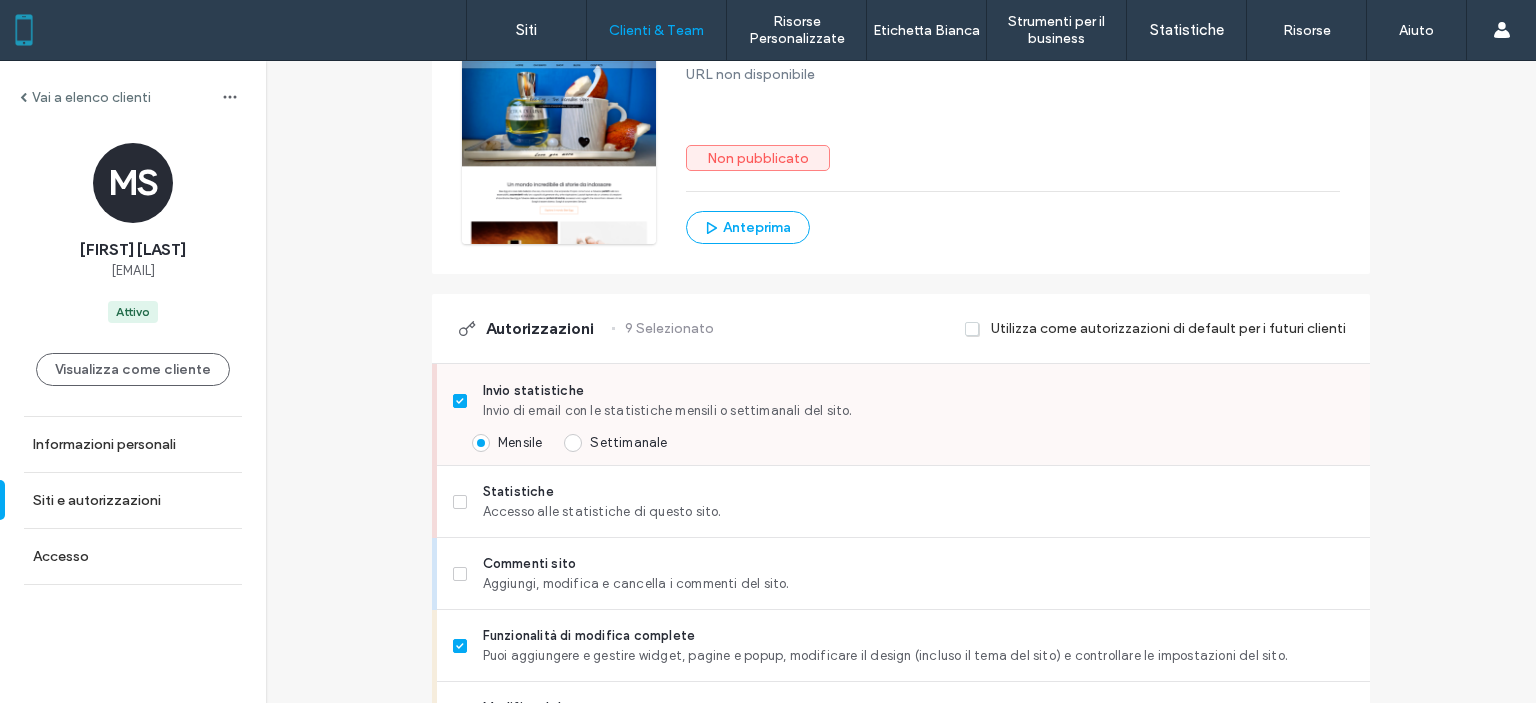 click on "Invio di email con le statistiche mensili o settimanali del sito." at bounding box center [918, 411] 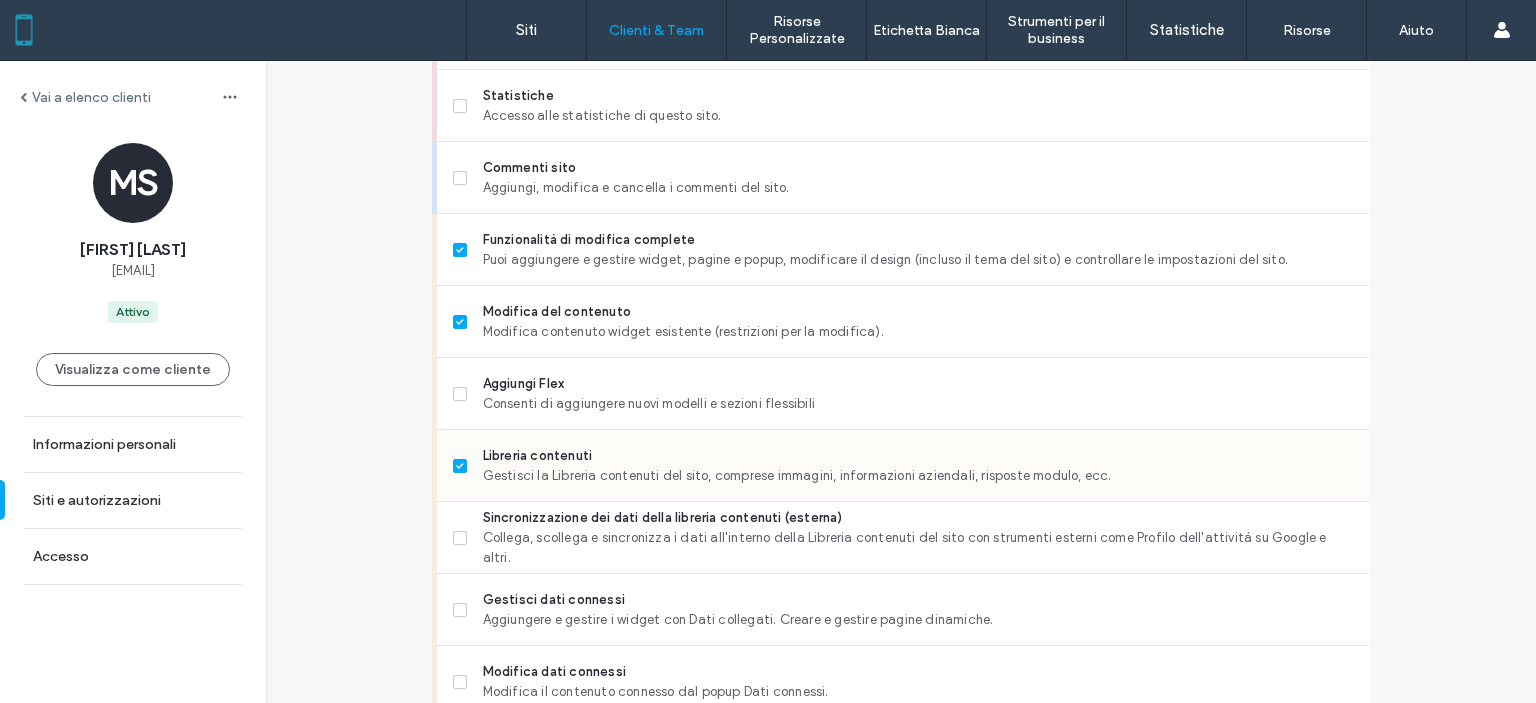 scroll, scrollTop: 800, scrollLeft: 0, axis: vertical 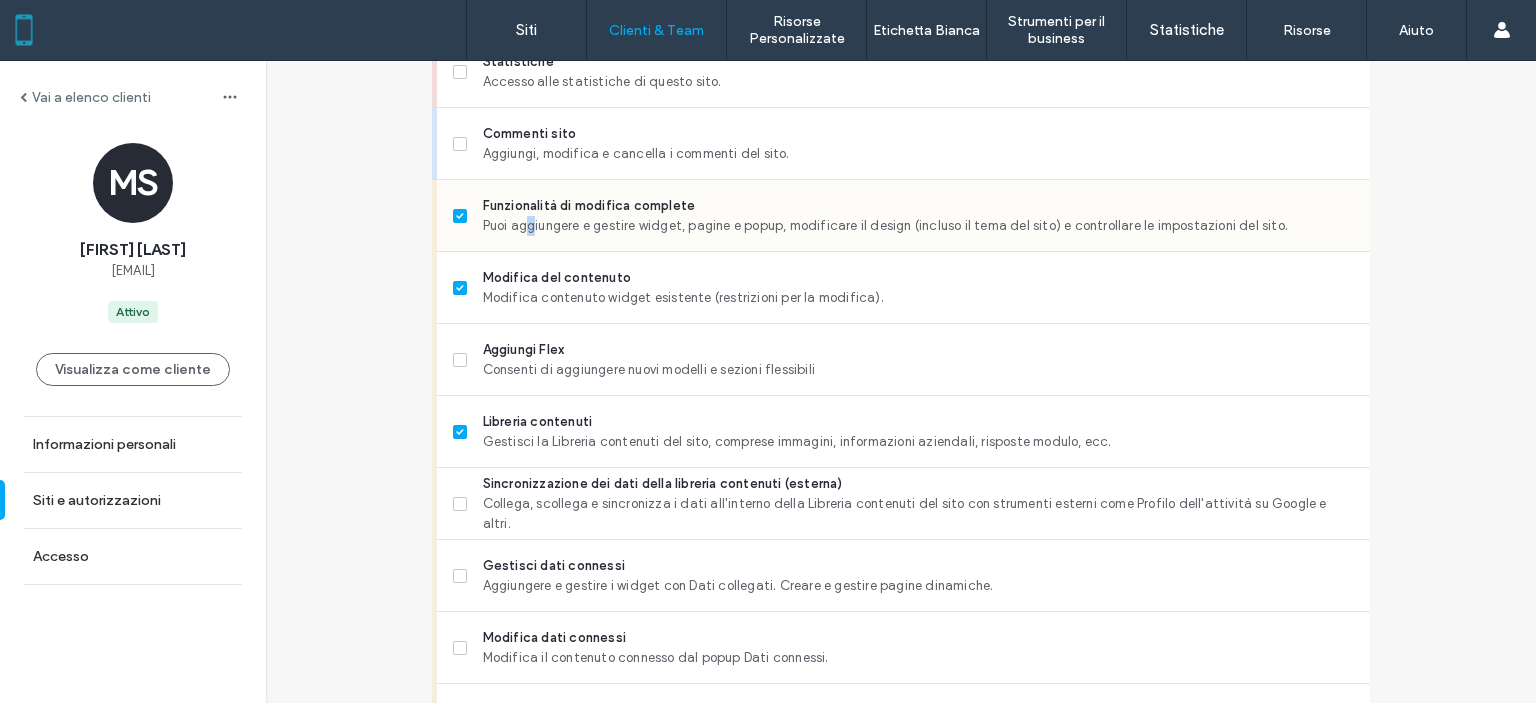 click on "Puoi aggiungere e gestire widget, pagine e popup, modificare il design (incluso il tema del sito) e controllare le impostazioni del sito." at bounding box center [918, 226] 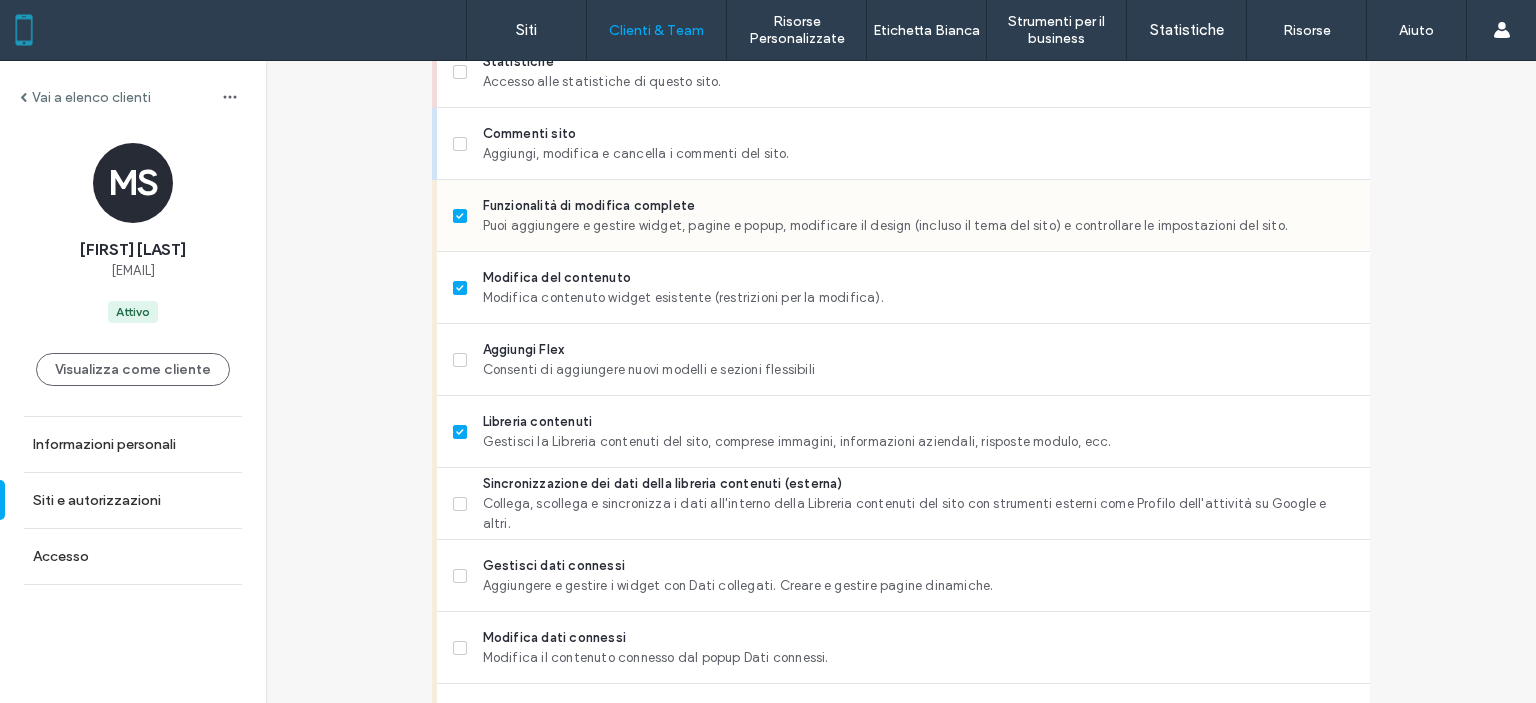 click at bounding box center [460, 216] 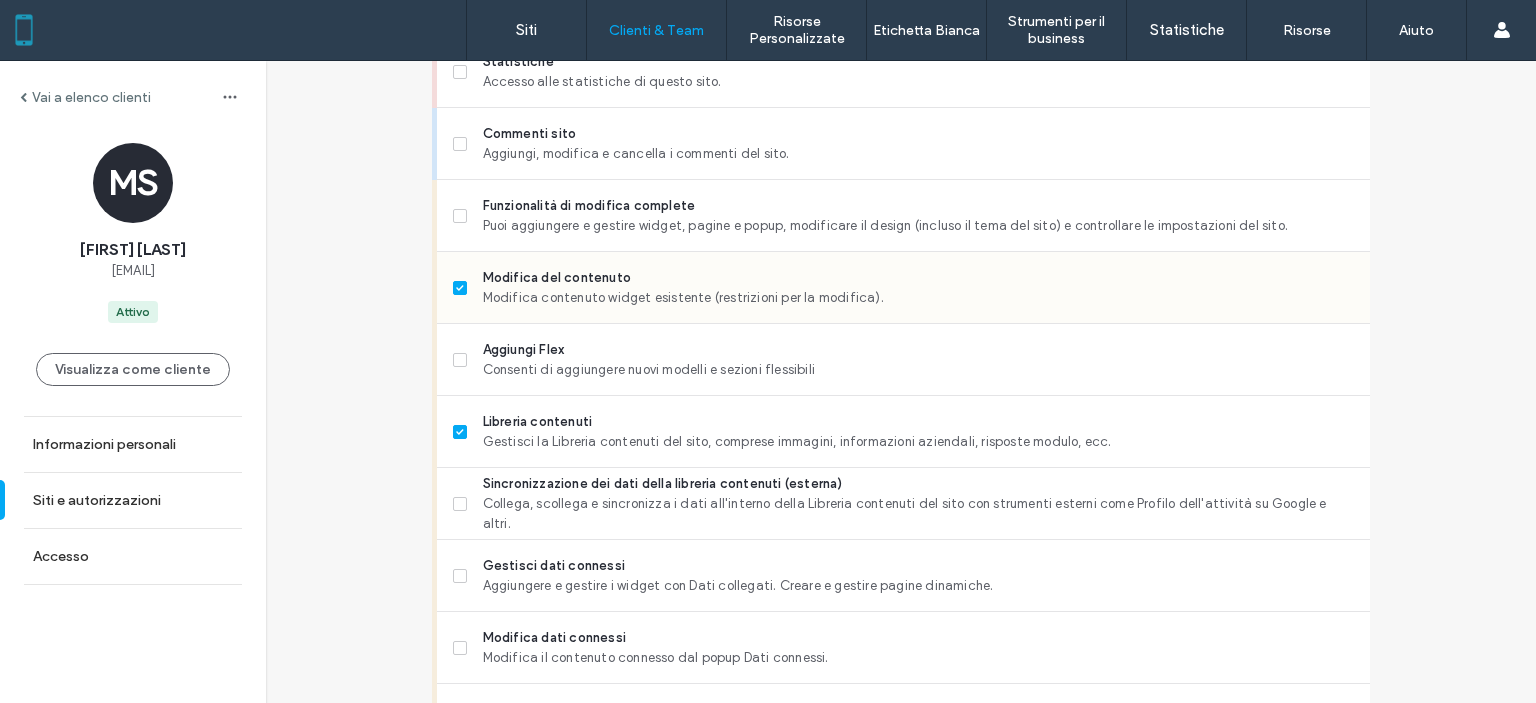 click at bounding box center (460, 288) 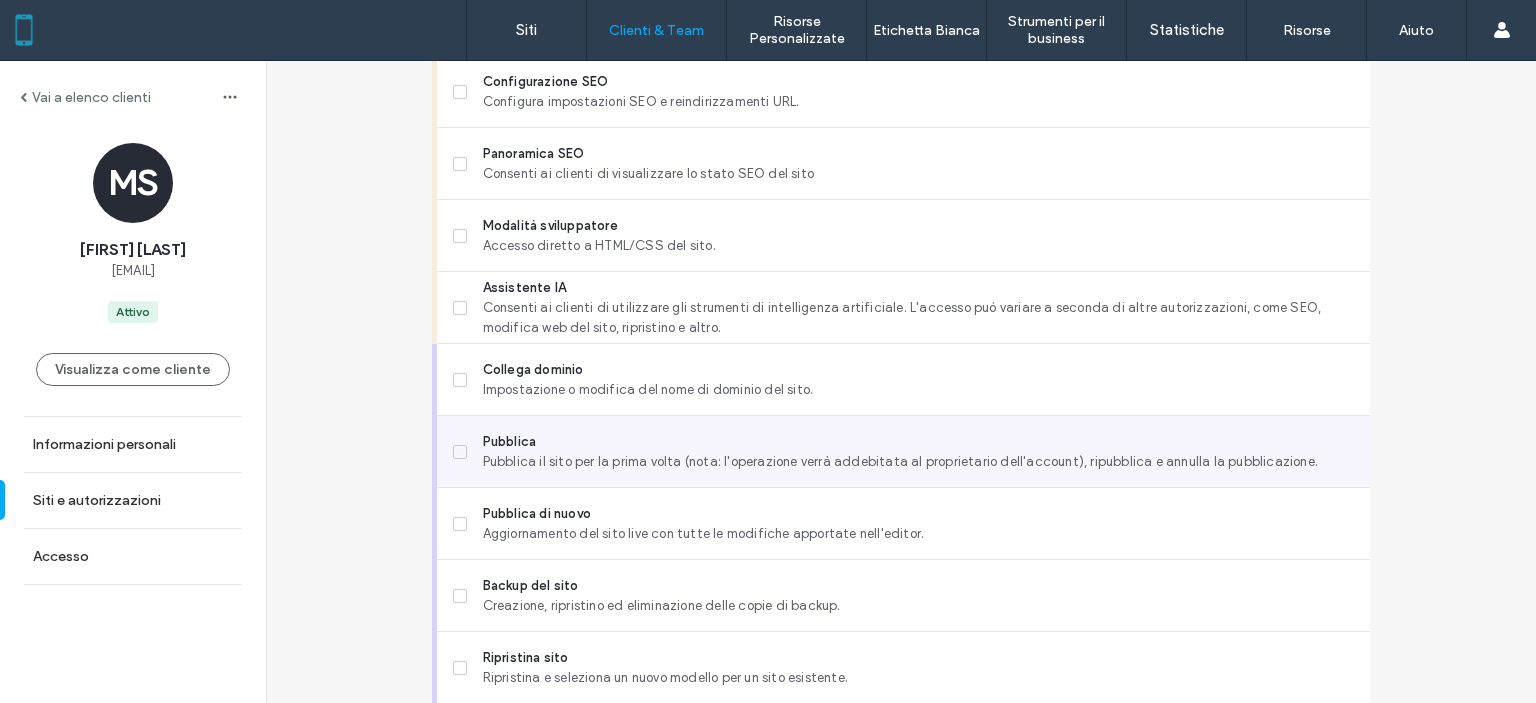 scroll, scrollTop: 1860, scrollLeft: 0, axis: vertical 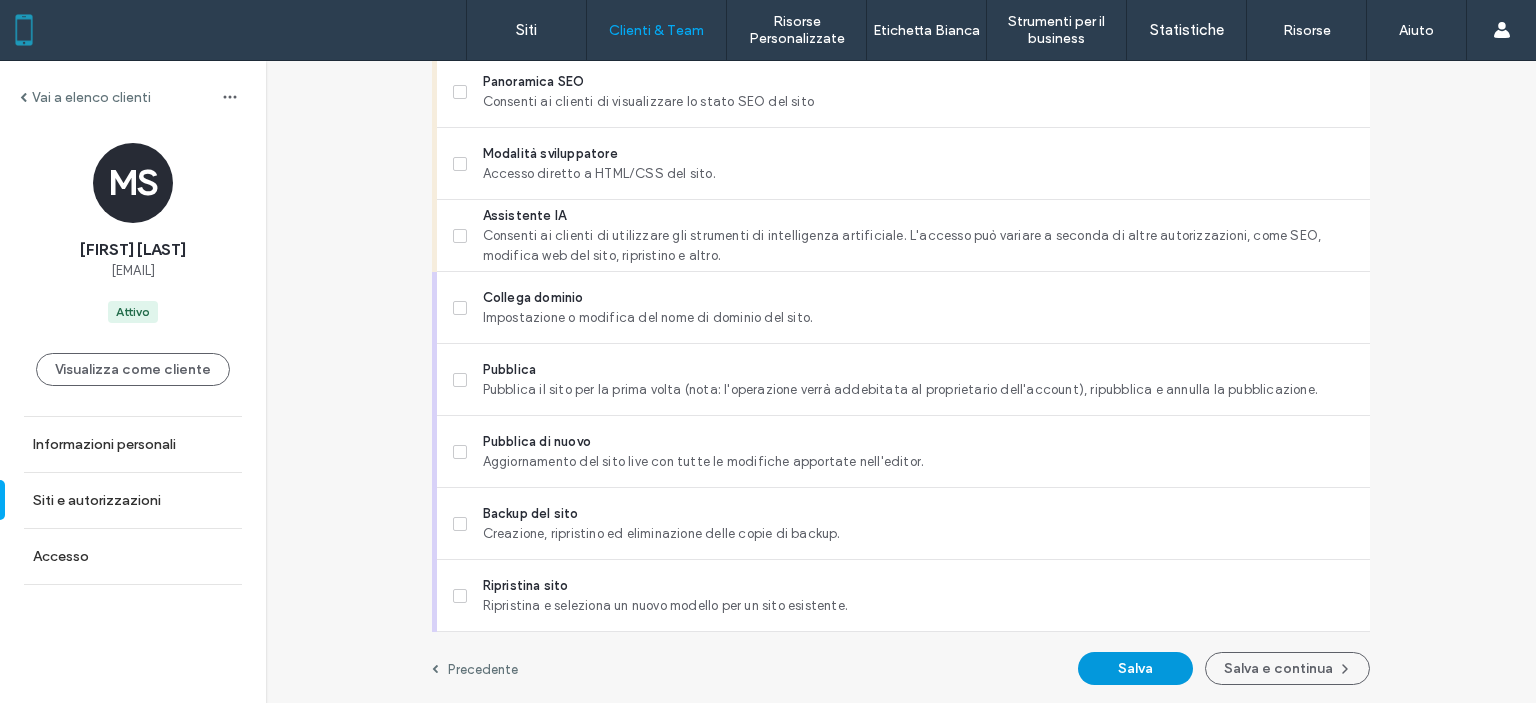 click on "Salva" at bounding box center [1135, 668] 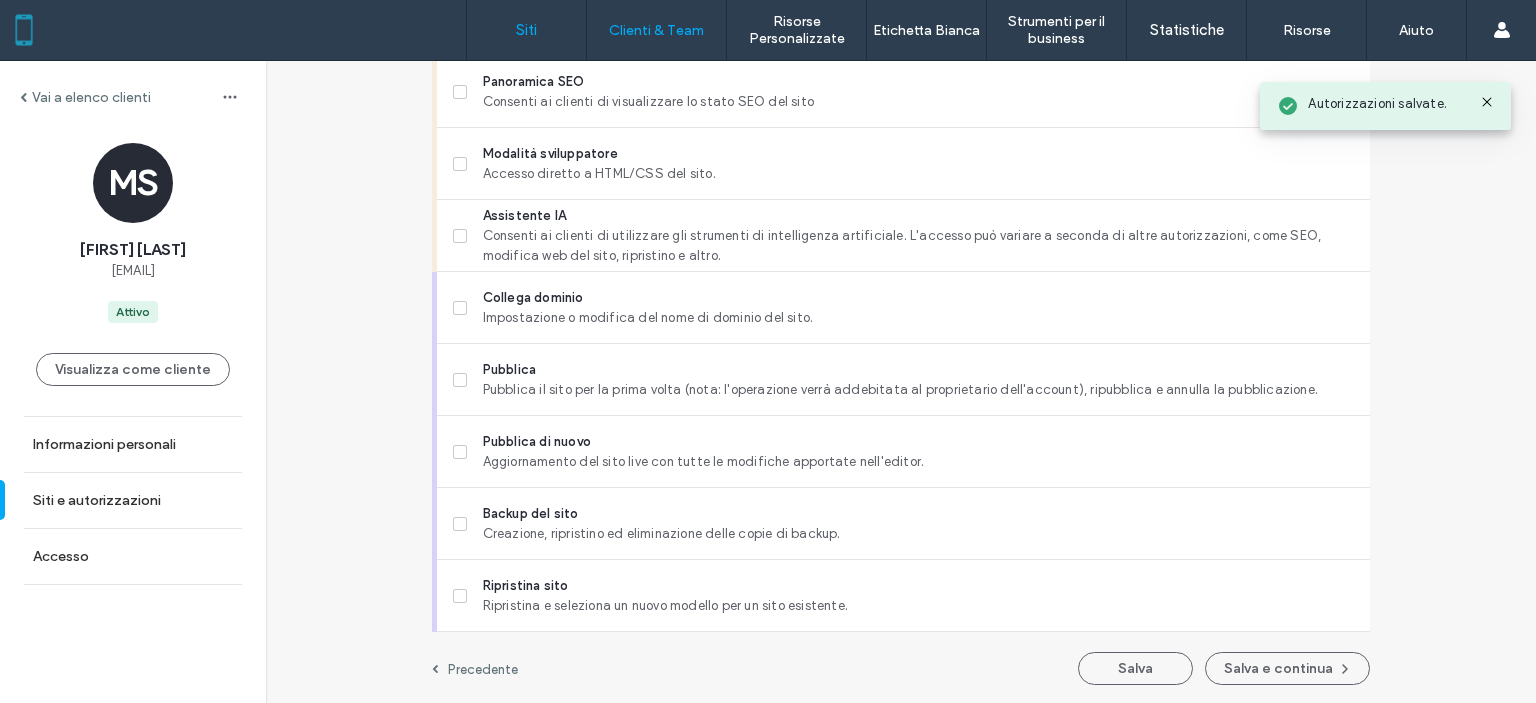 type 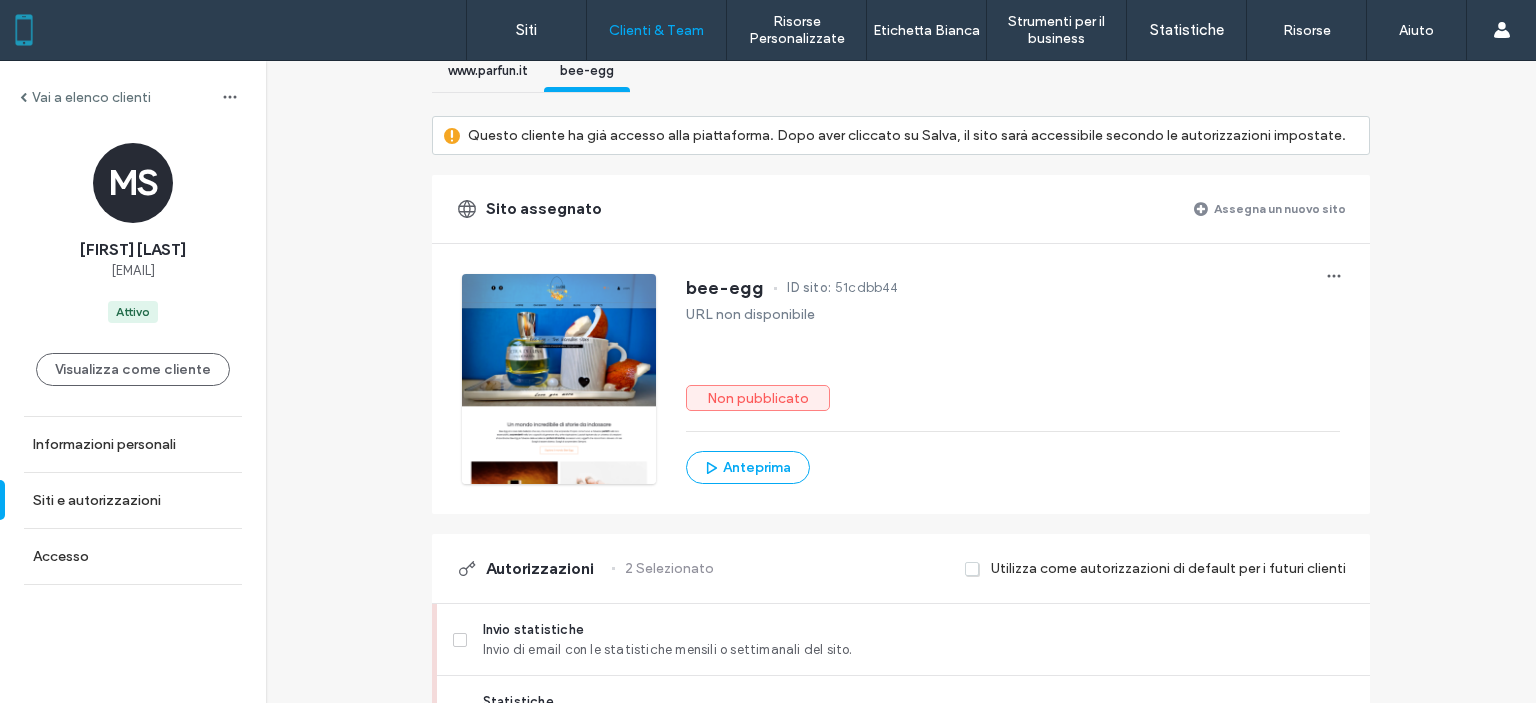 scroll, scrollTop: 0, scrollLeft: 0, axis: both 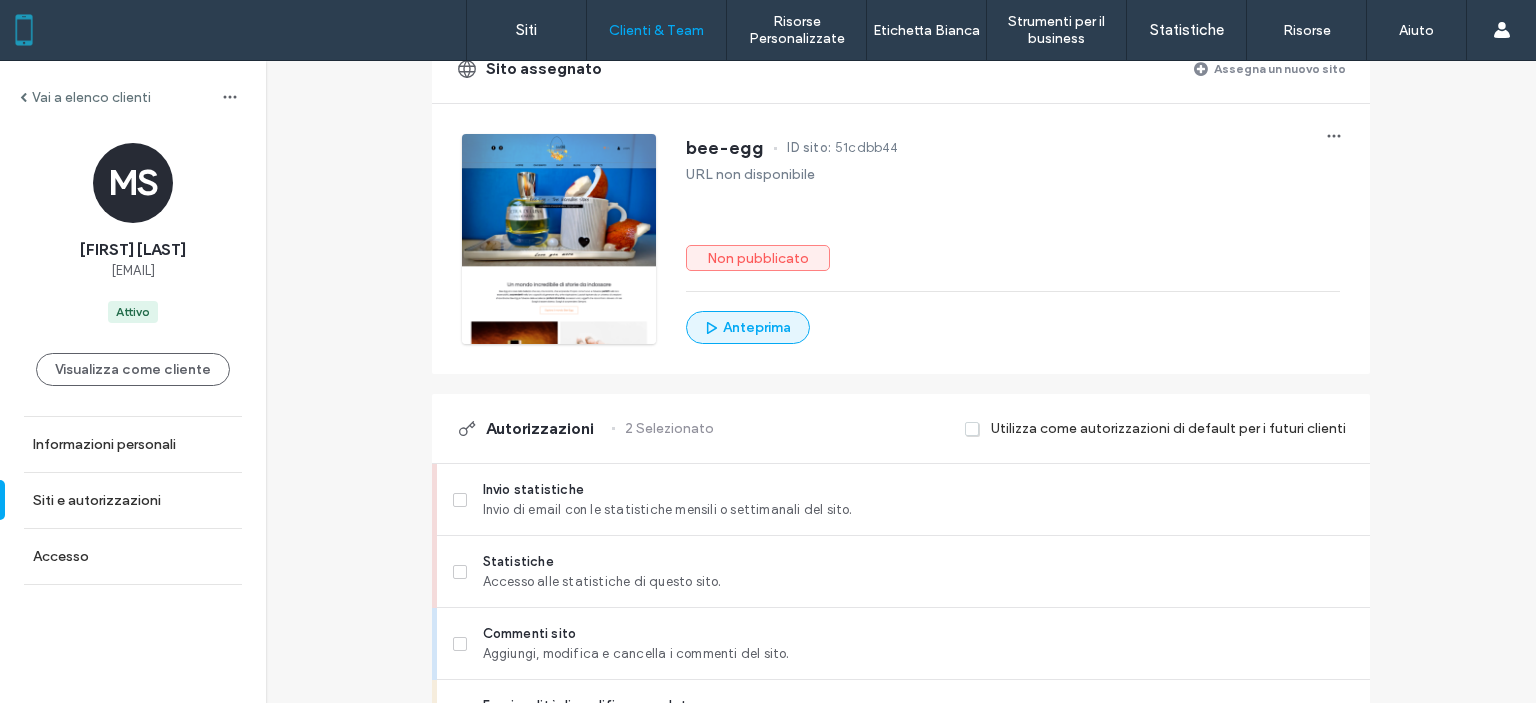 click on "Anteprima" at bounding box center [748, 327] 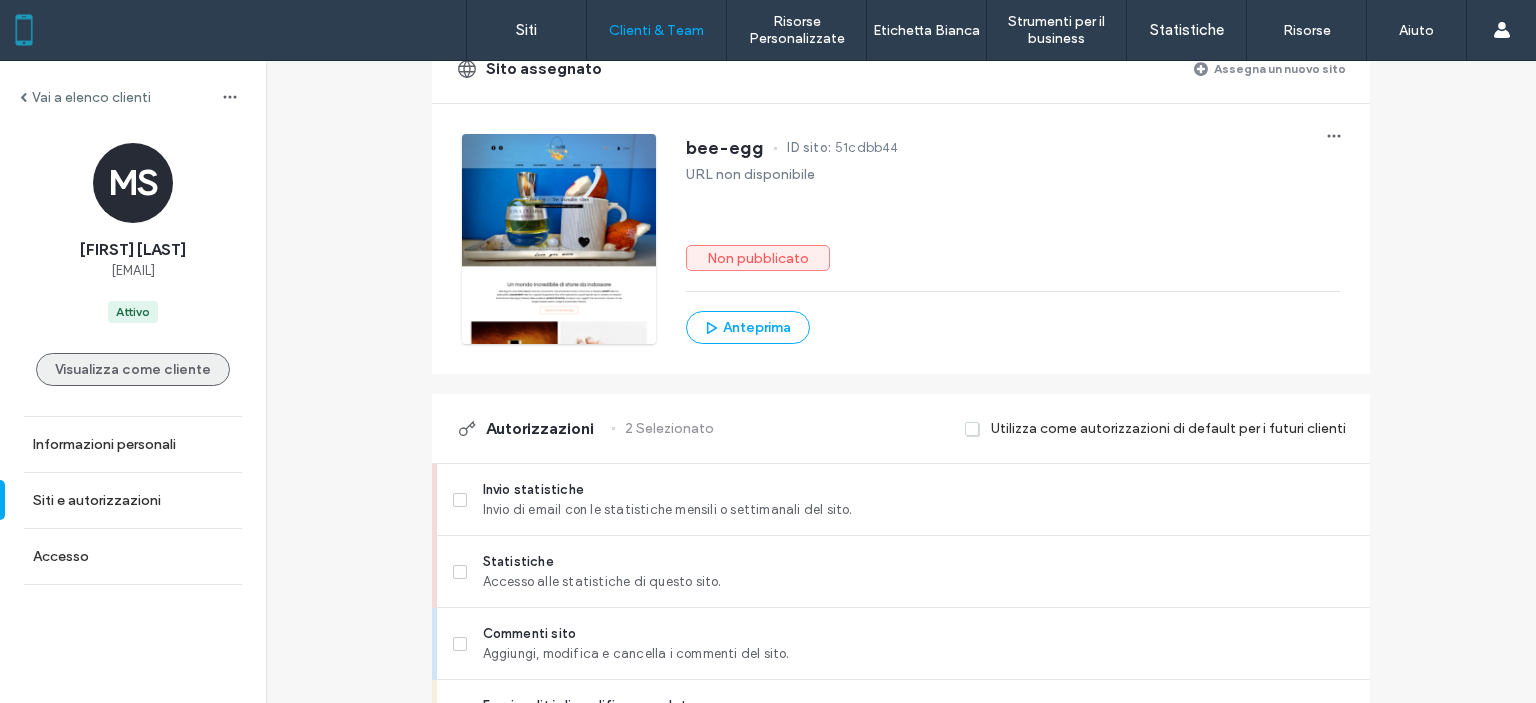 click on "Visualizza come cliente" at bounding box center (133, 369) 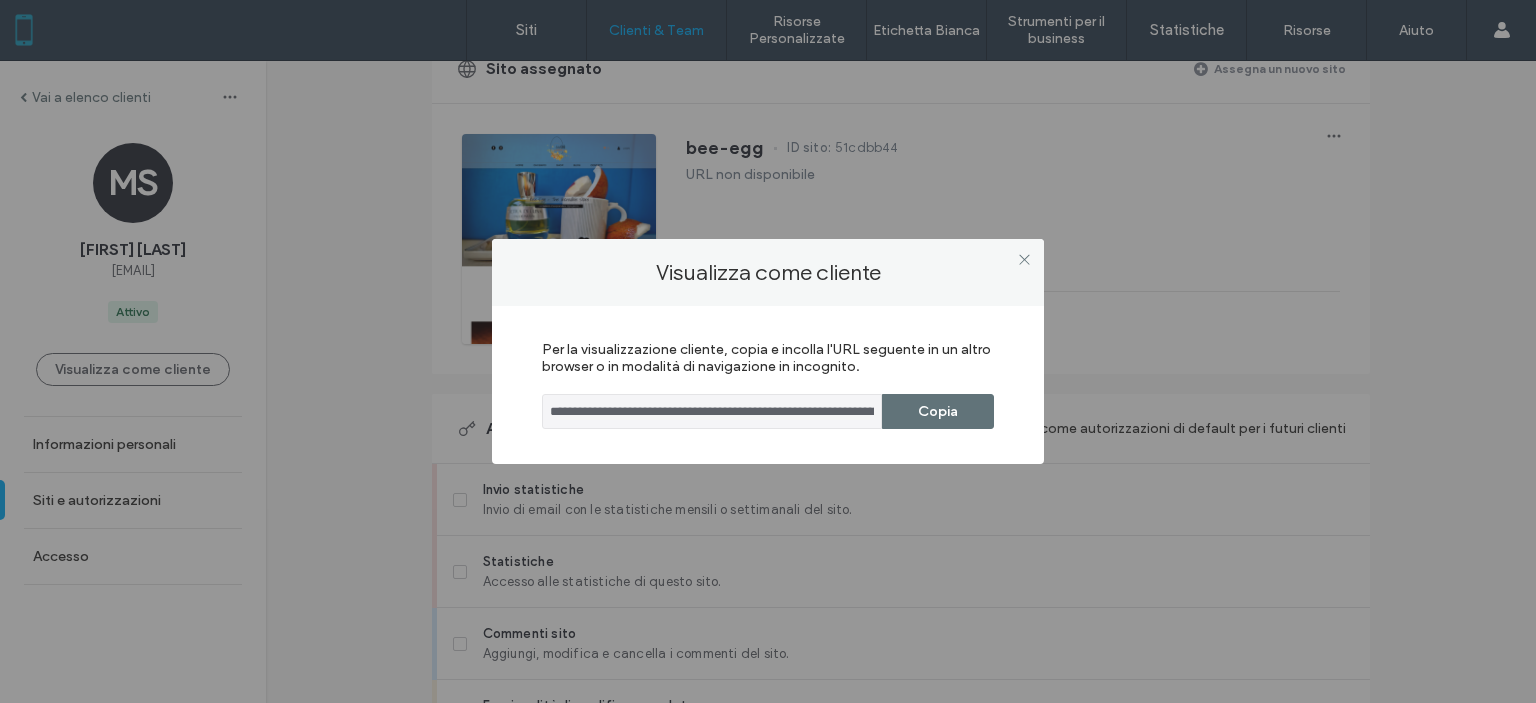 drag, startPoint x: 952, startPoint y: 403, endPoint x: 945, endPoint y: 382, distance: 22.135944 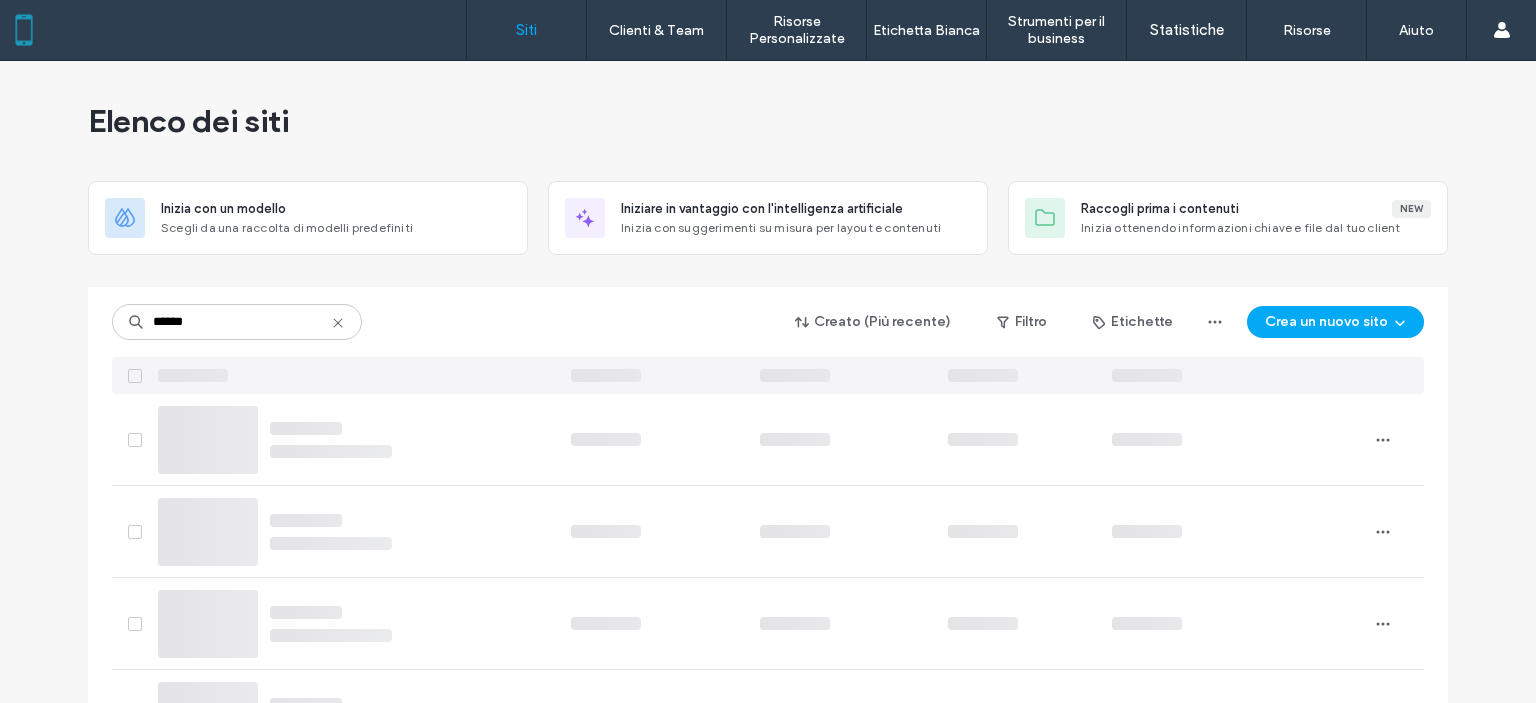 scroll, scrollTop: 0, scrollLeft: 0, axis: both 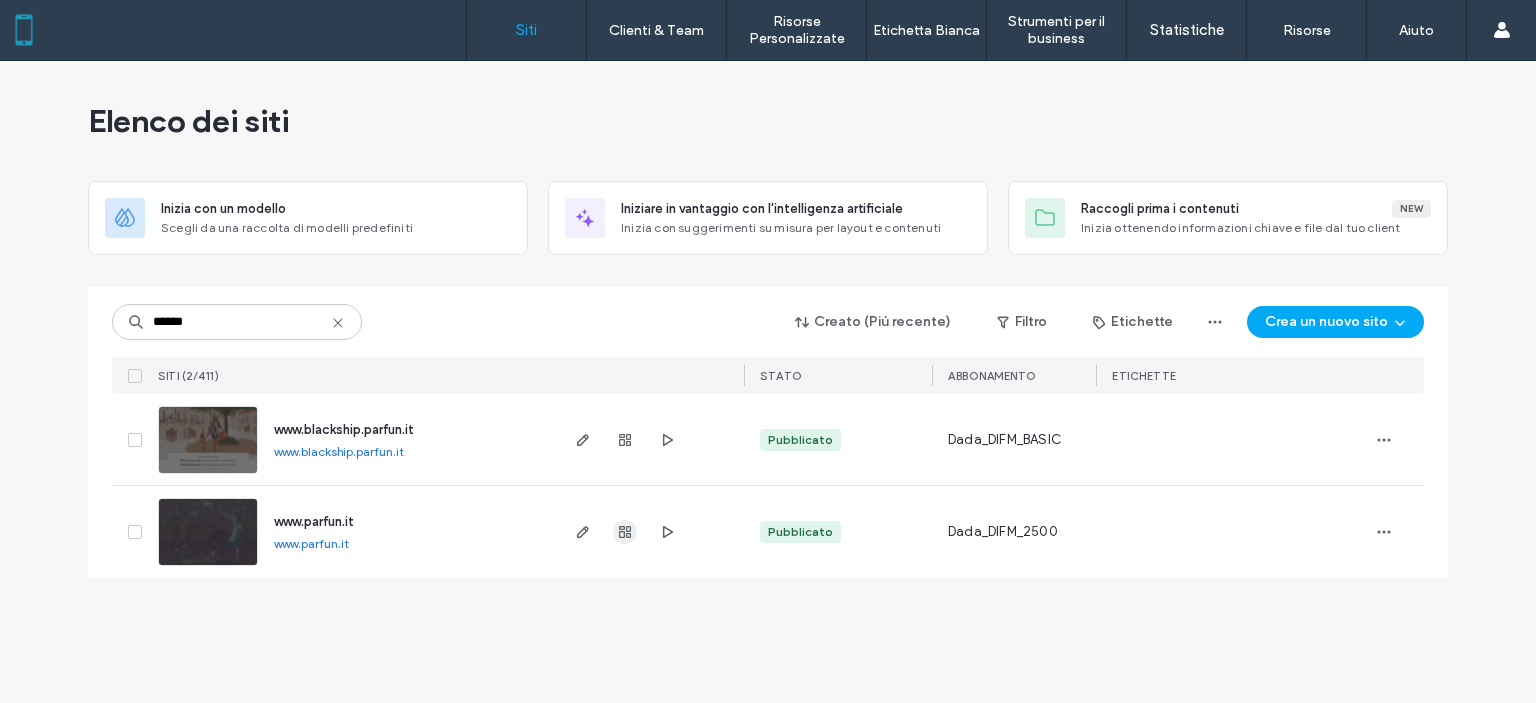 type on "******" 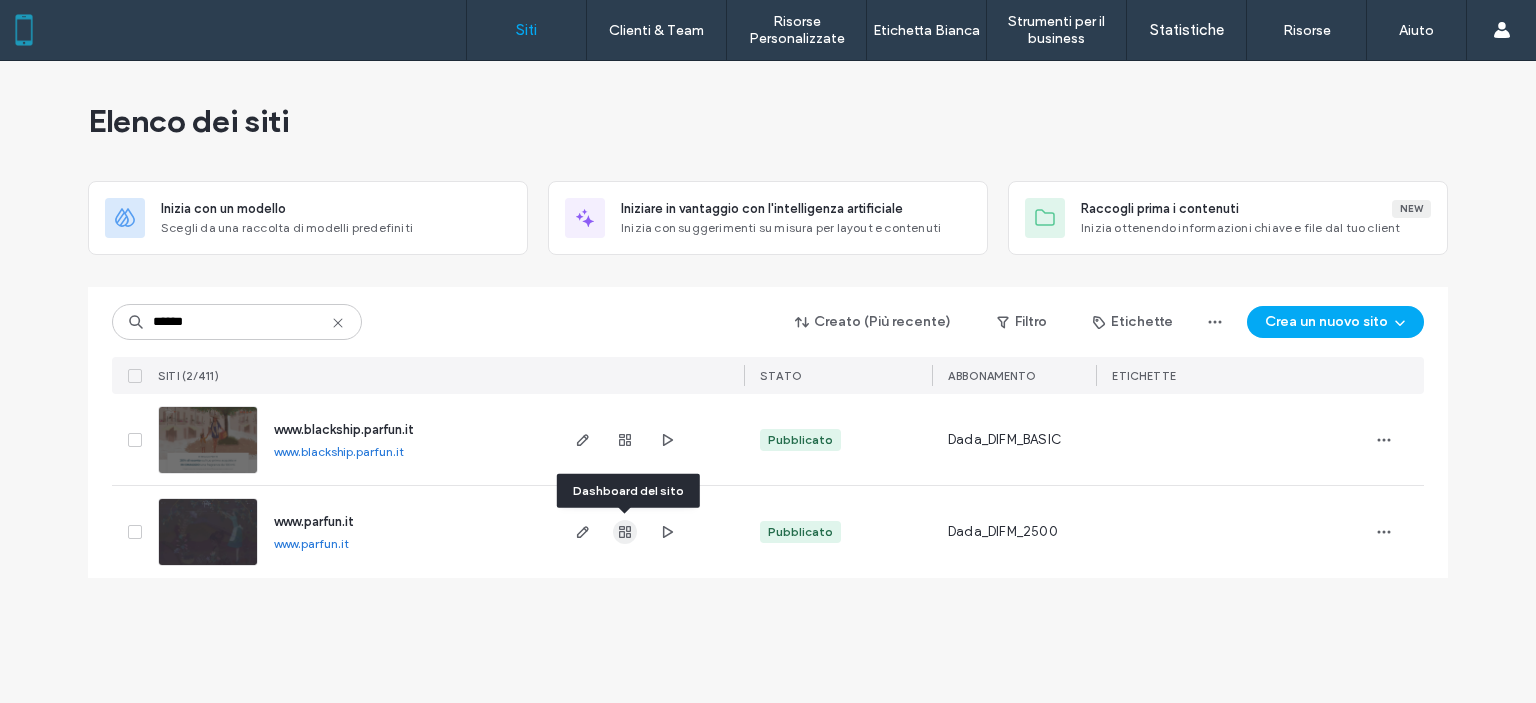 click 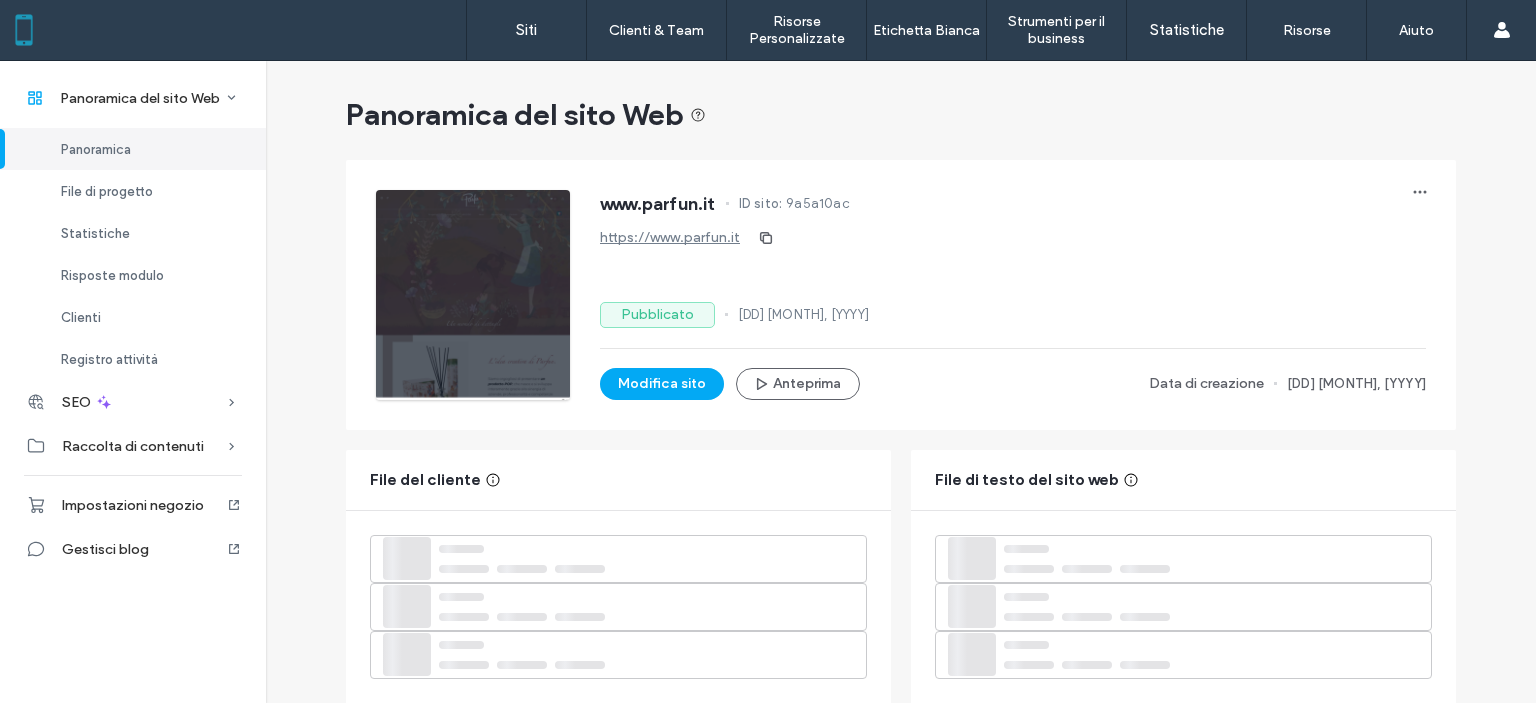 scroll, scrollTop: 796, scrollLeft: 0, axis: vertical 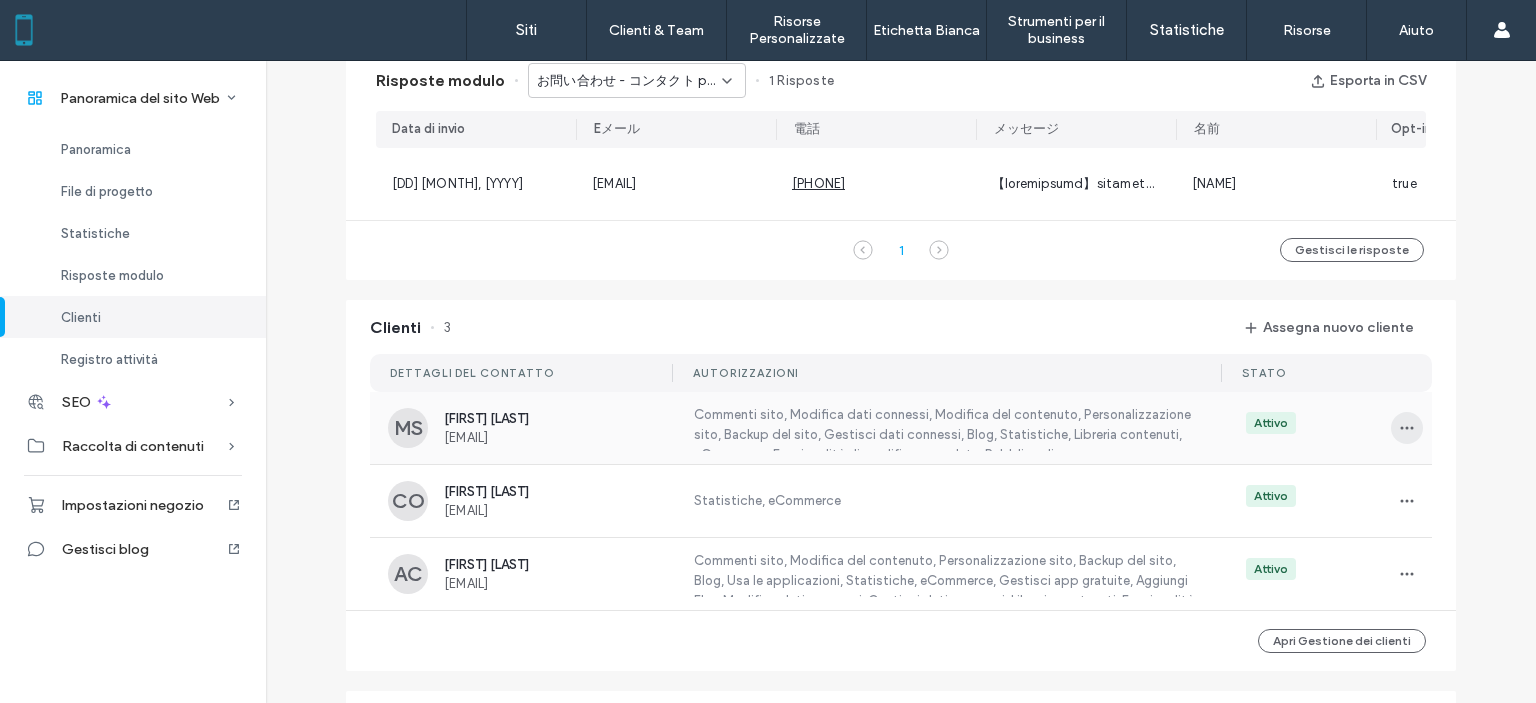 click 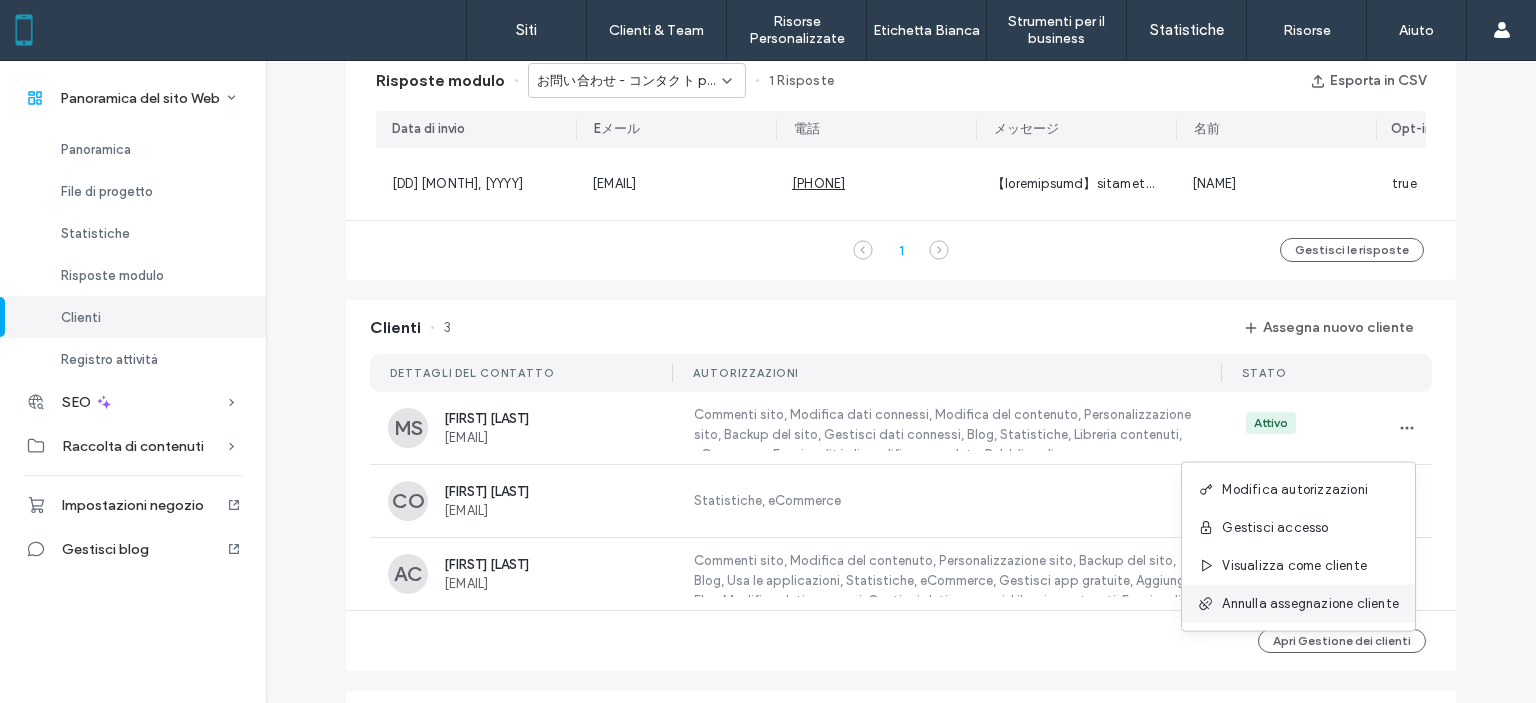 click on "Annulla assegnazione cliente" at bounding box center [1310, 604] 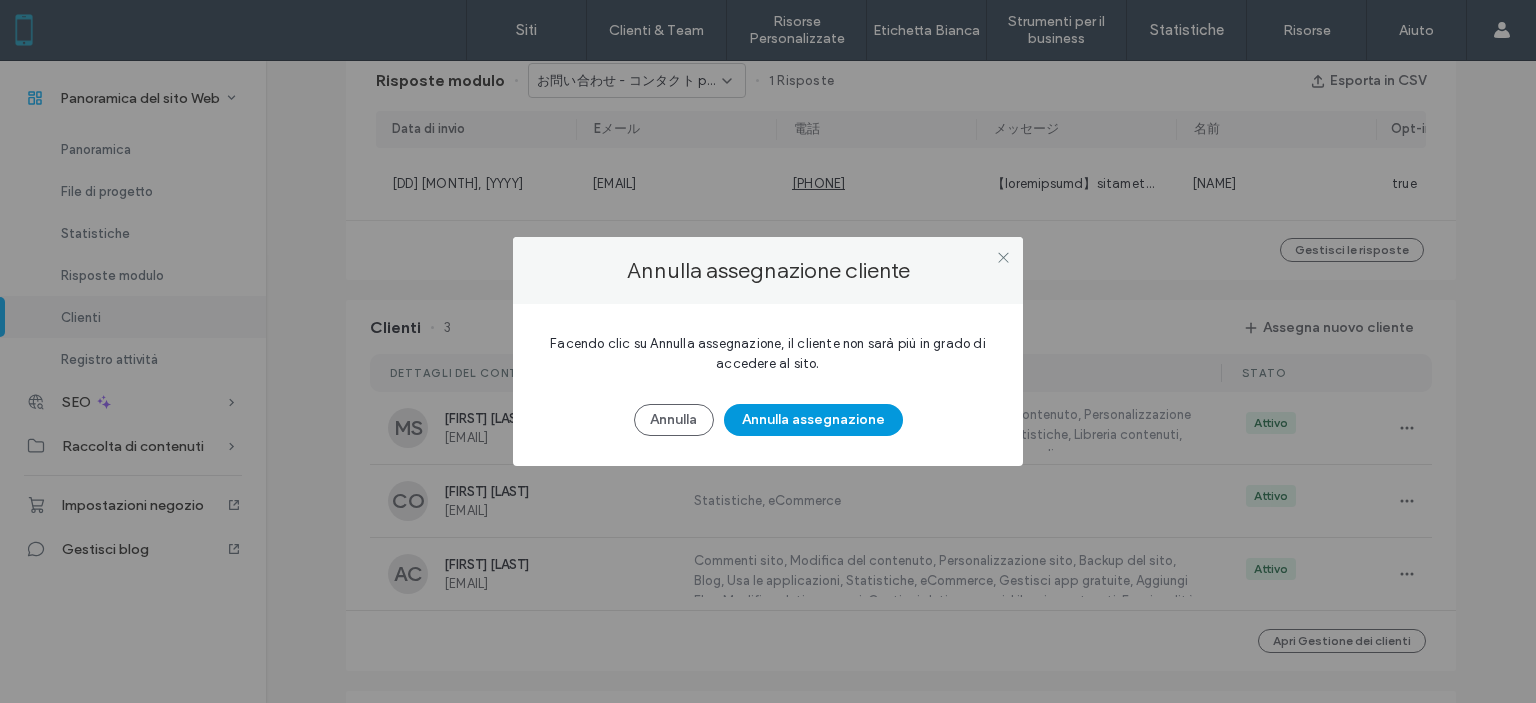 drag, startPoint x: 758, startPoint y: 415, endPoint x: 772, endPoint y: 419, distance: 14.56022 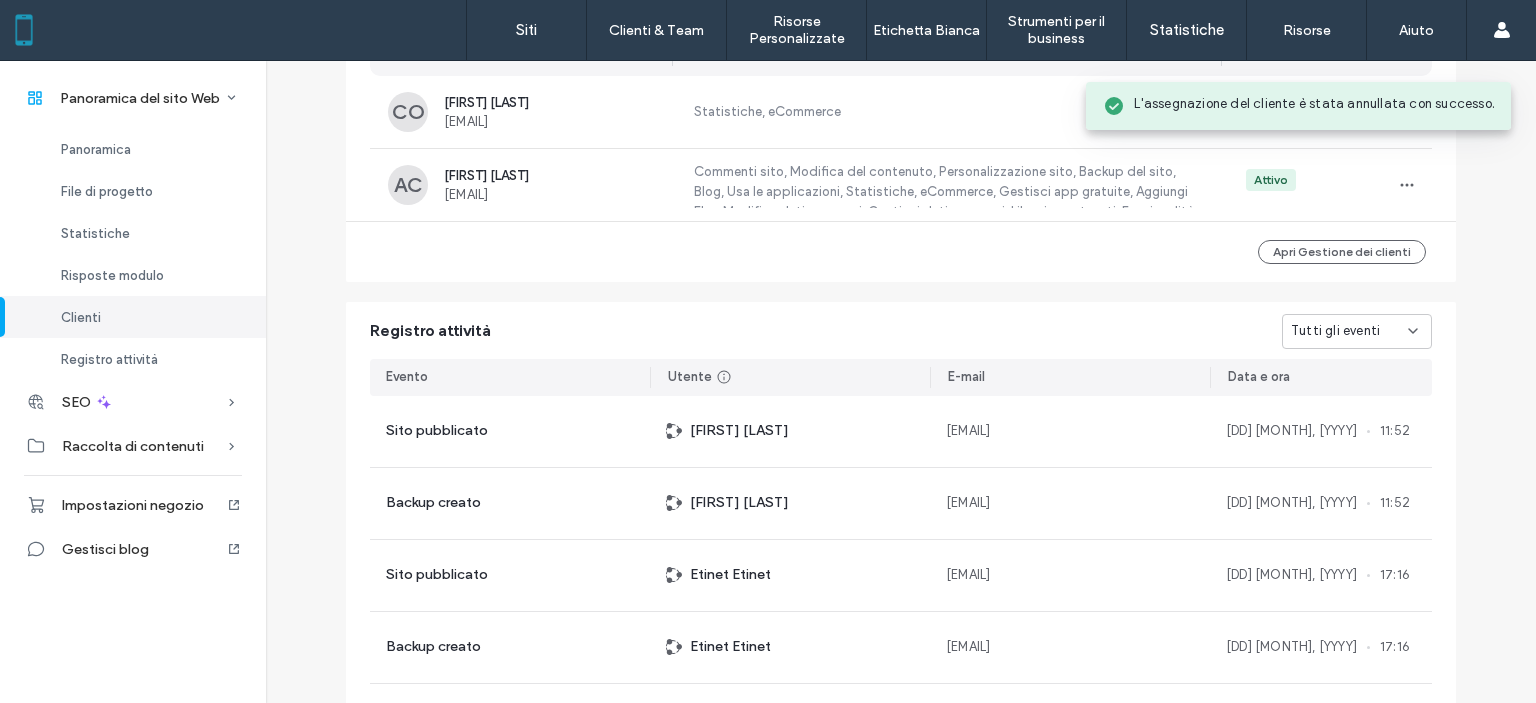 scroll, scrollTop: 1696, scrollLeft: 0, axis: vertical 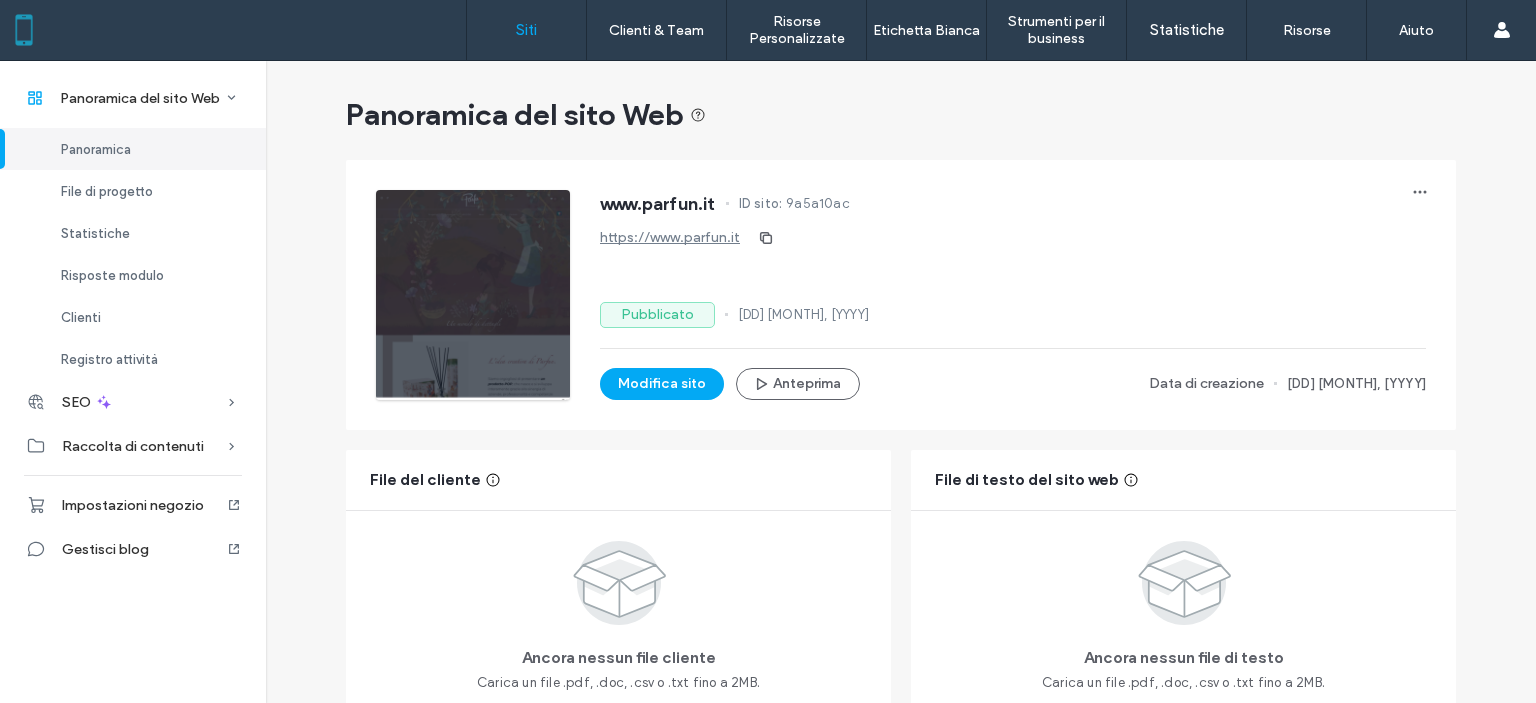 click on "Siti" at bounding box center [526, 30] 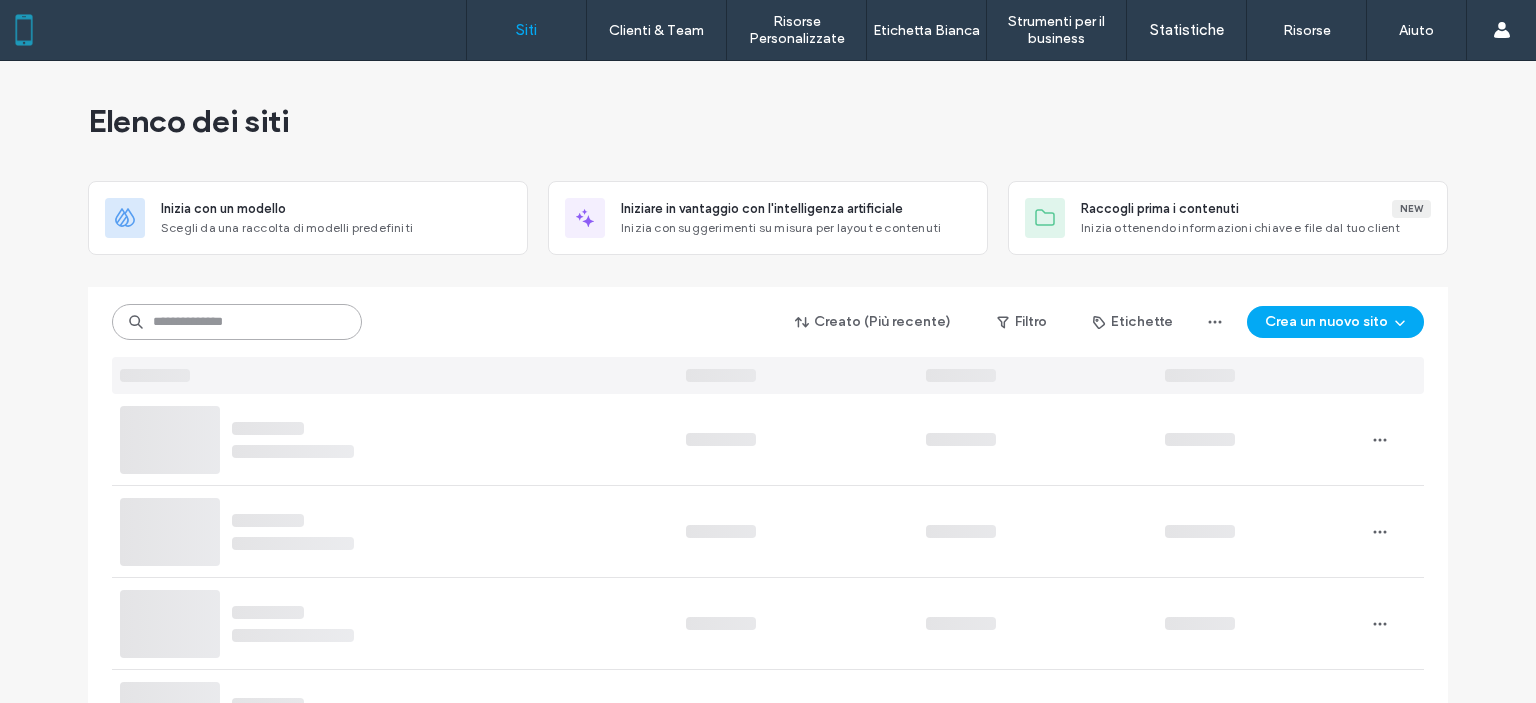 click at bounding box center (237, 322) 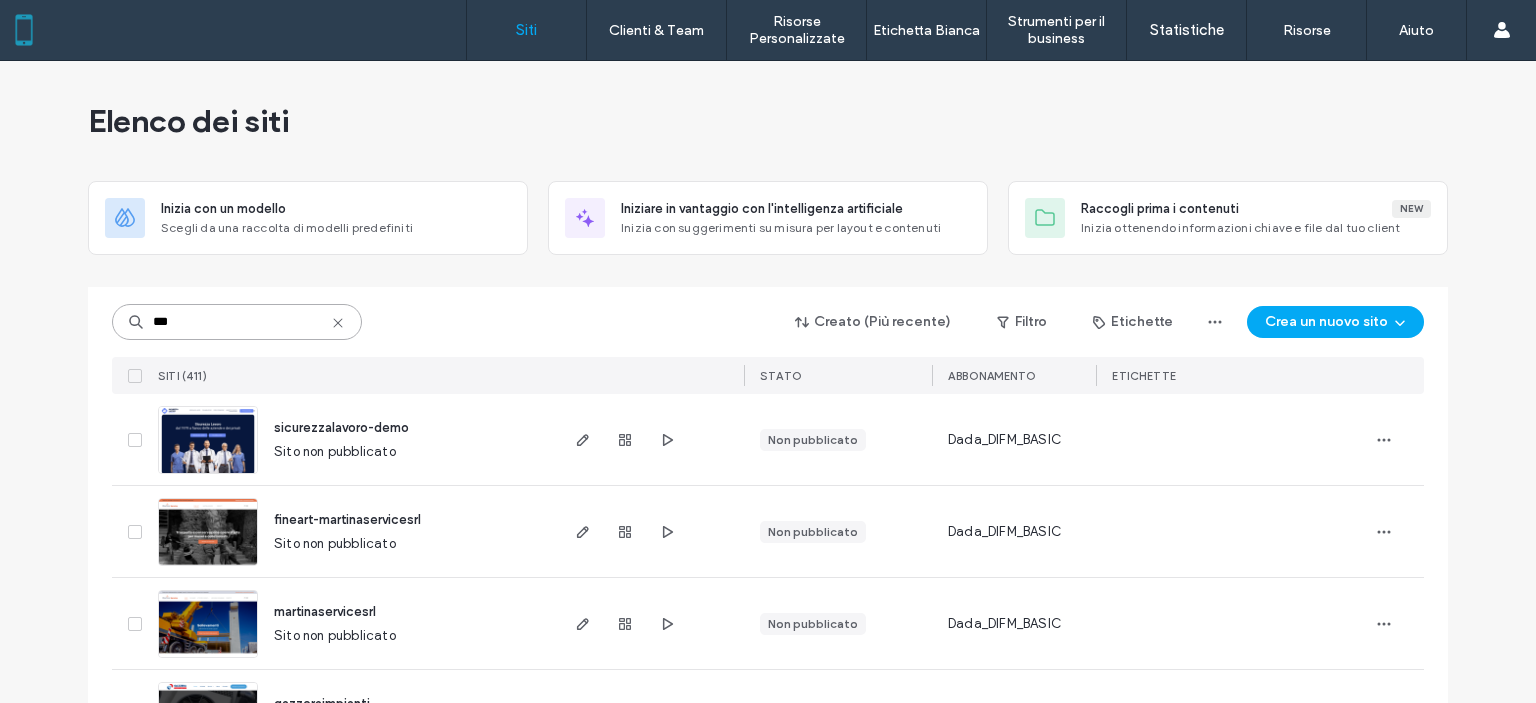 type on "***" 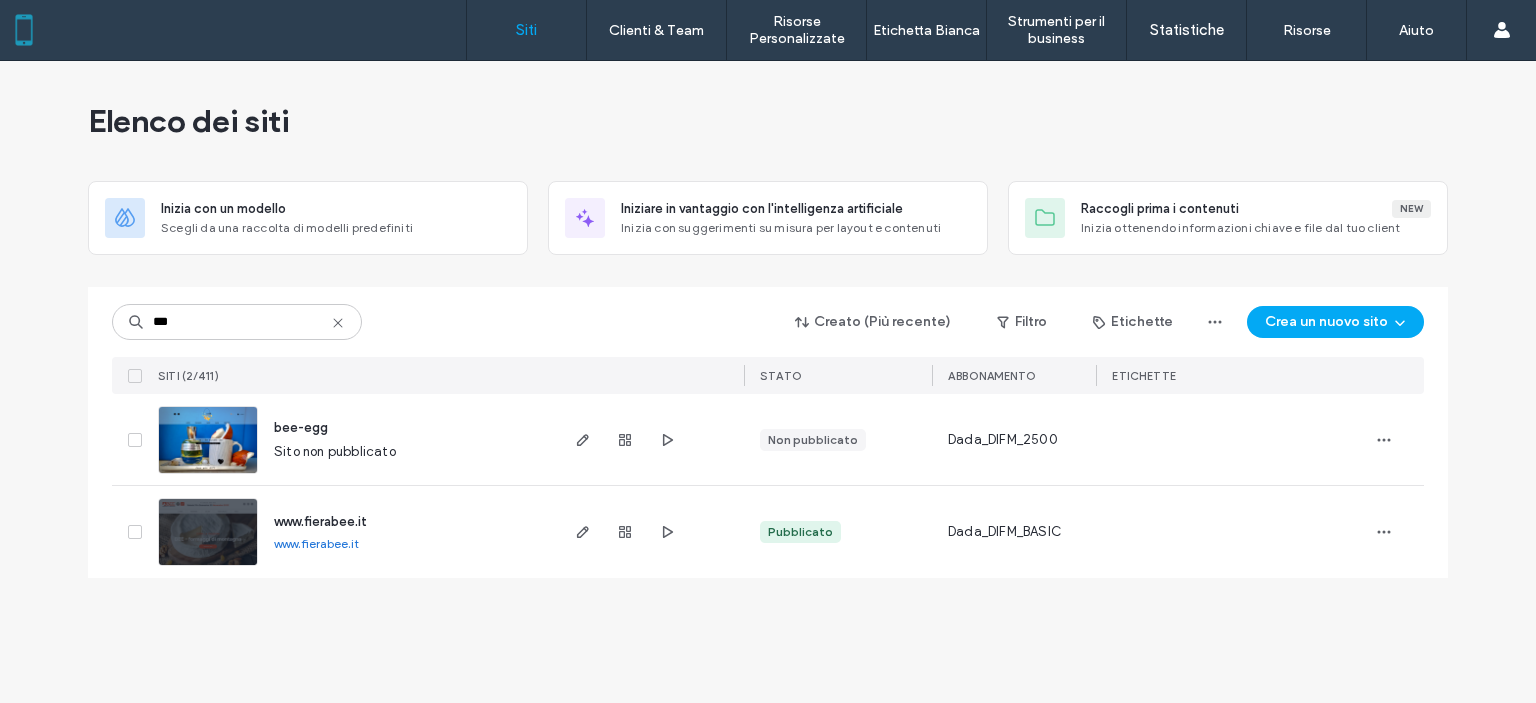 click at bounding box center (208, 475) 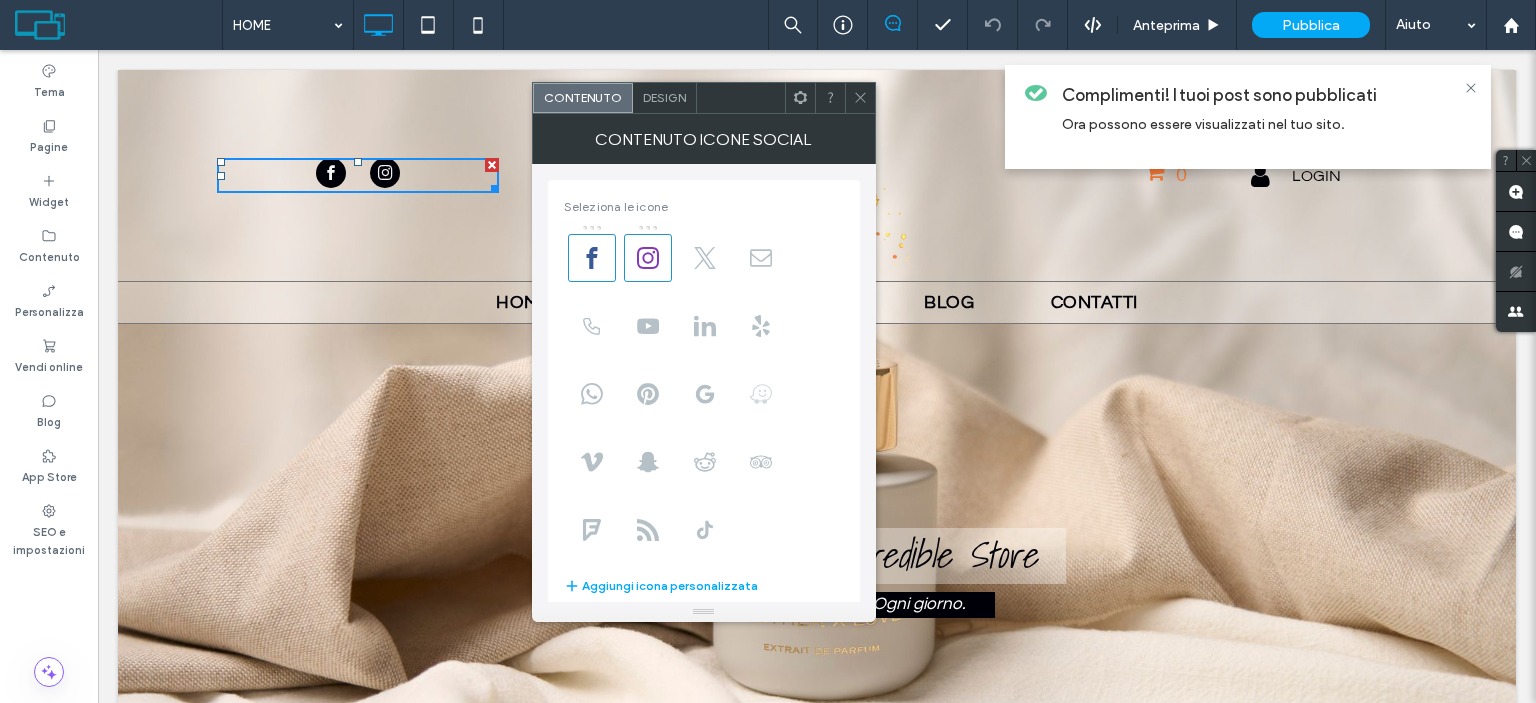 scroll, scrollTop: 0, scrollLeft: 0, axis: both 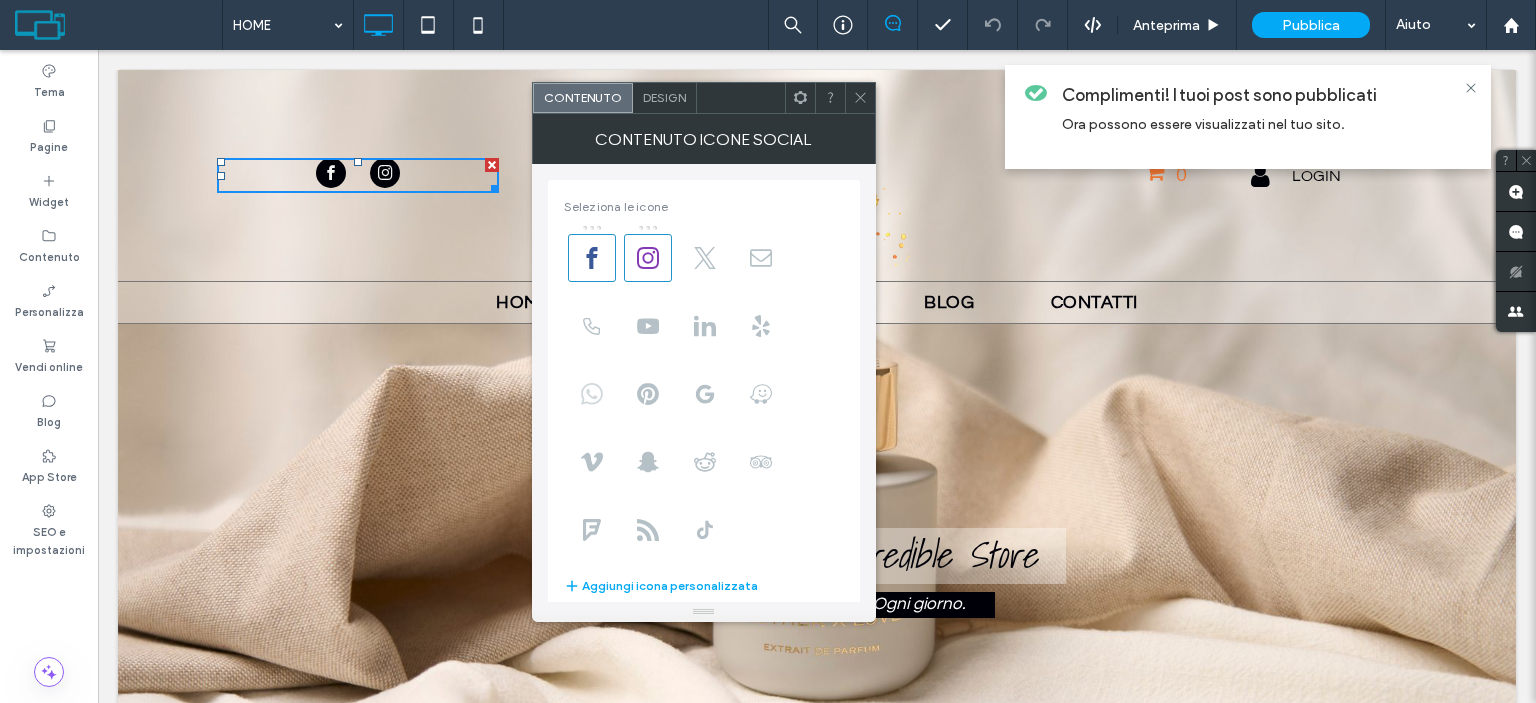 click 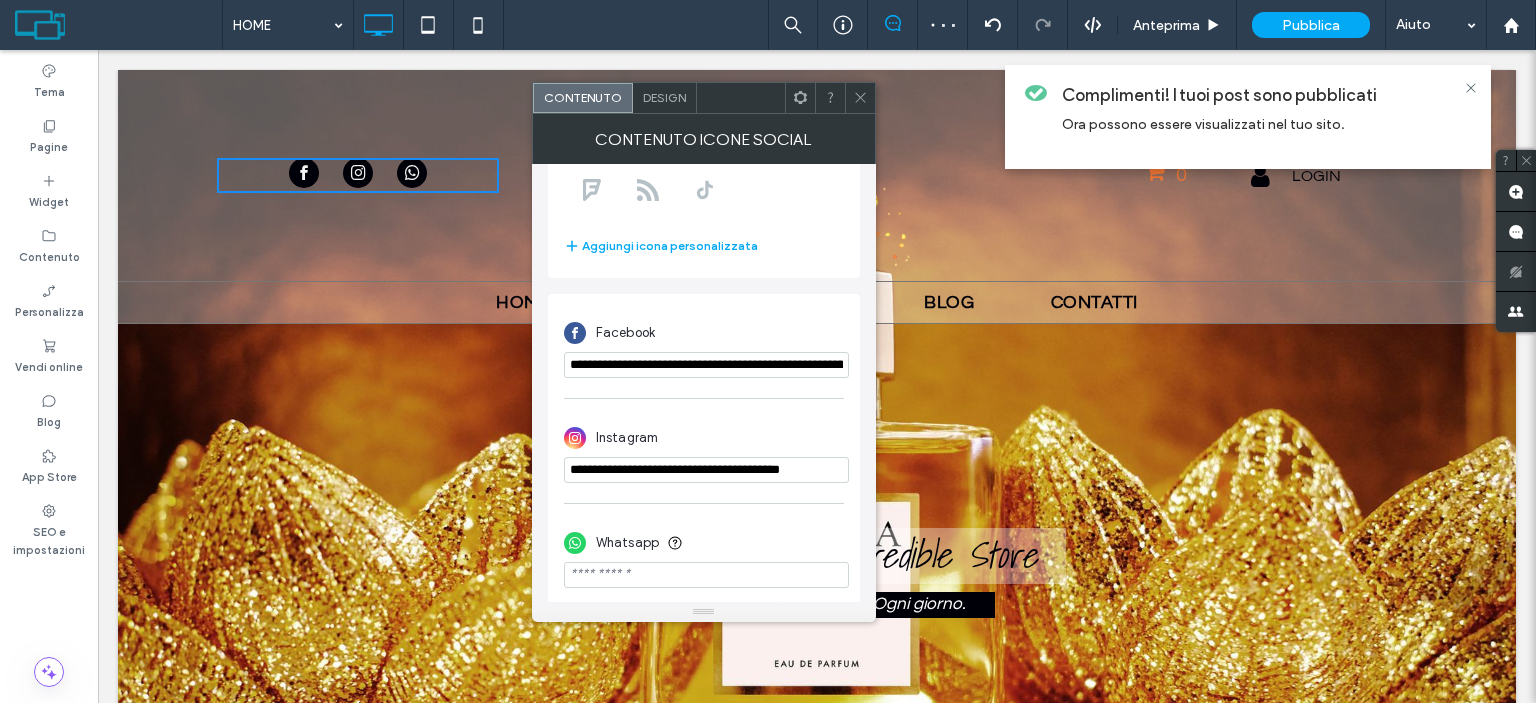 scroll, scrollTop: 349, scrollLeft: 0, axis: vertical 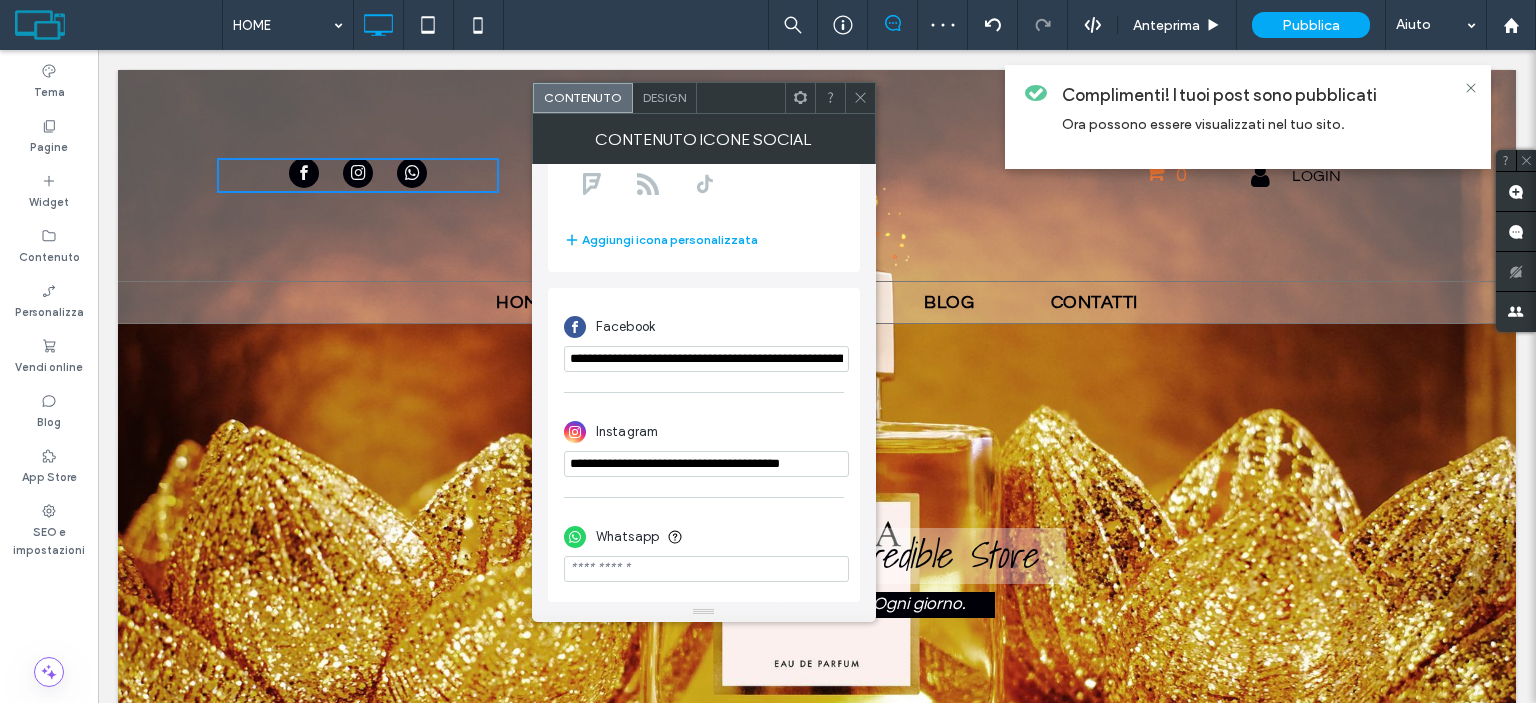 click at bounding box center (706, 569) 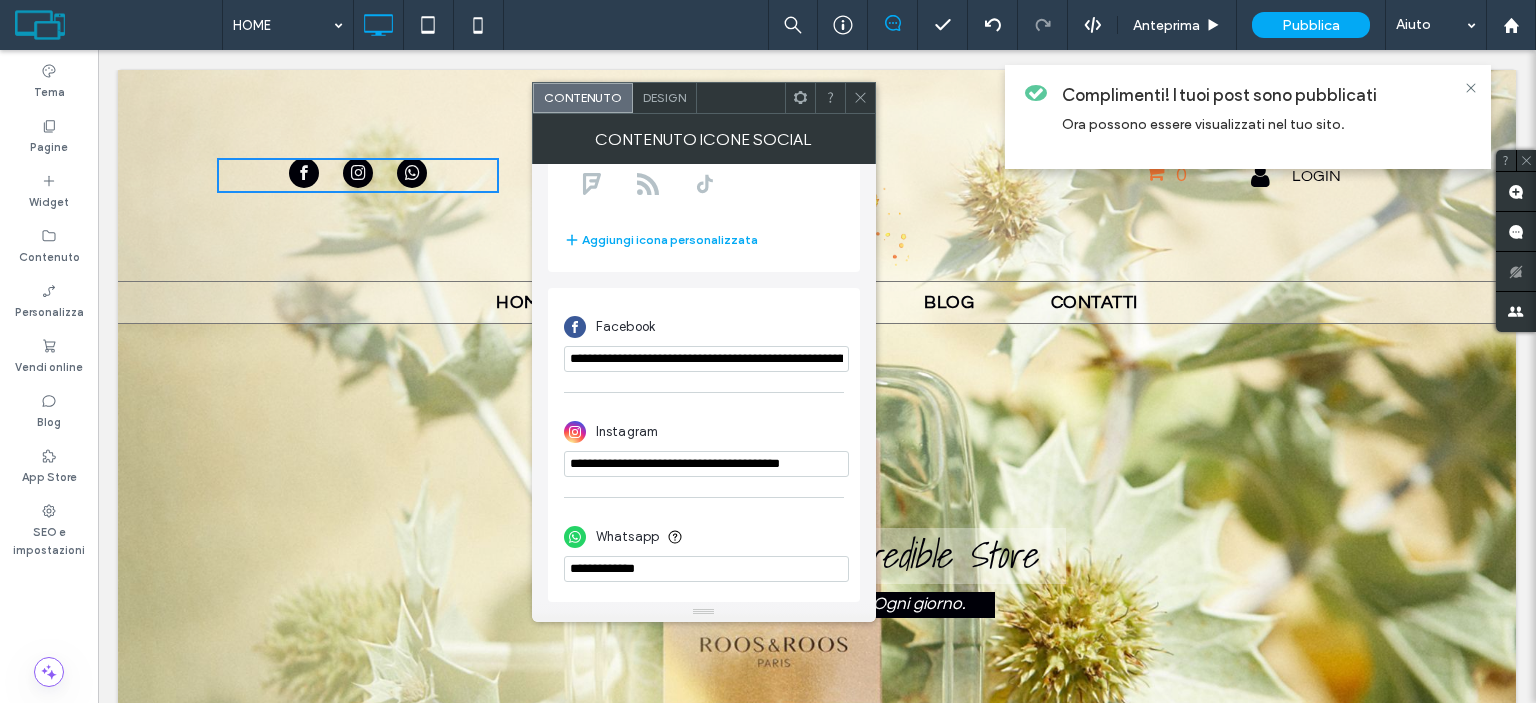 type on "**********" 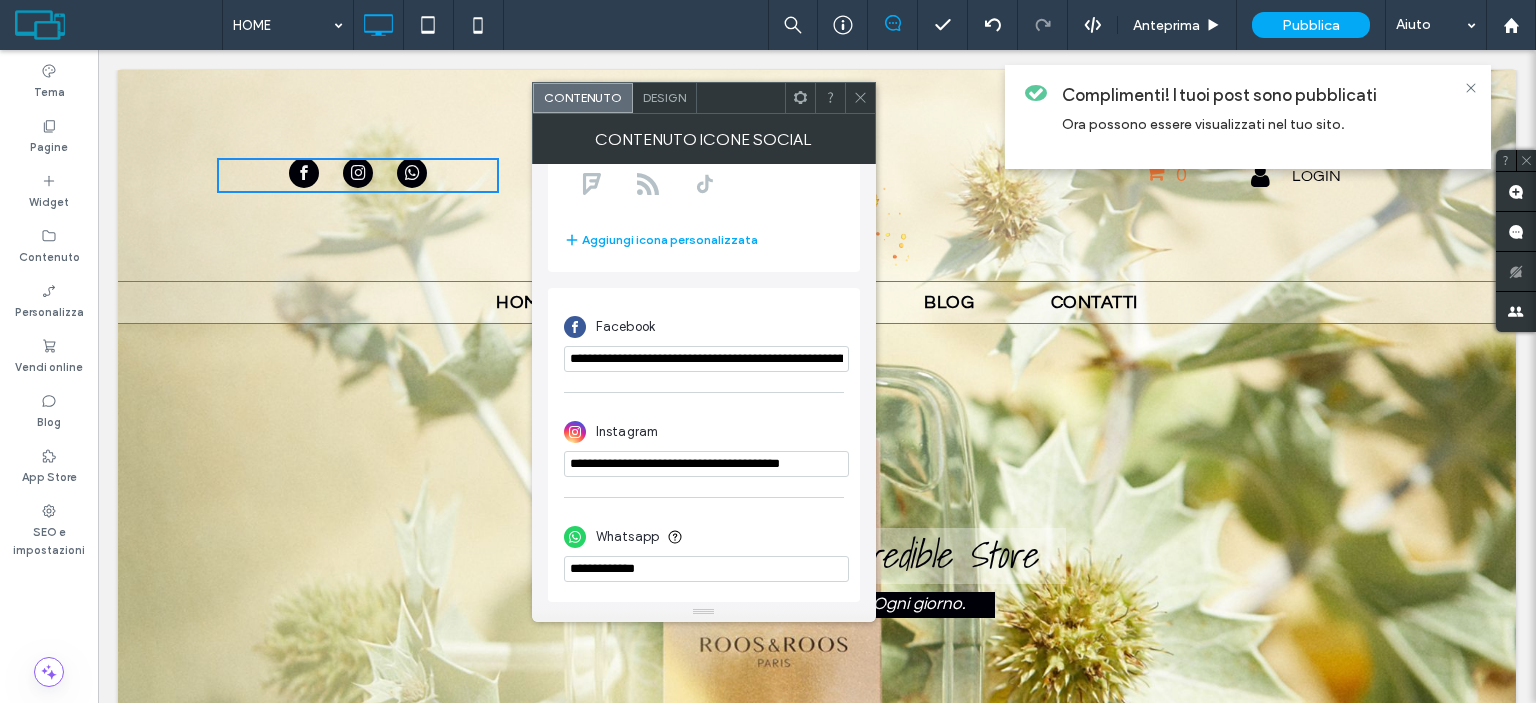 click on "Whatsapp" at bounding box center [704, 537] 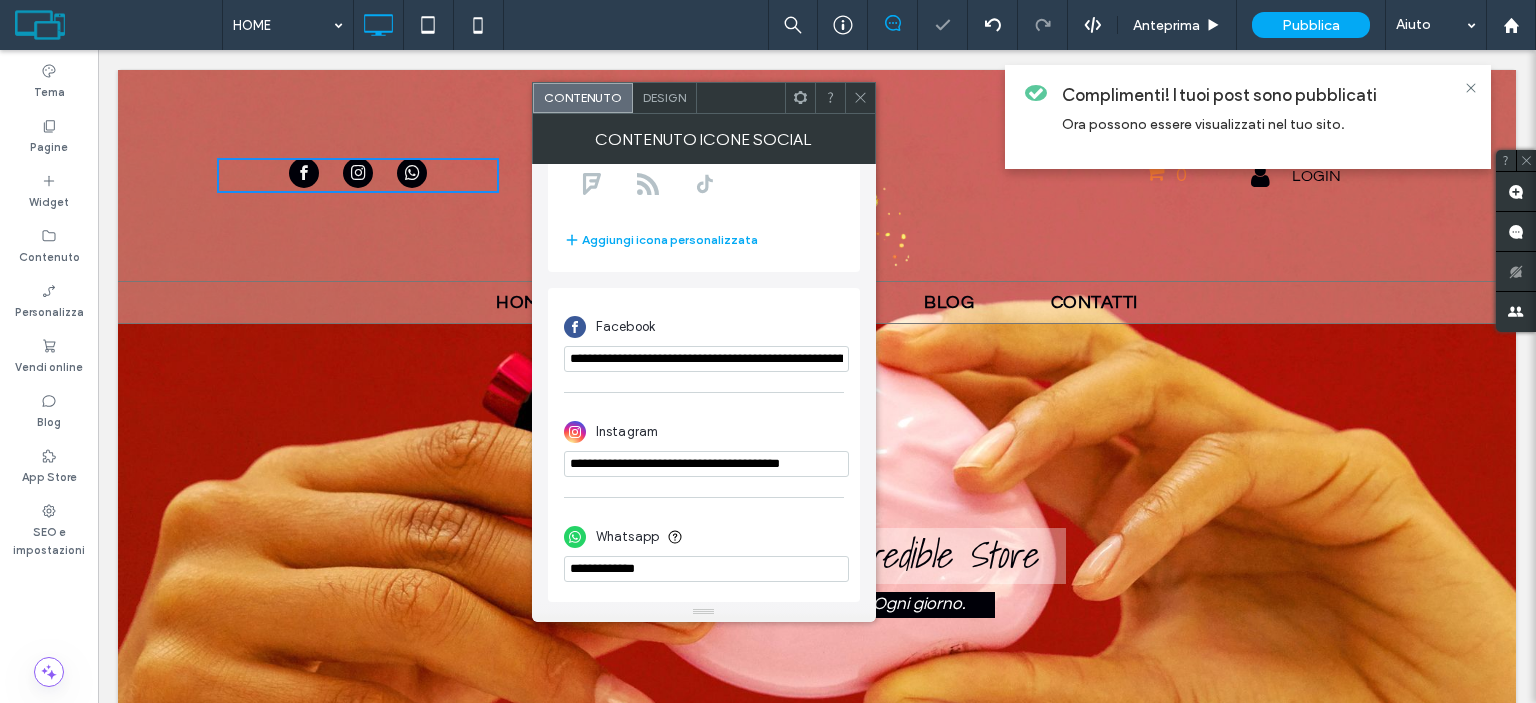 click 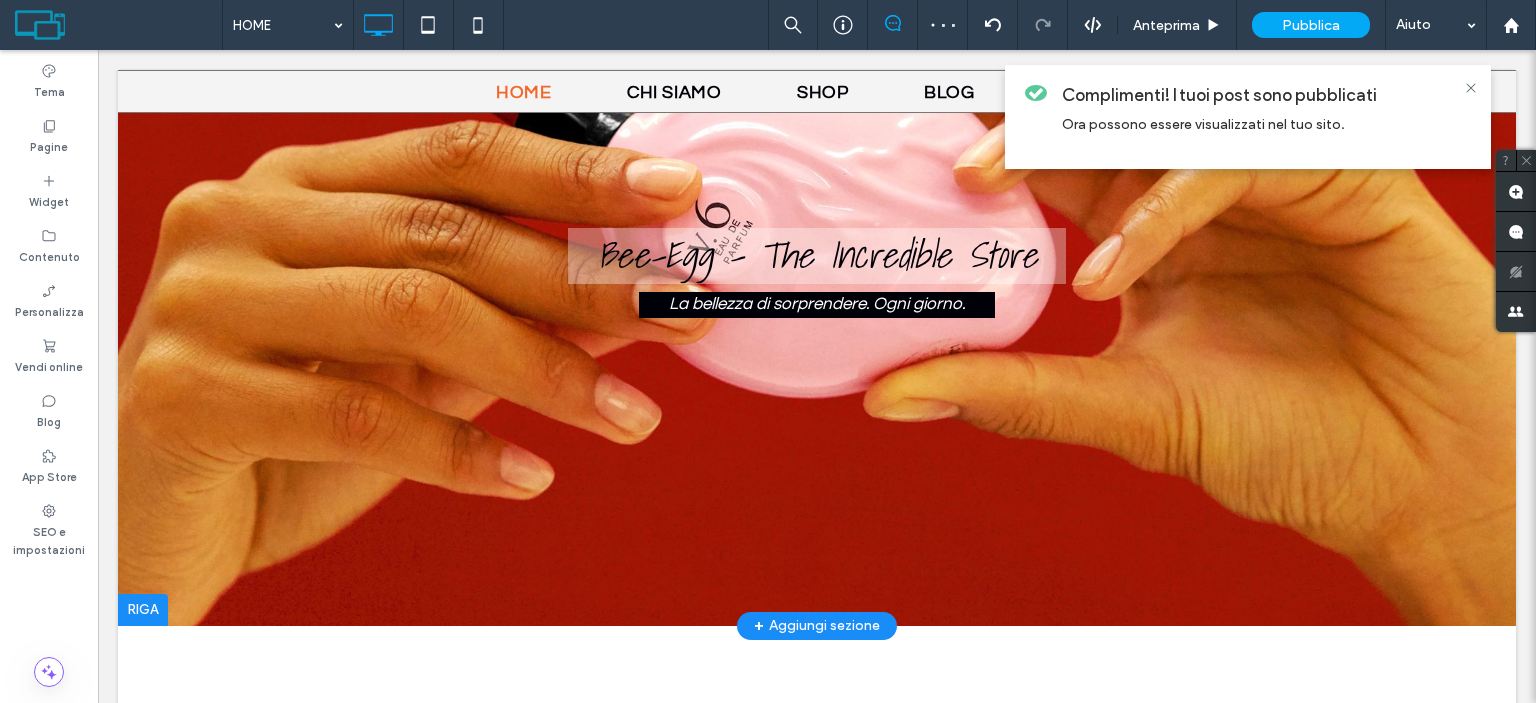 scroll, scrollTop: 700, scrollLeft: 0, axis: vertical 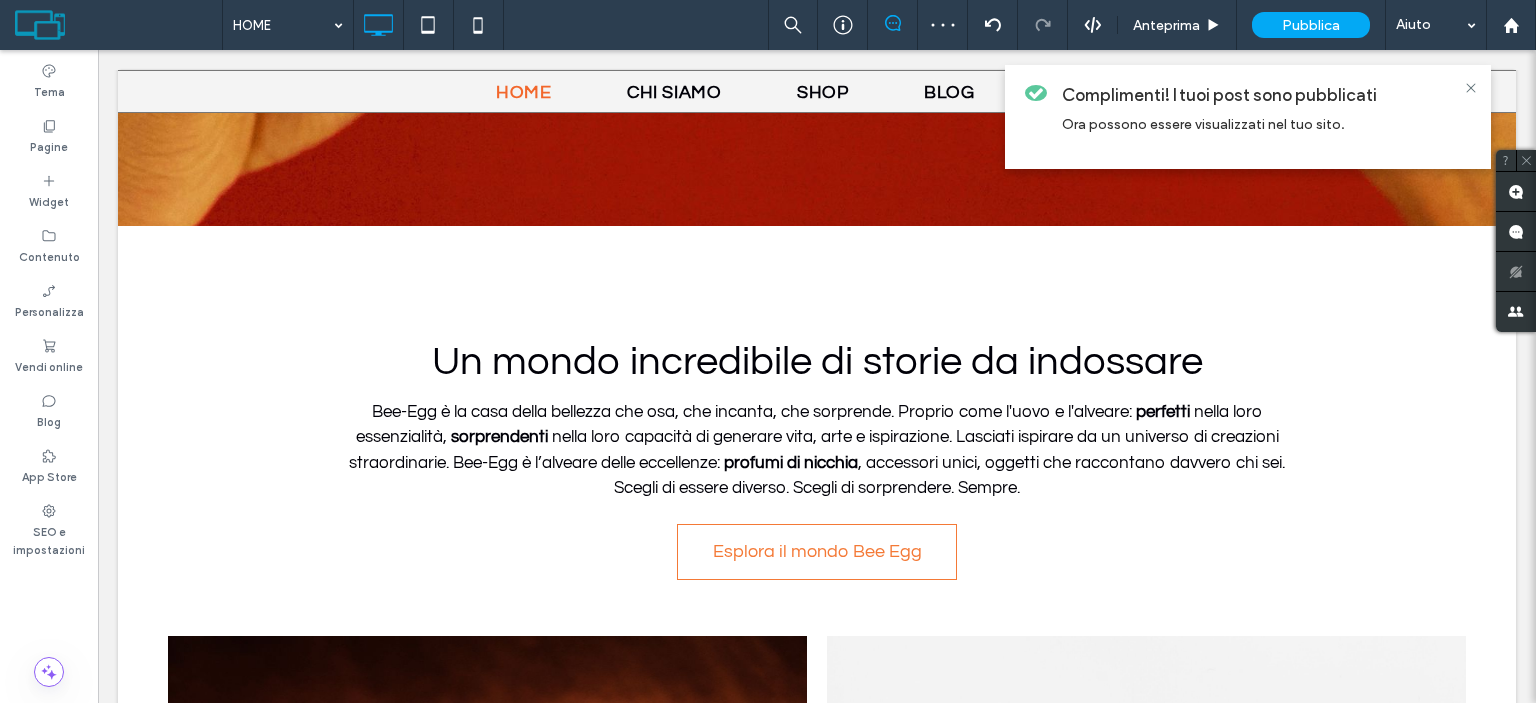 click at bounding box center [1471, 88] 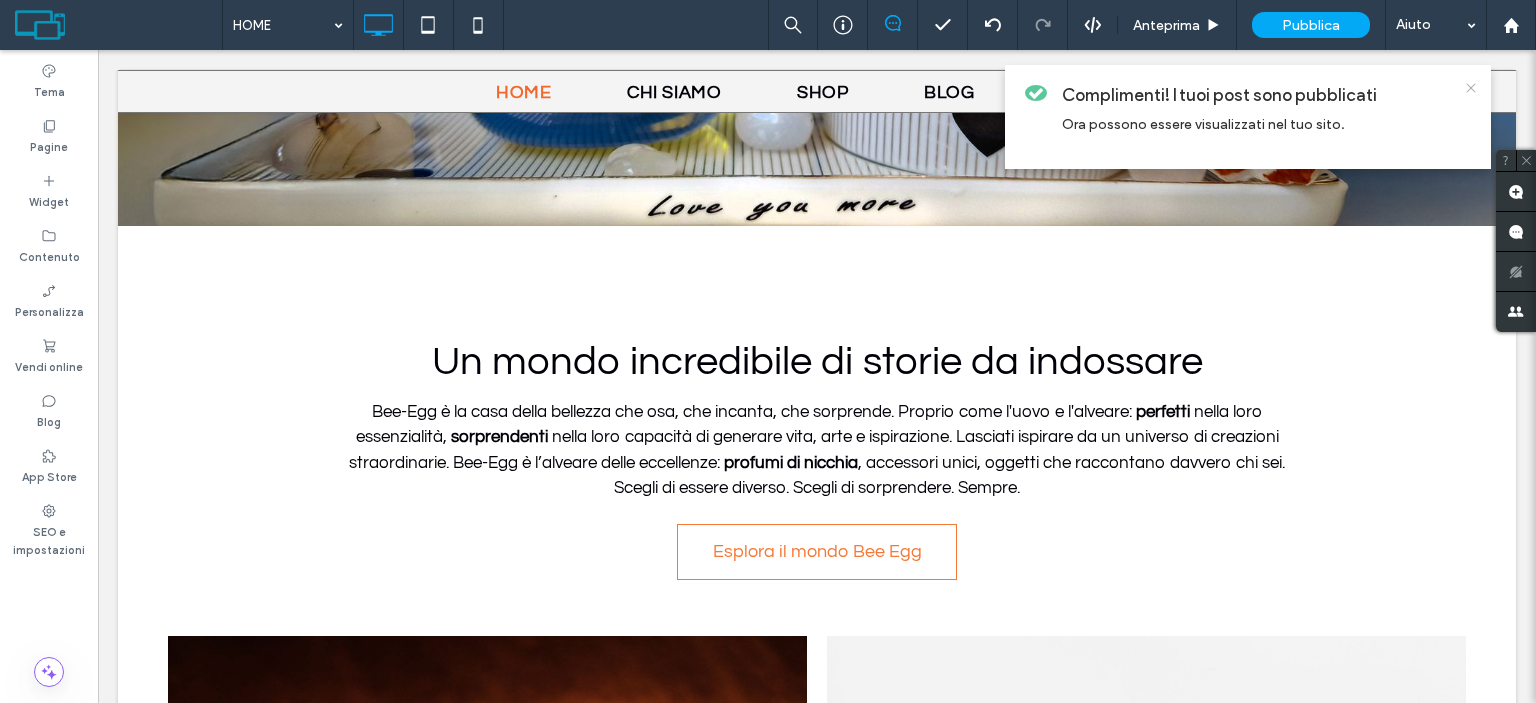 click 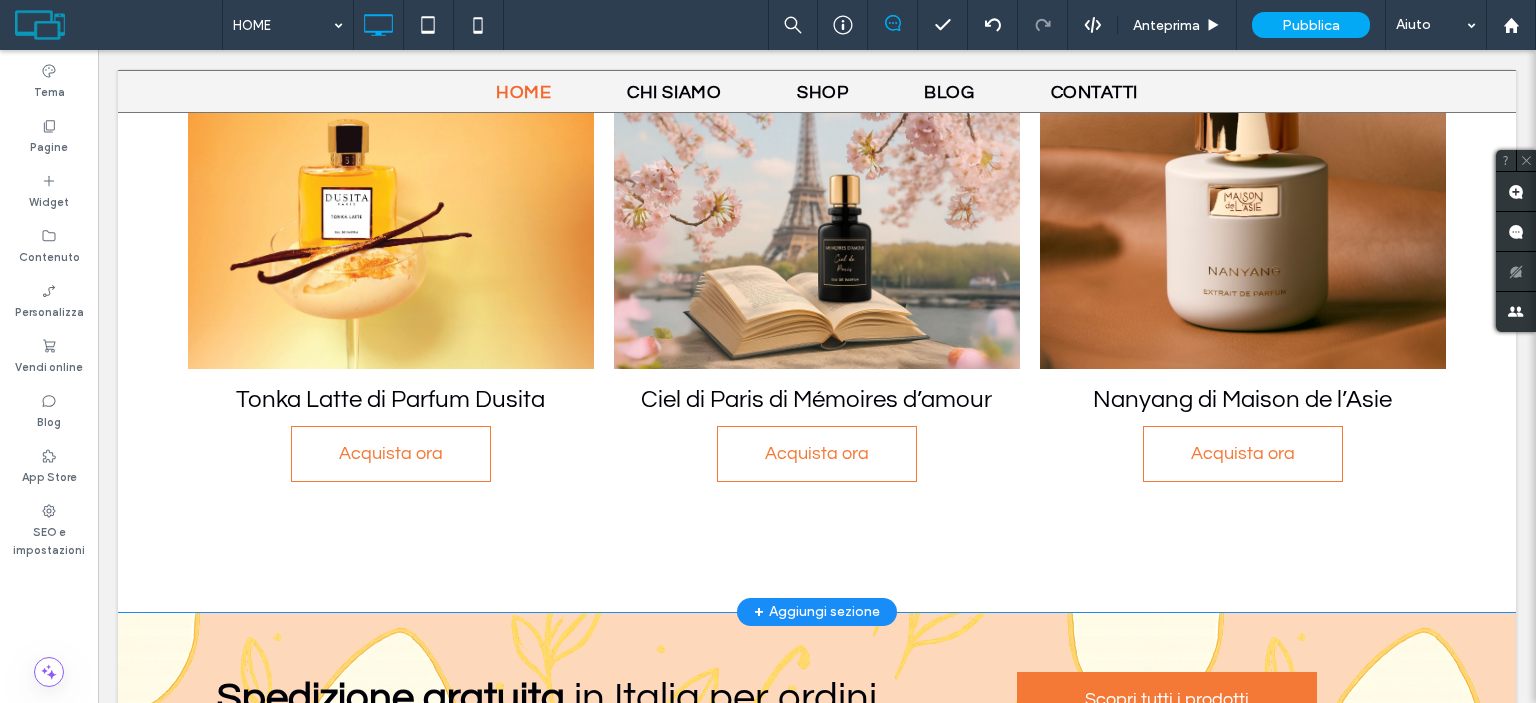 scroll, scrollTop: 3551, scrollLeft: 0, axis: vertical 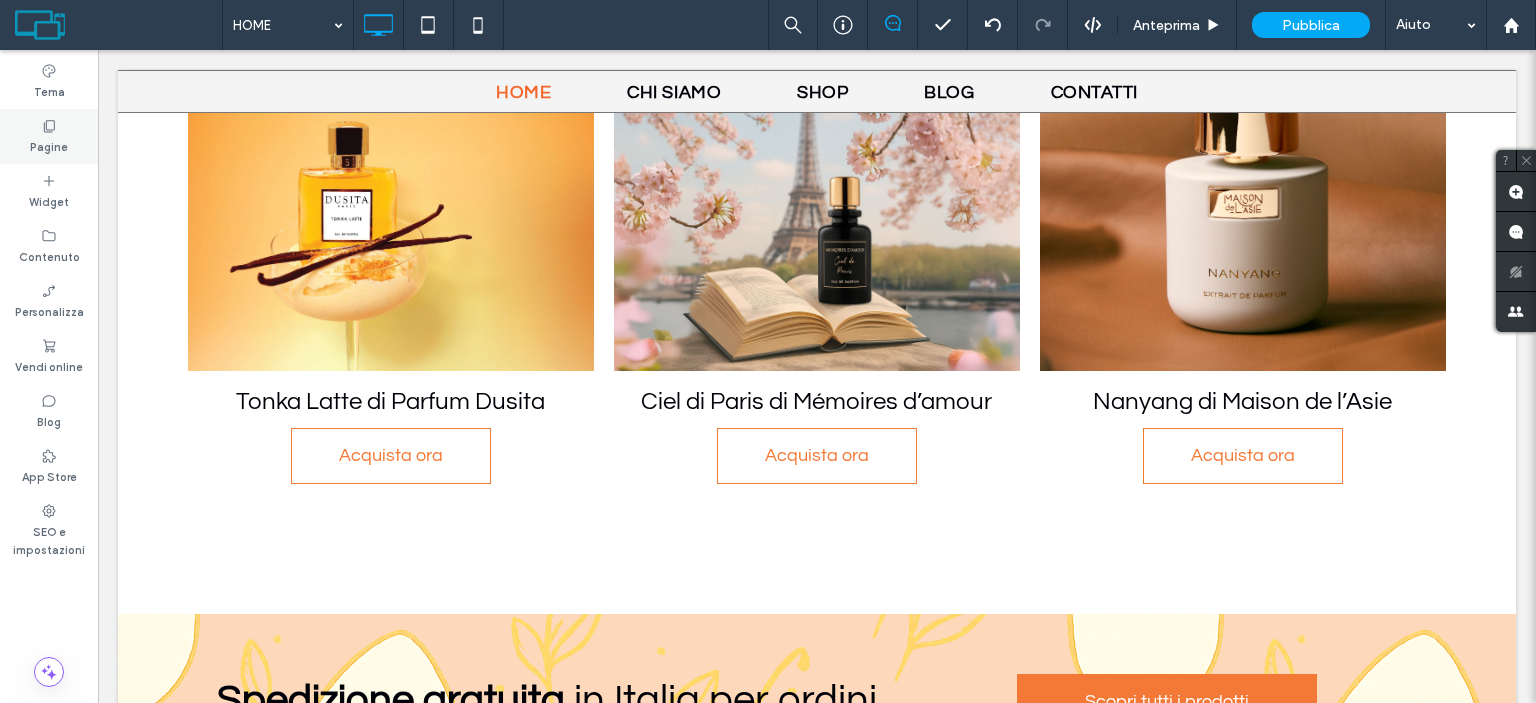 drag, startPoint x: 65, startPoint y: 146, endPoint x: 45, endPoint y: 391, distance: 245.81497 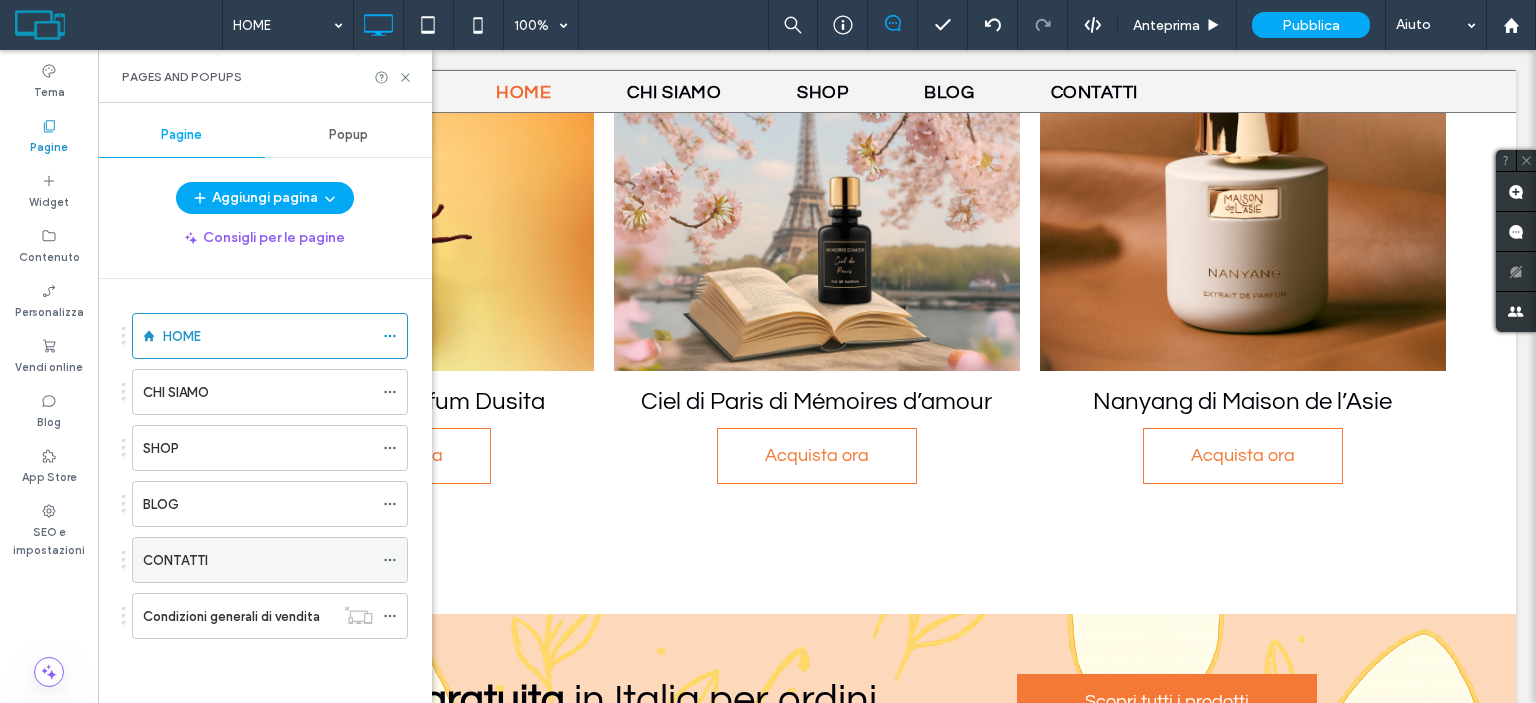 click on "CONTATTI" at bounding box center (258, 560) 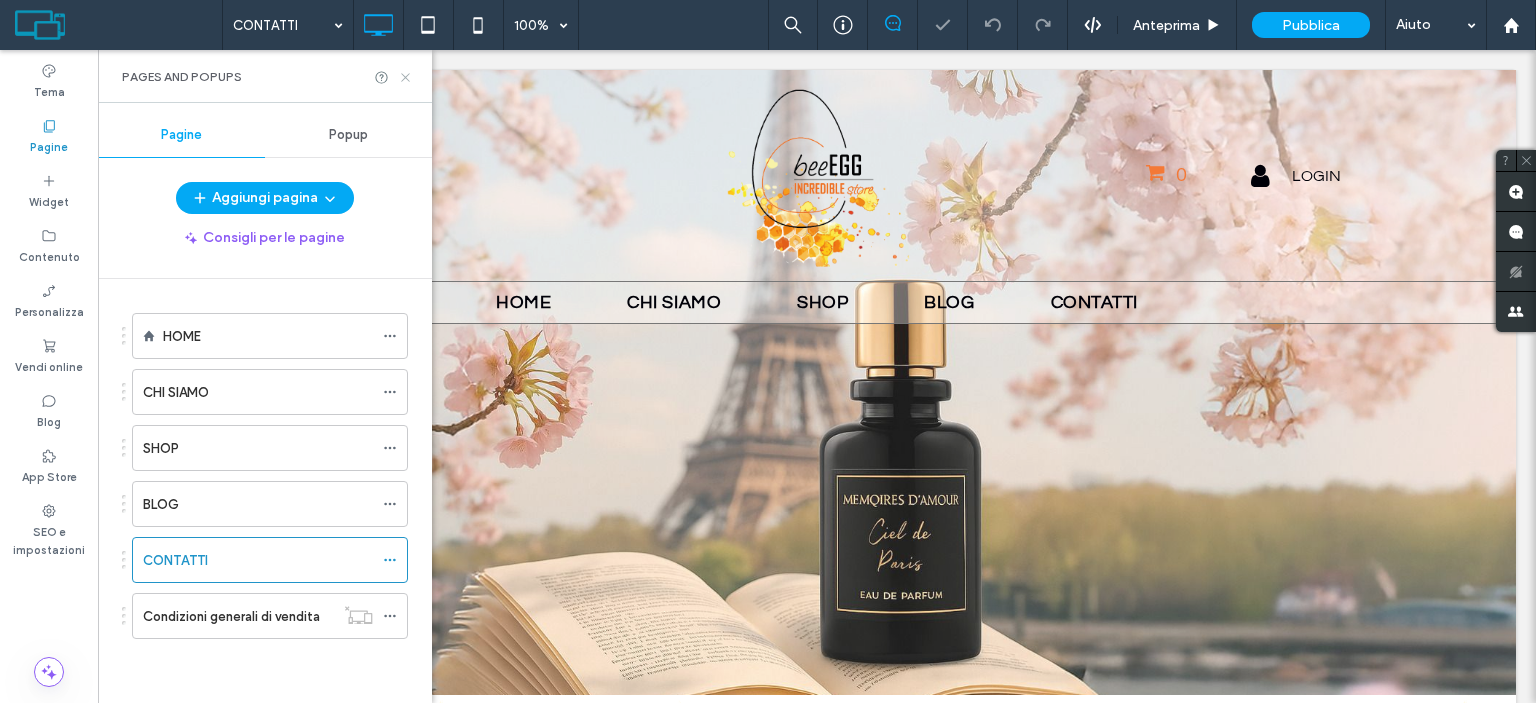 click 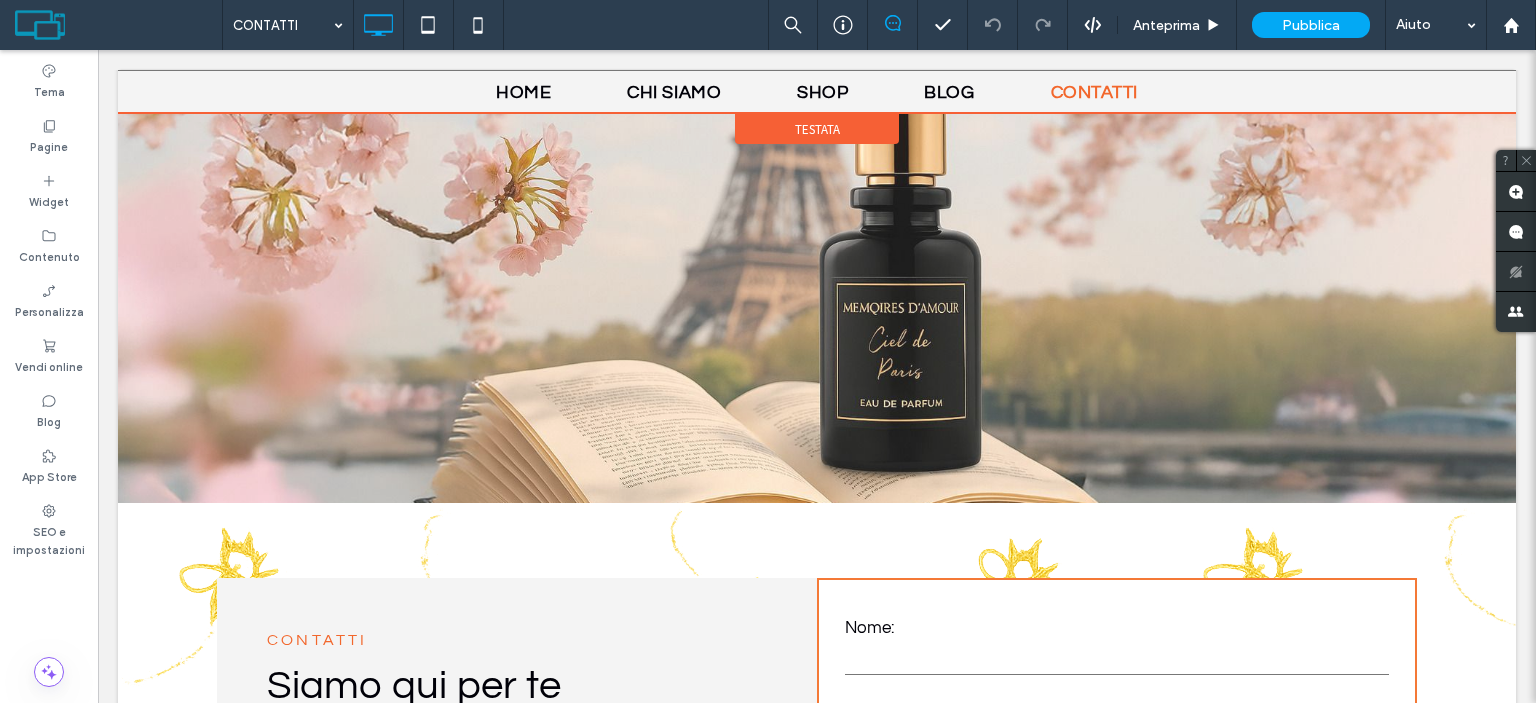 scroll, scrollTop: 0, scrollLeft: 0, axis: both 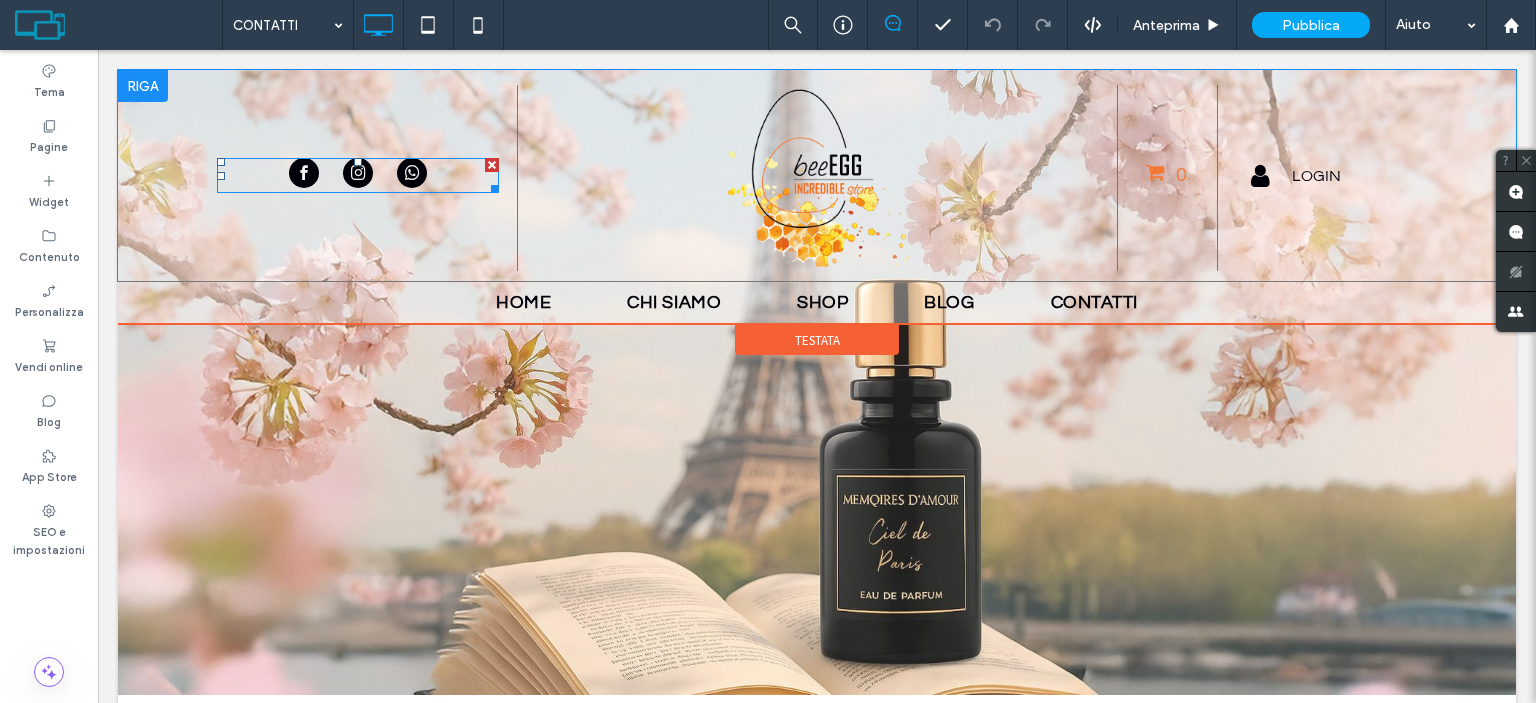 click at bounding box center (412, 173) 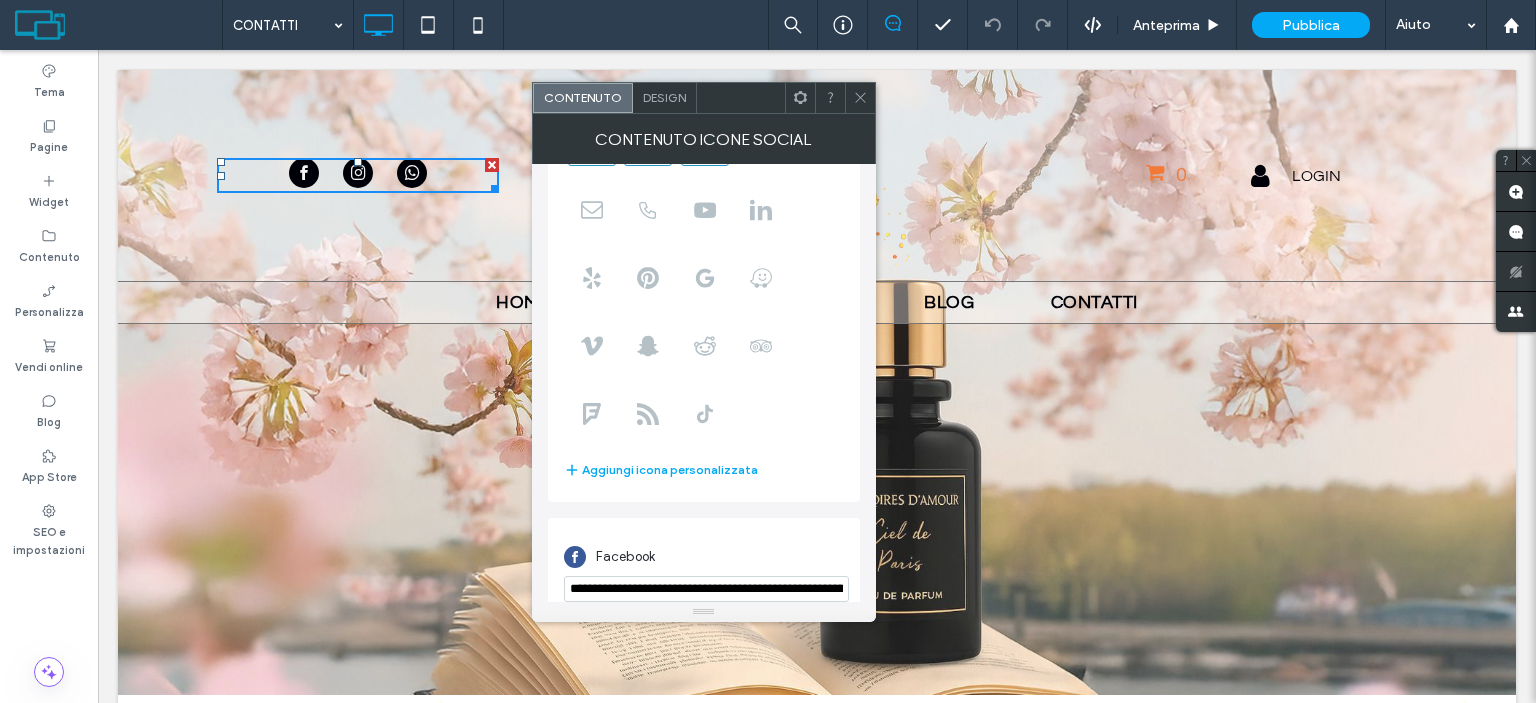 scroll, scrollTop: 349, scrollLeft: 0, axis: vertical 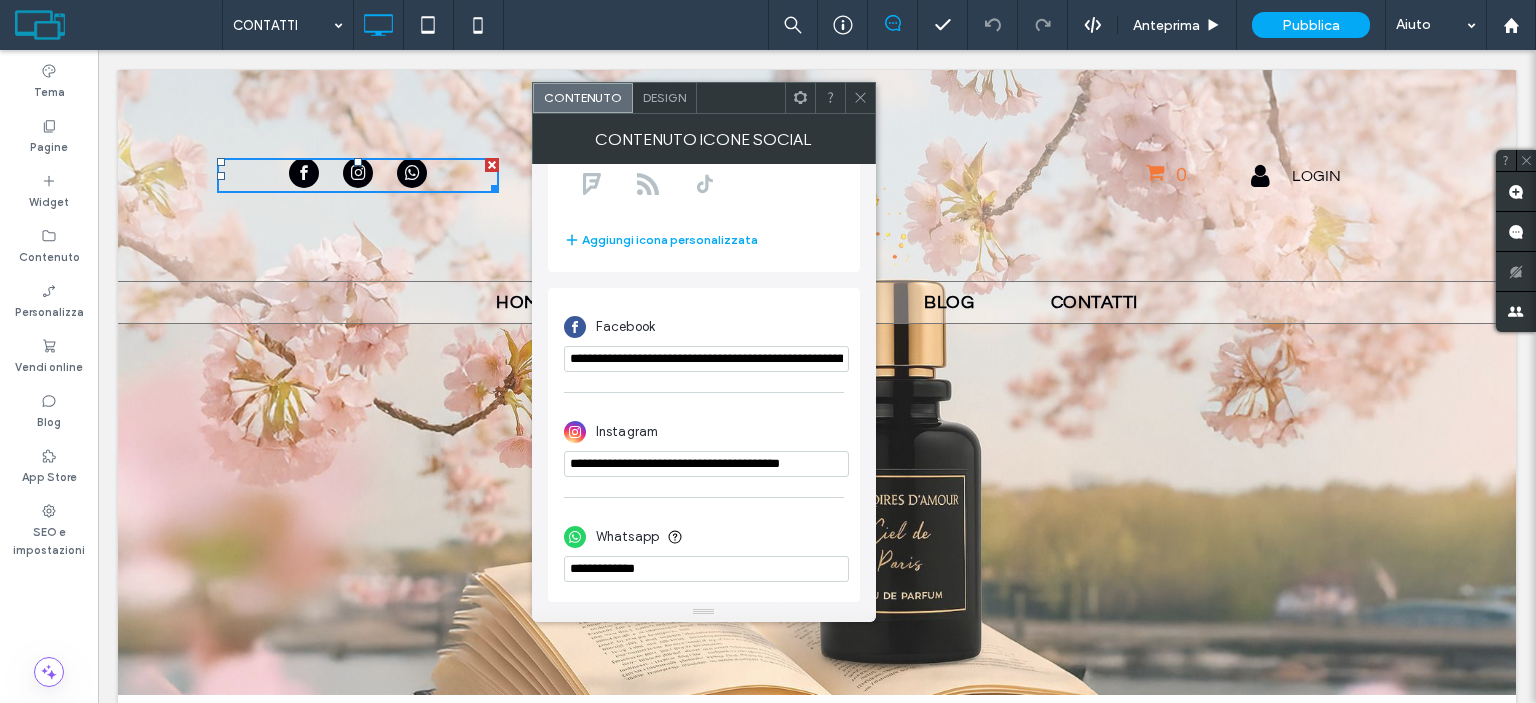 click at bounding box center (706, 569) 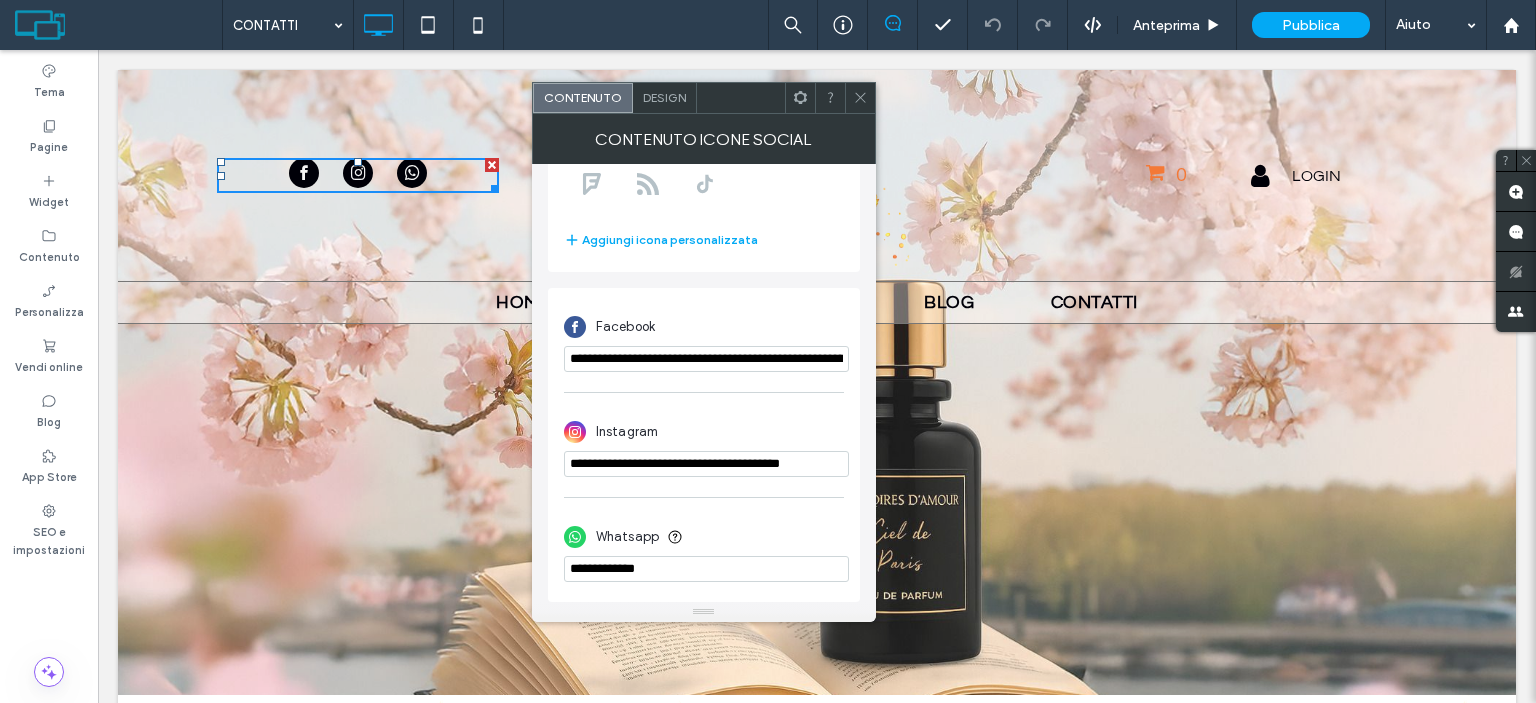 click at bounding box center (706, 569) 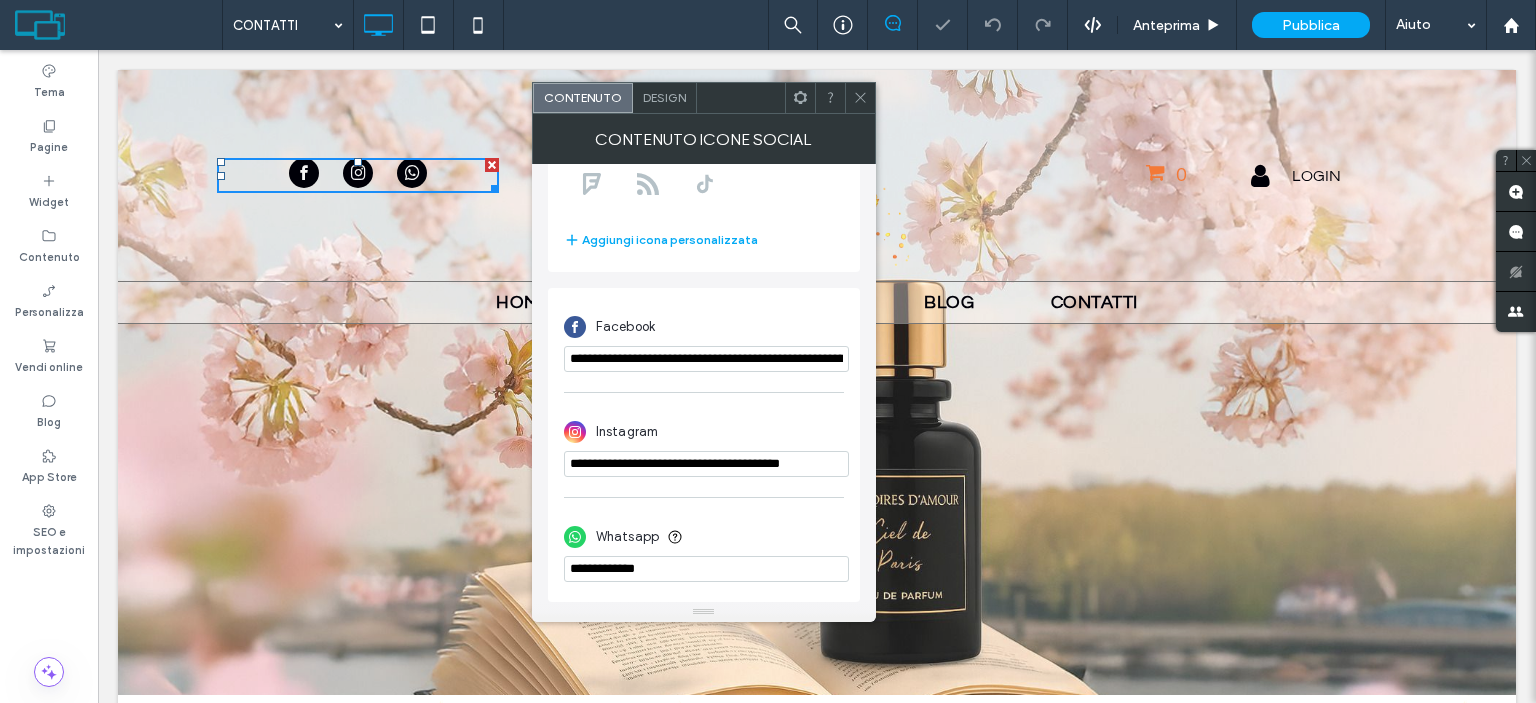 click 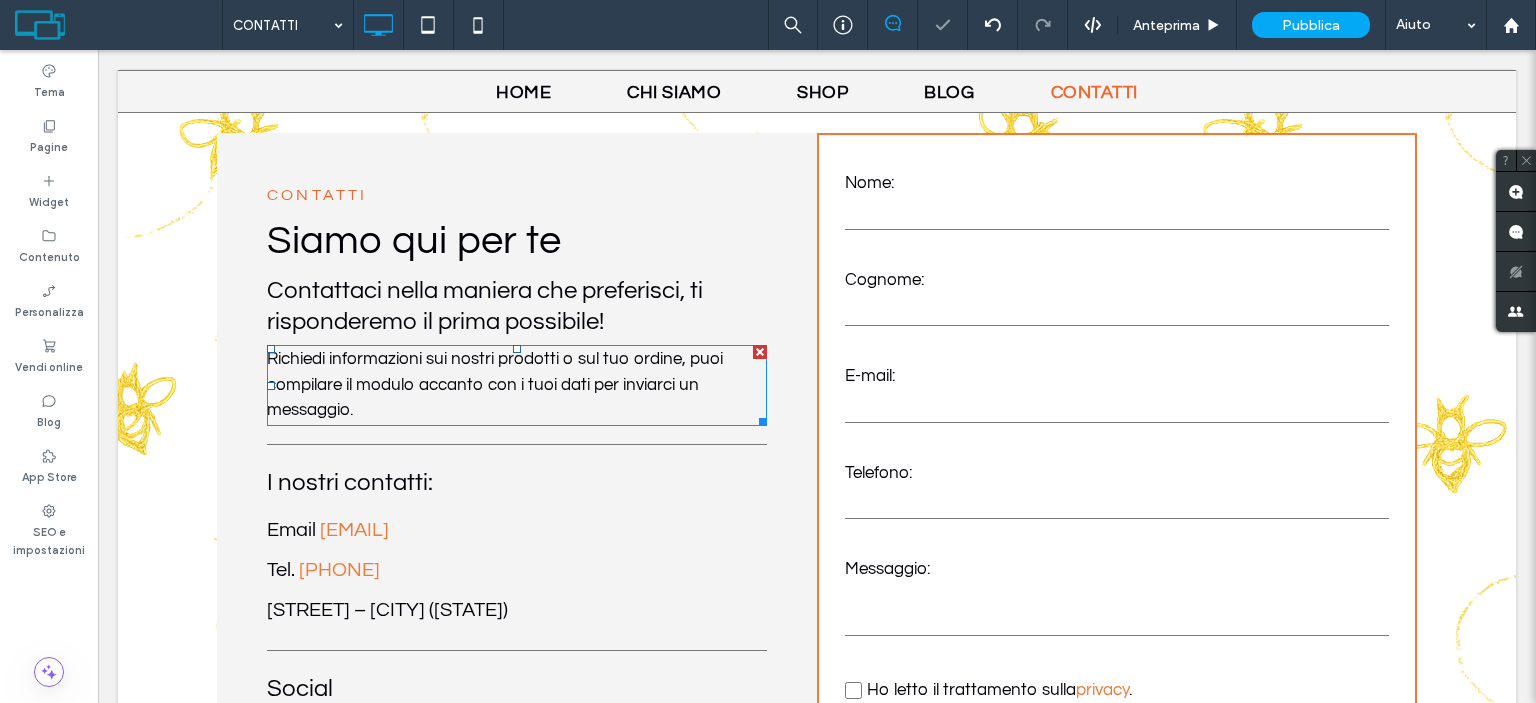 scroll, scrollTop: 900, scrollLeft: 0, axis: vertical 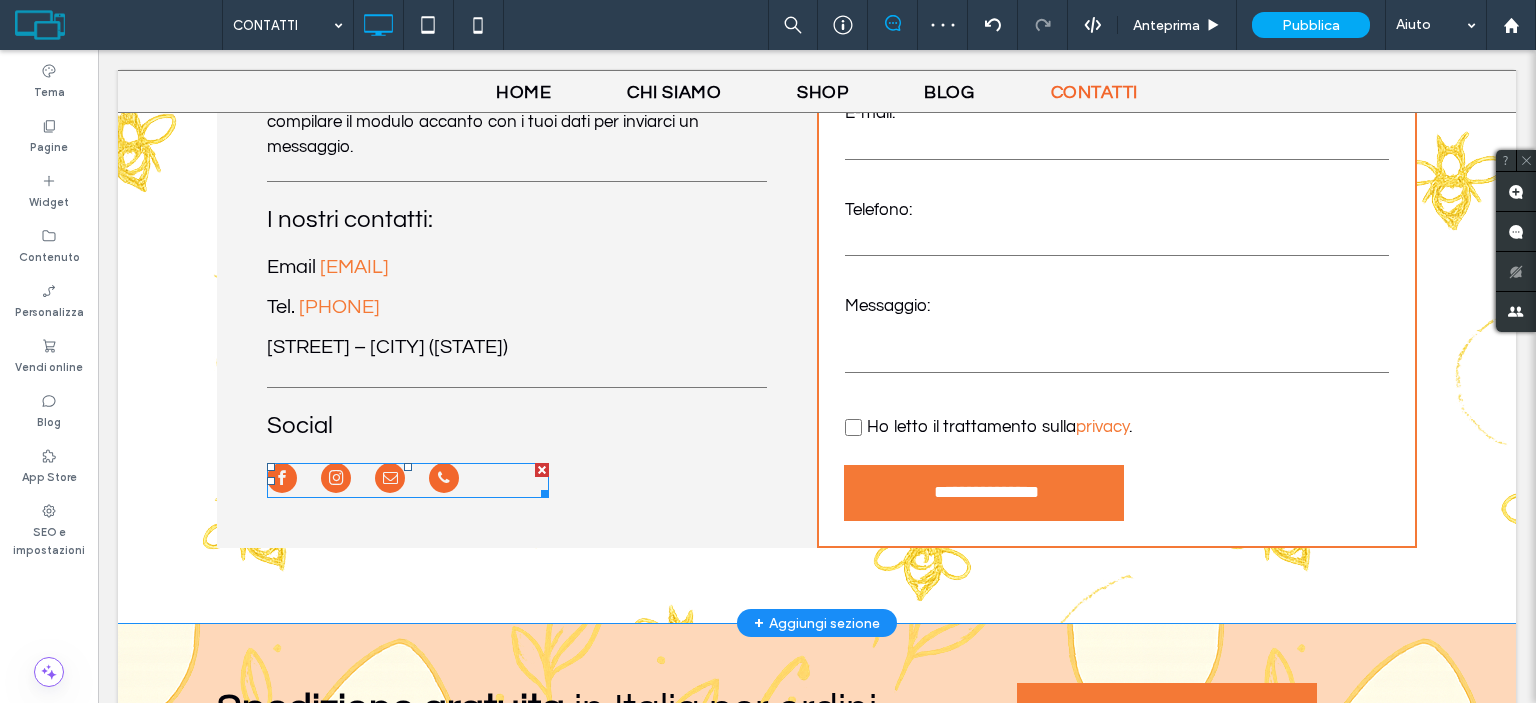 click at bounding box center [444, 478] 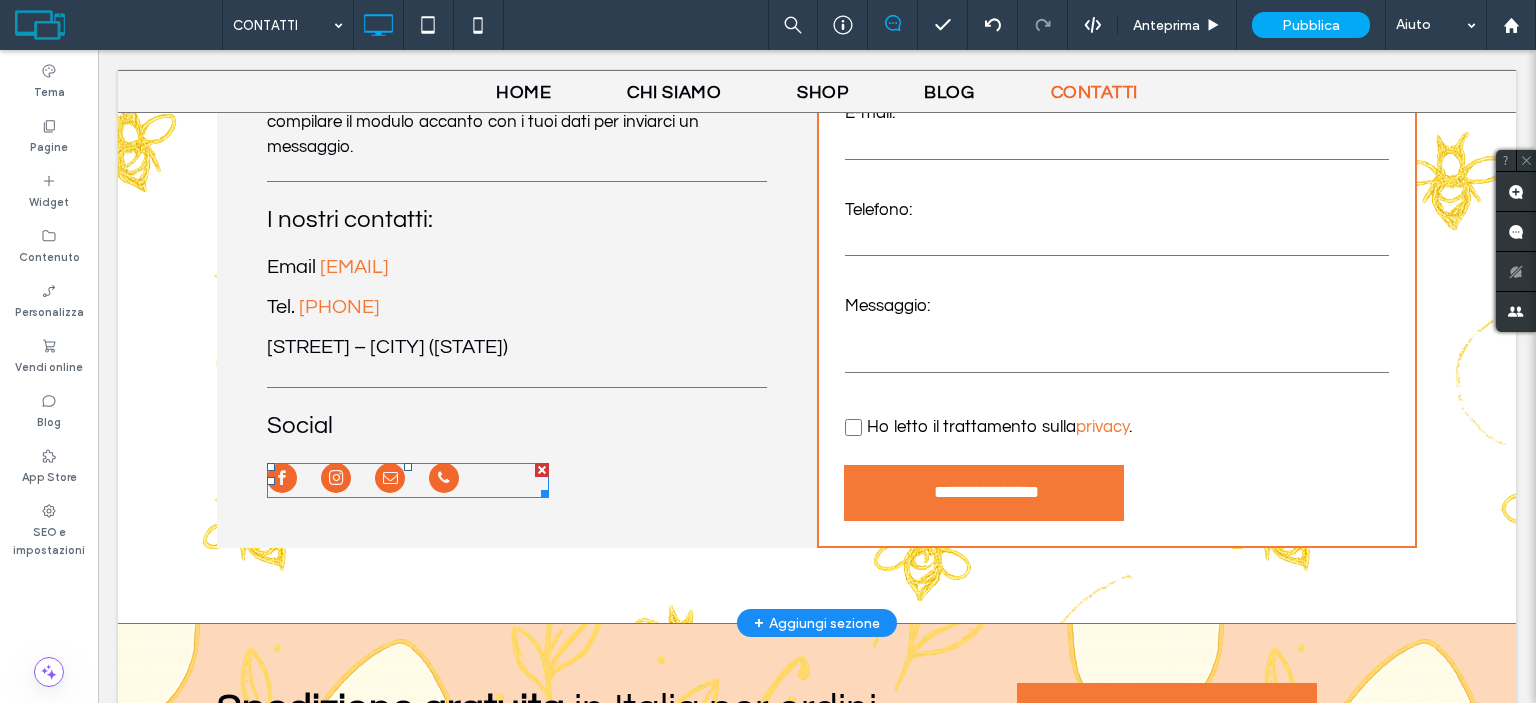 click at bounding box center (408, 480) 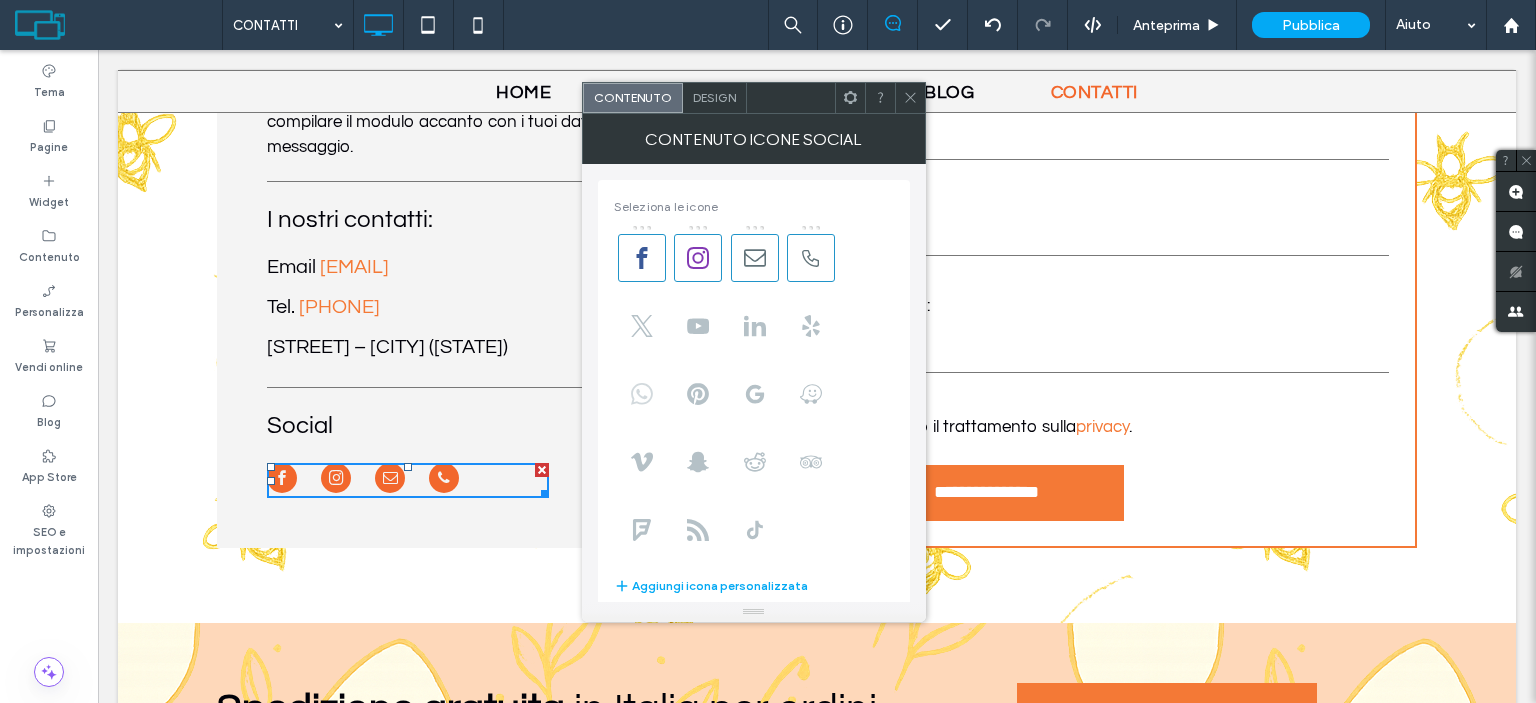 click 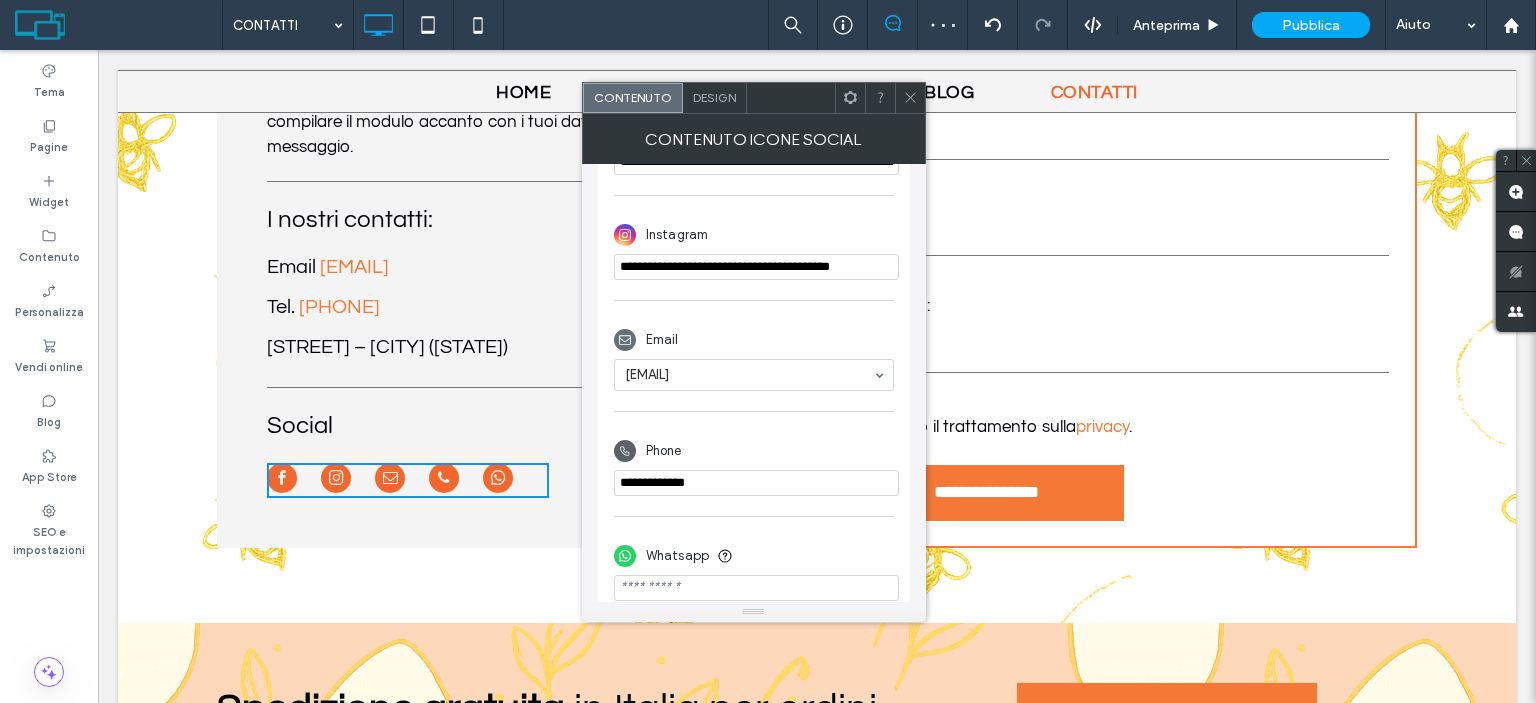 scroll, scrollTop: 566, scrollLeft: 0, axis: vertical 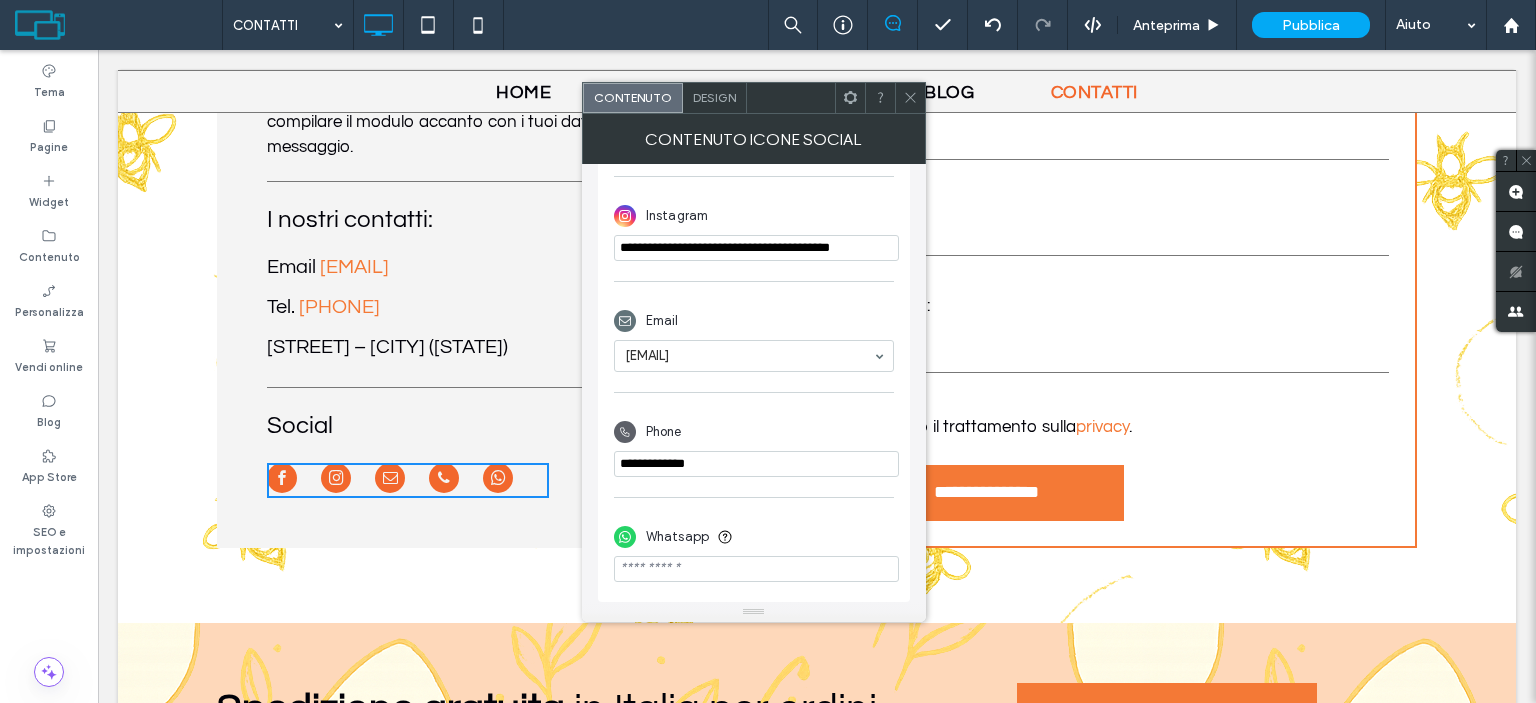 click at bounding box center (756, 569) 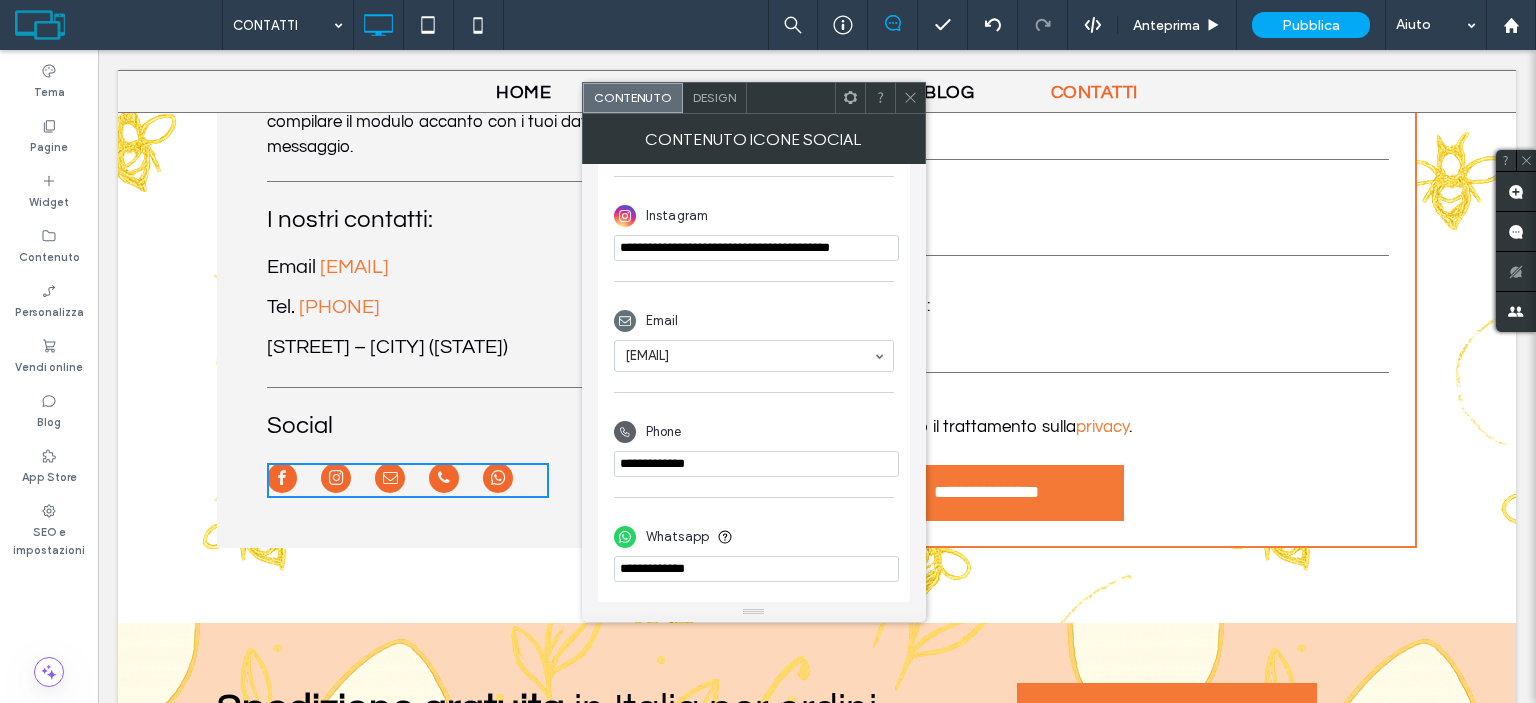type on "**********" 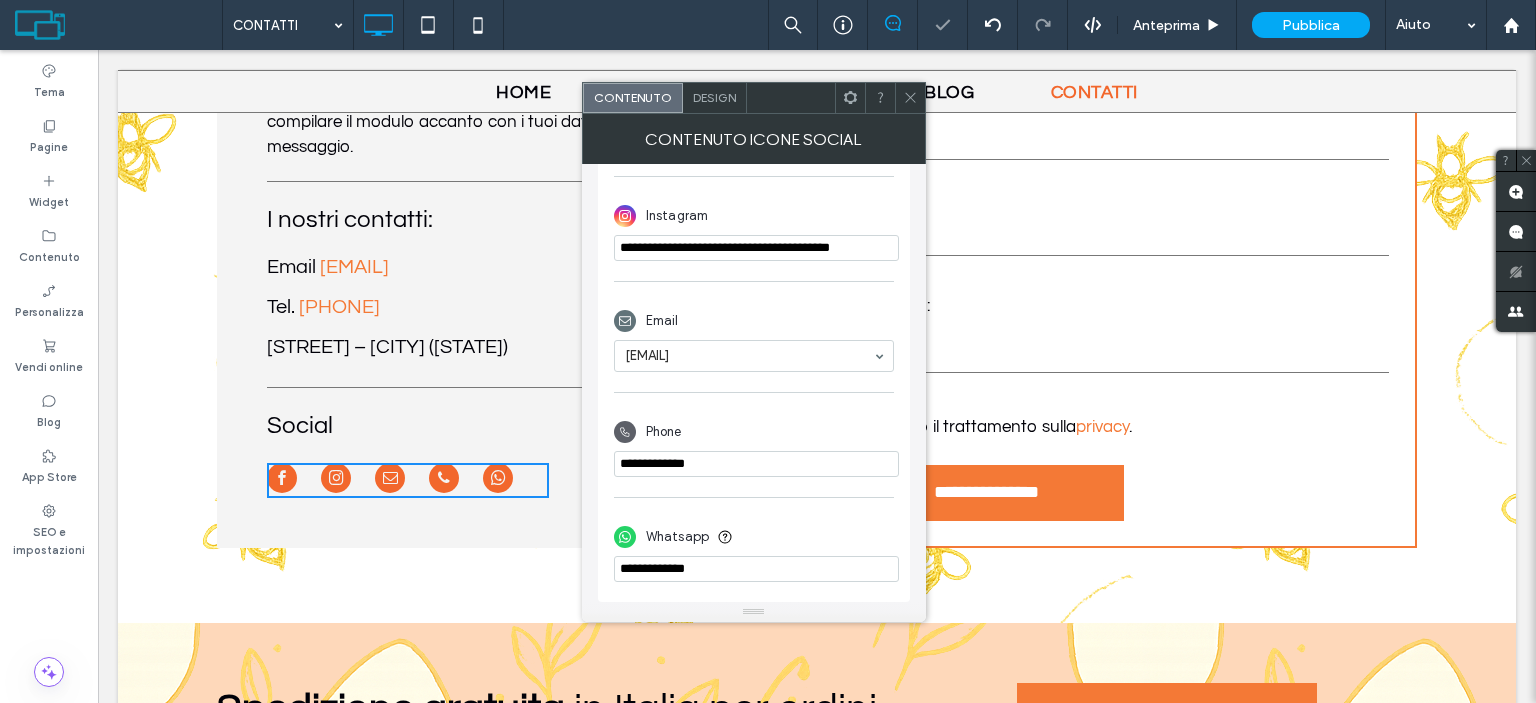 click at bounding box center [910, 98] 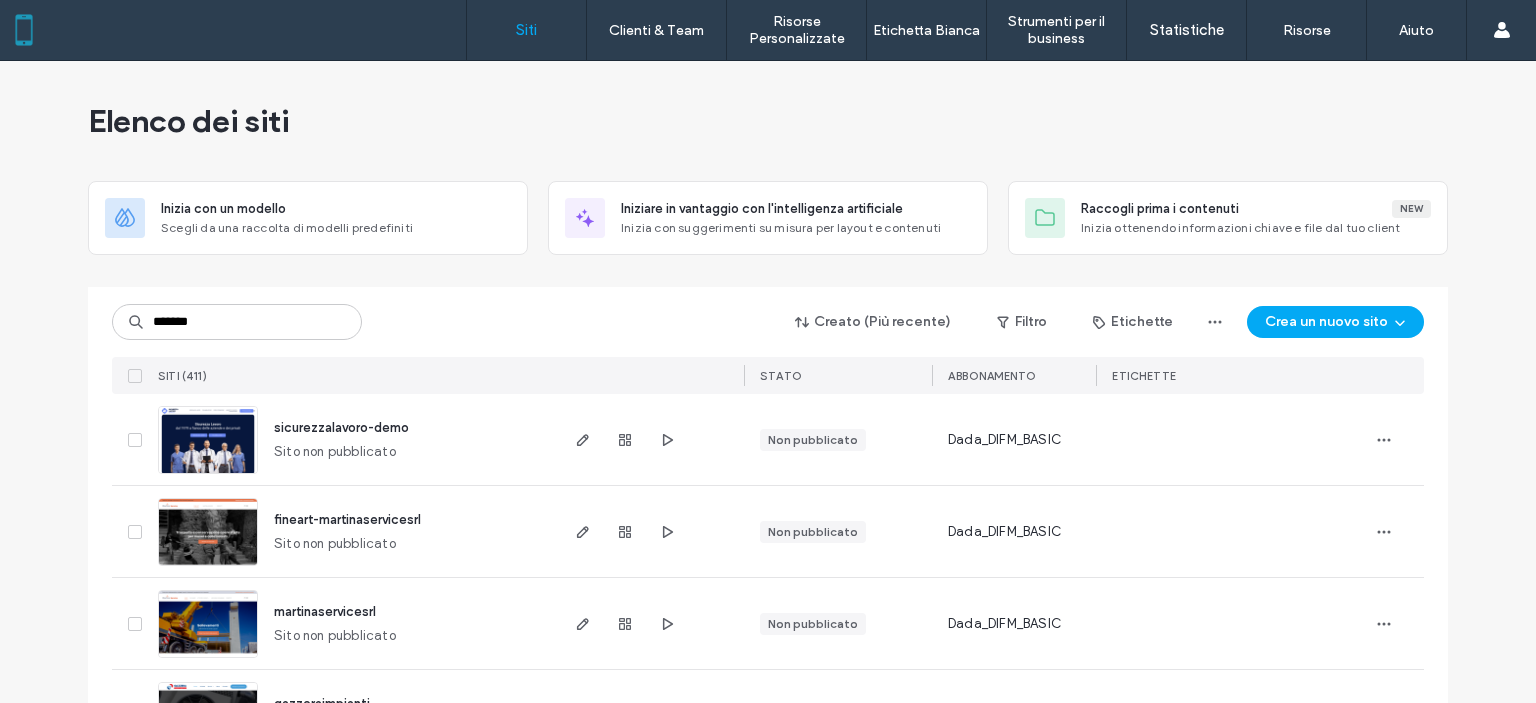 scroll, scrollTop: 0, scrollLeft: 0, axis: both 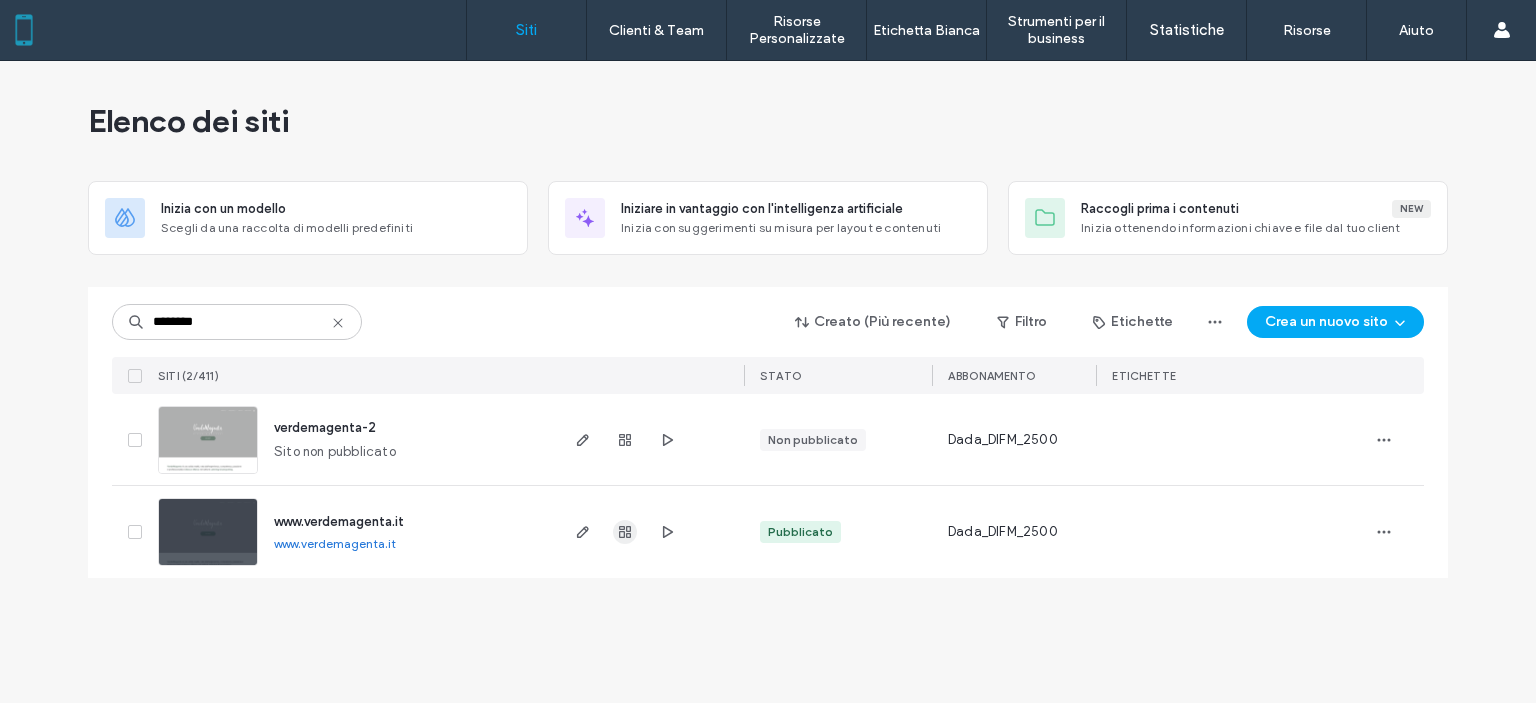 type on "********" 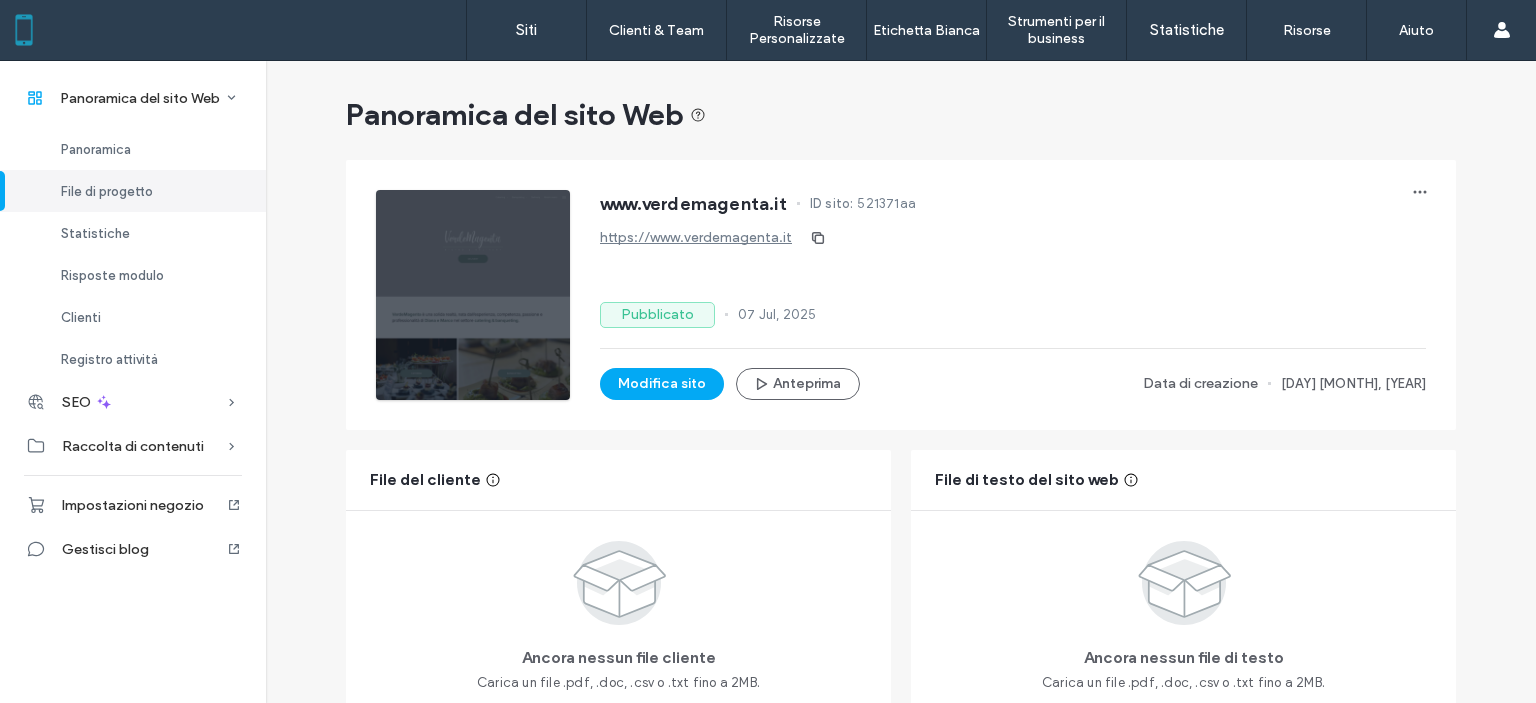 scroll, scrollTop: 1693, scrollLeft: 0, axis: vertical 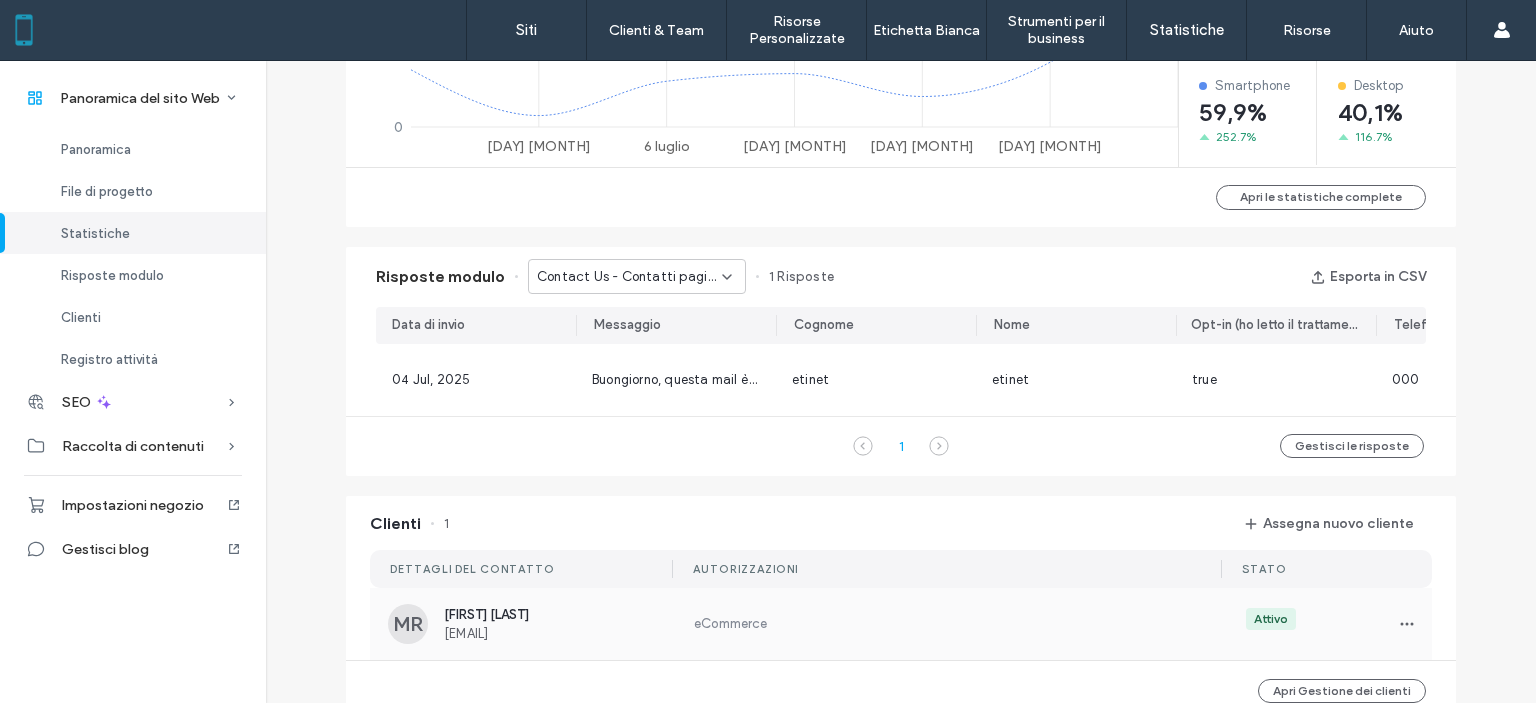 click on "MR Marco Rocco info@verdemagenta.it eCommerce Attivo" at bounding box center [901, 624] 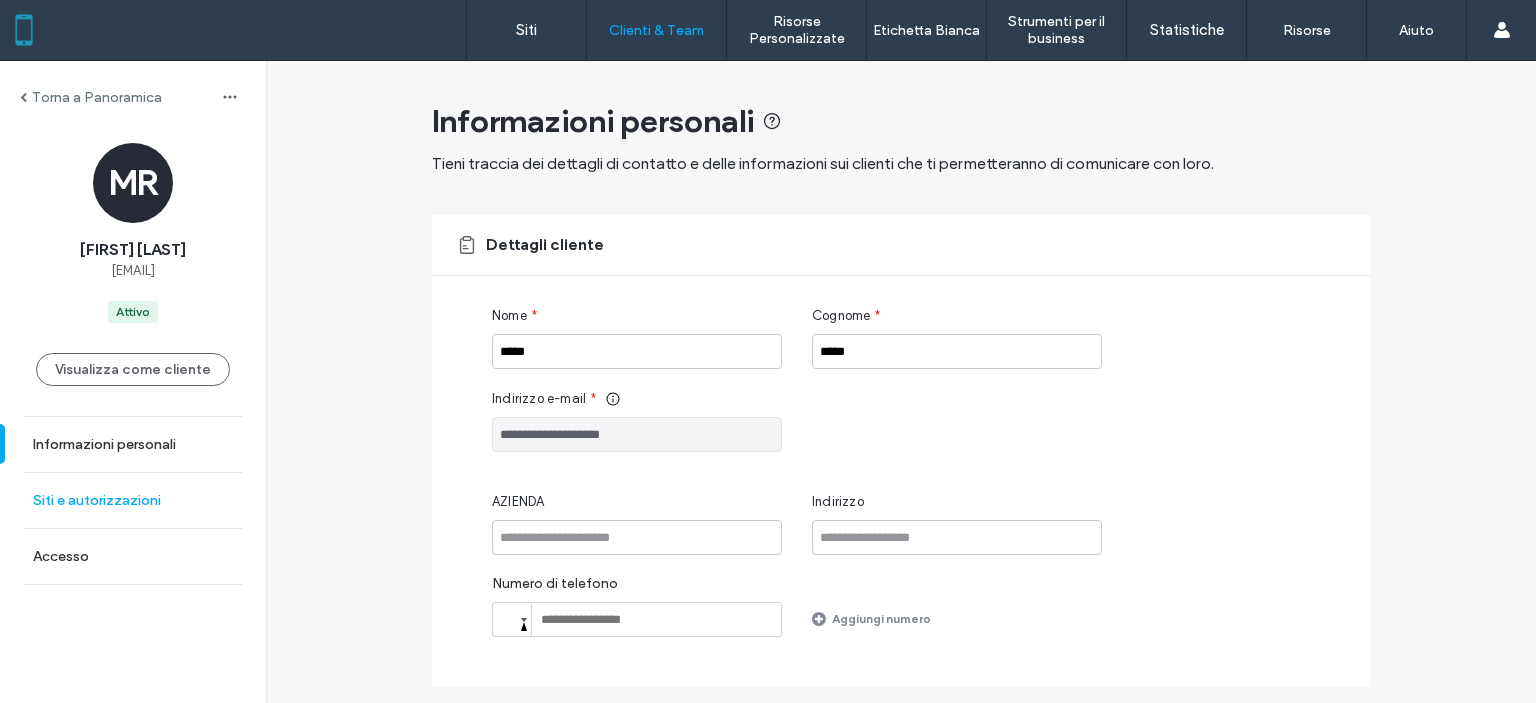 click on "Siti e autorizzazioni" at bounding box center (133, 500) 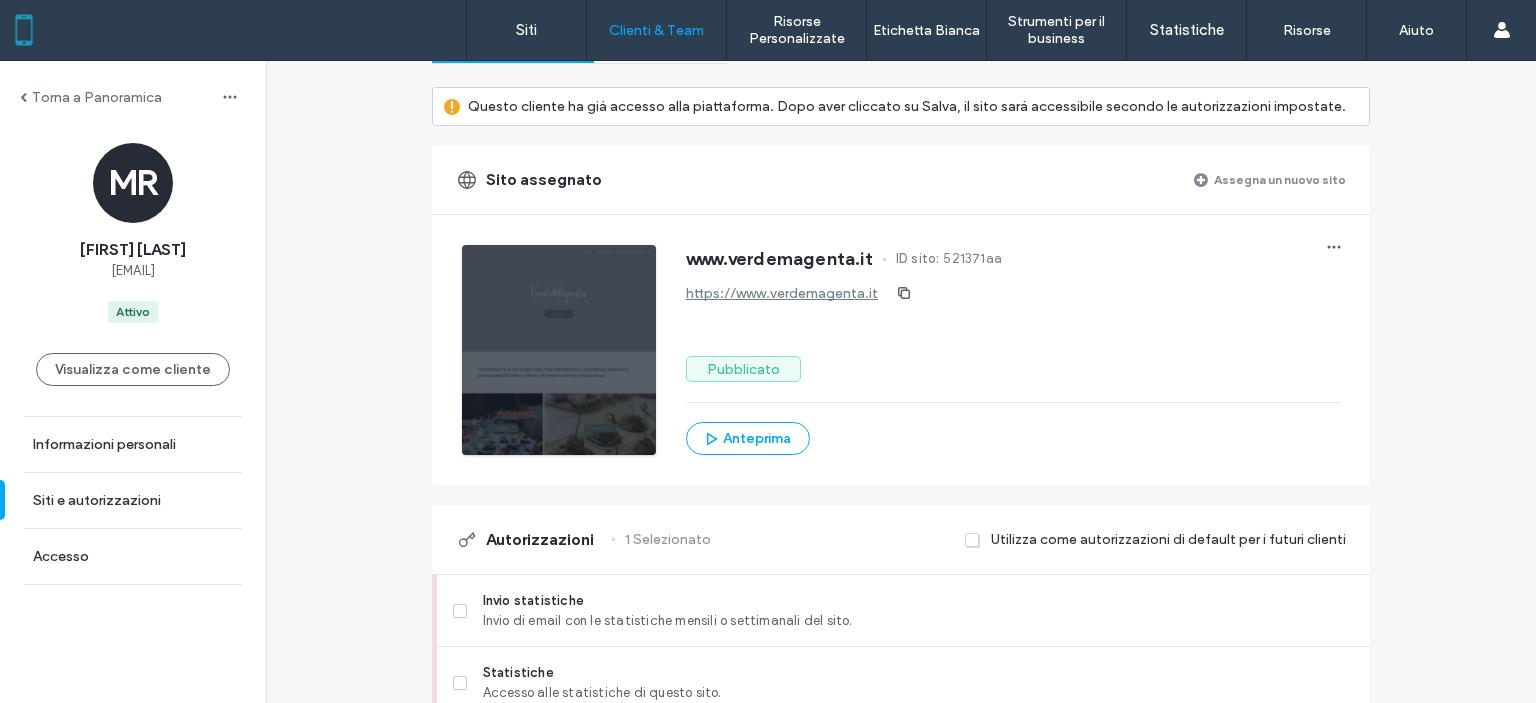 scroll, scrollTop: 600, scrollLeft: 0, axis: vertical 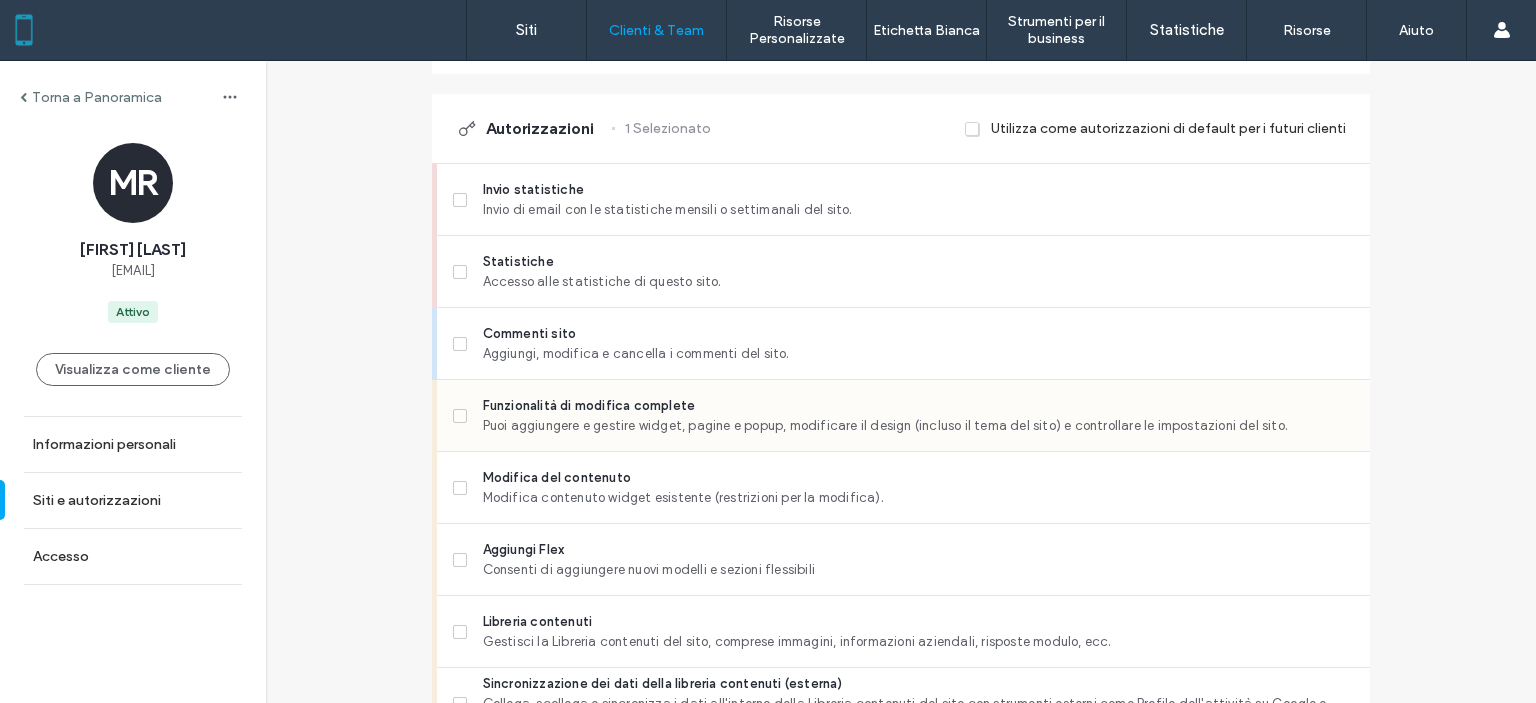 click on "Puoi aggiungere e gestire widget, pagine e popup, modificare il design (incluso il tema del sito) e controllare le impostazioni del sito." at bounding box center (918, 426) 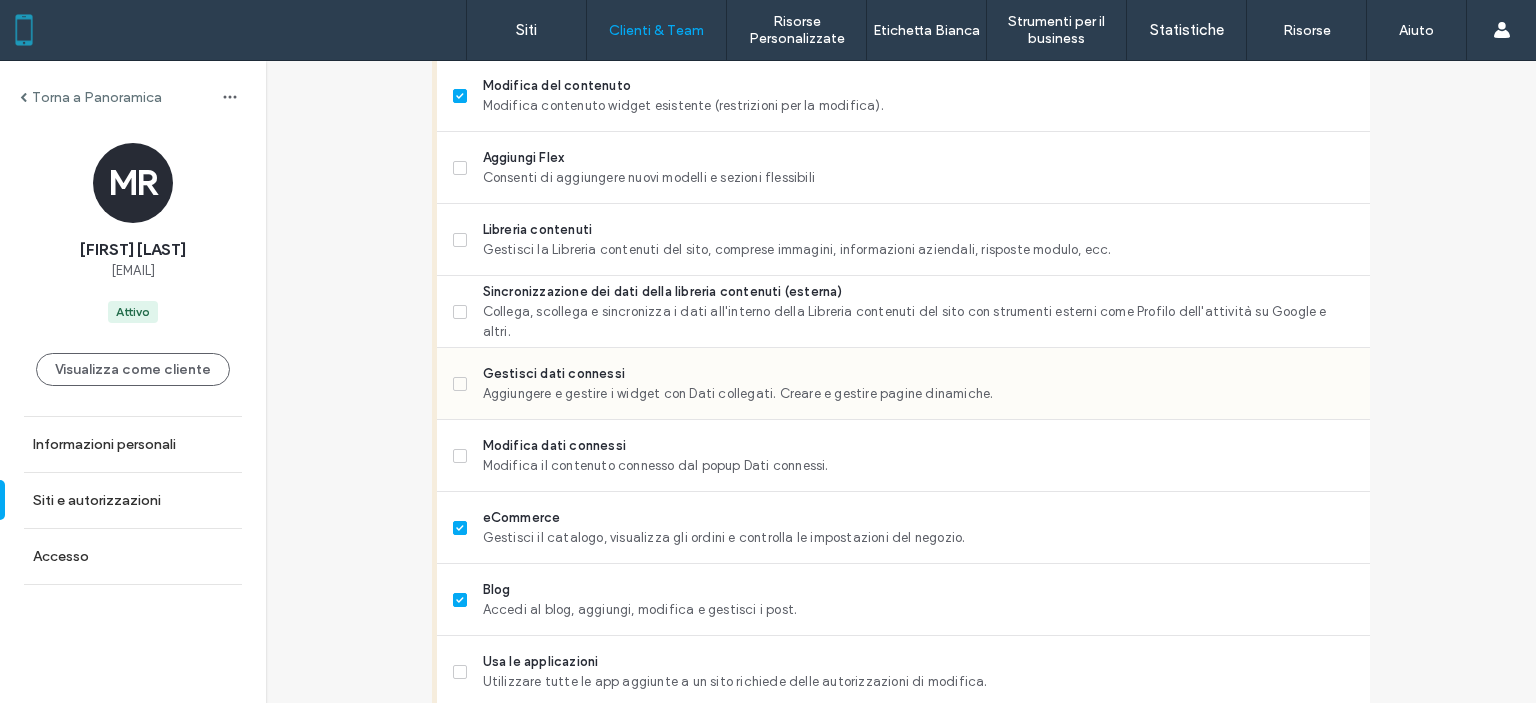 scroll, scrollTop: 1000, scrollLeft: 0, axis: vertical 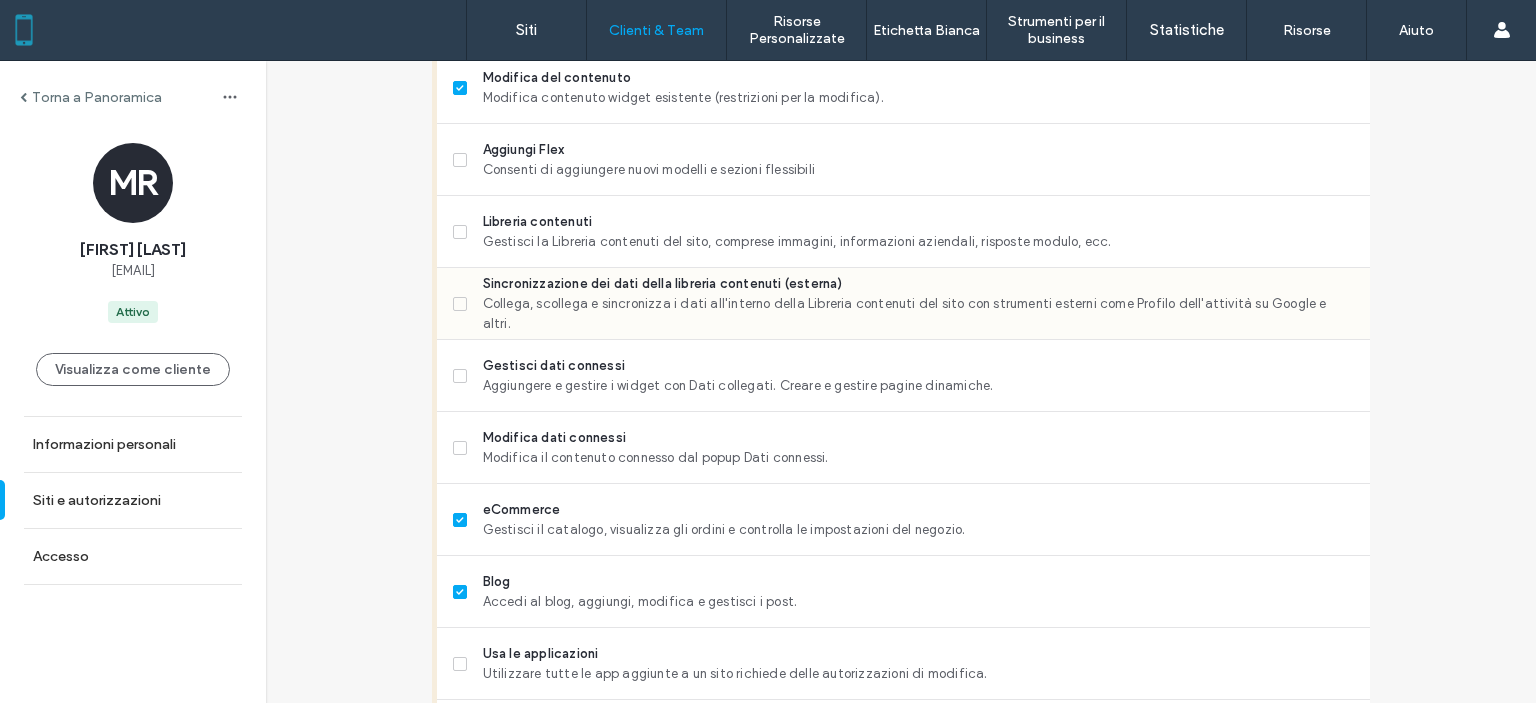 click on "Collega, scollega e sincronizza i dati all'interno della Libreria contenuti del sito con strumenti esterni come Profilo dell'attività su Google e altri." at bounding box center (918, 314) 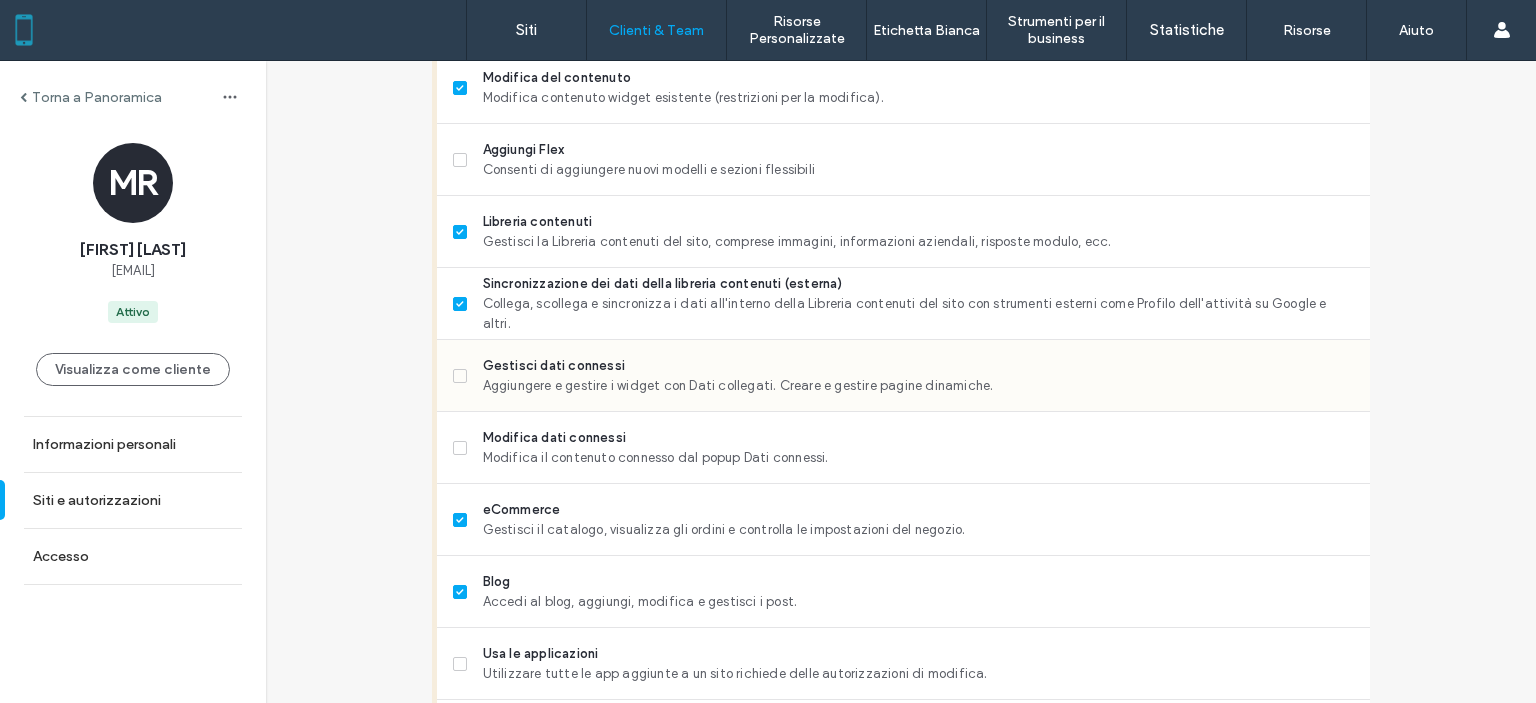 click on "Aggiungere e gestire i widget con Dati collegati. Creare e gestire pagine dinamiche." at bounding box center [918, 386] 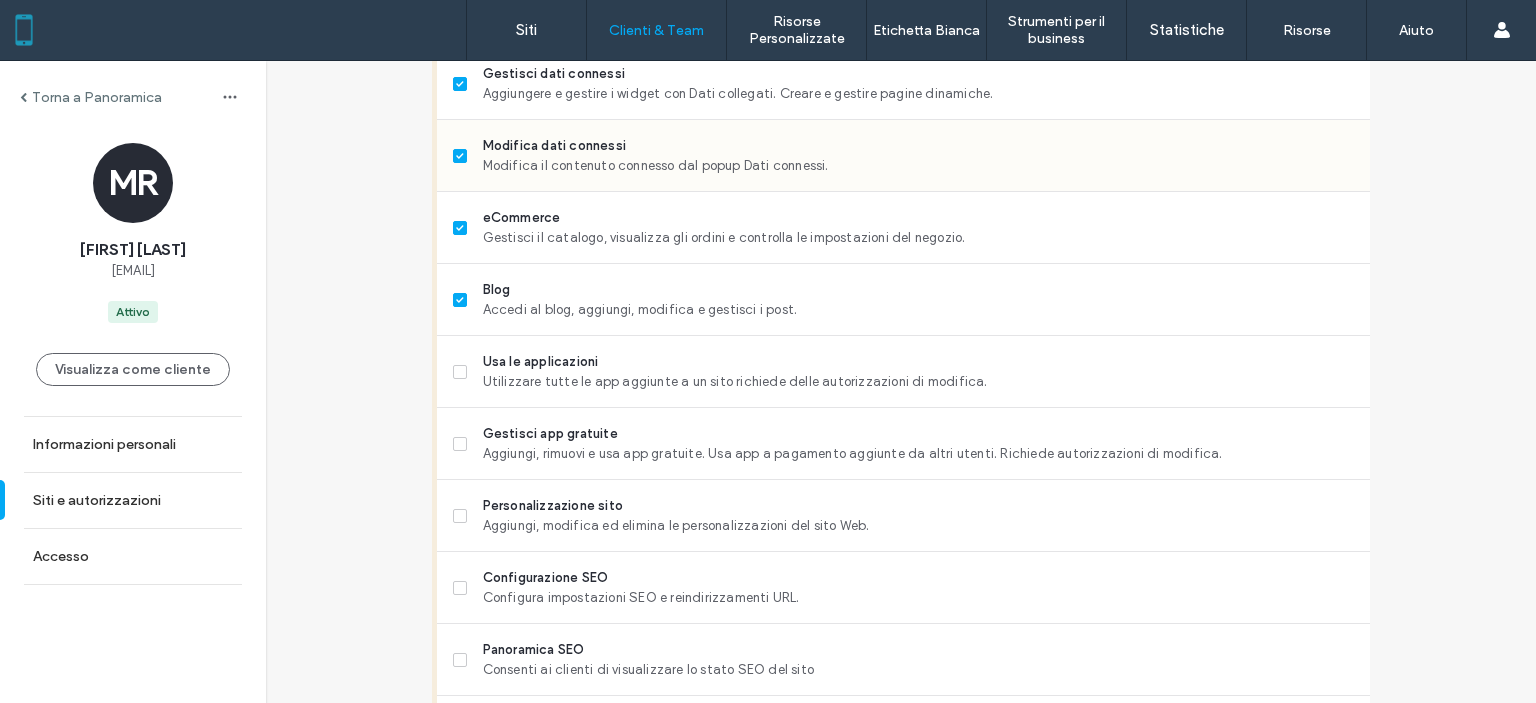scroll, scrollTop: 1300, scrollLeft: 0, axis: vertical 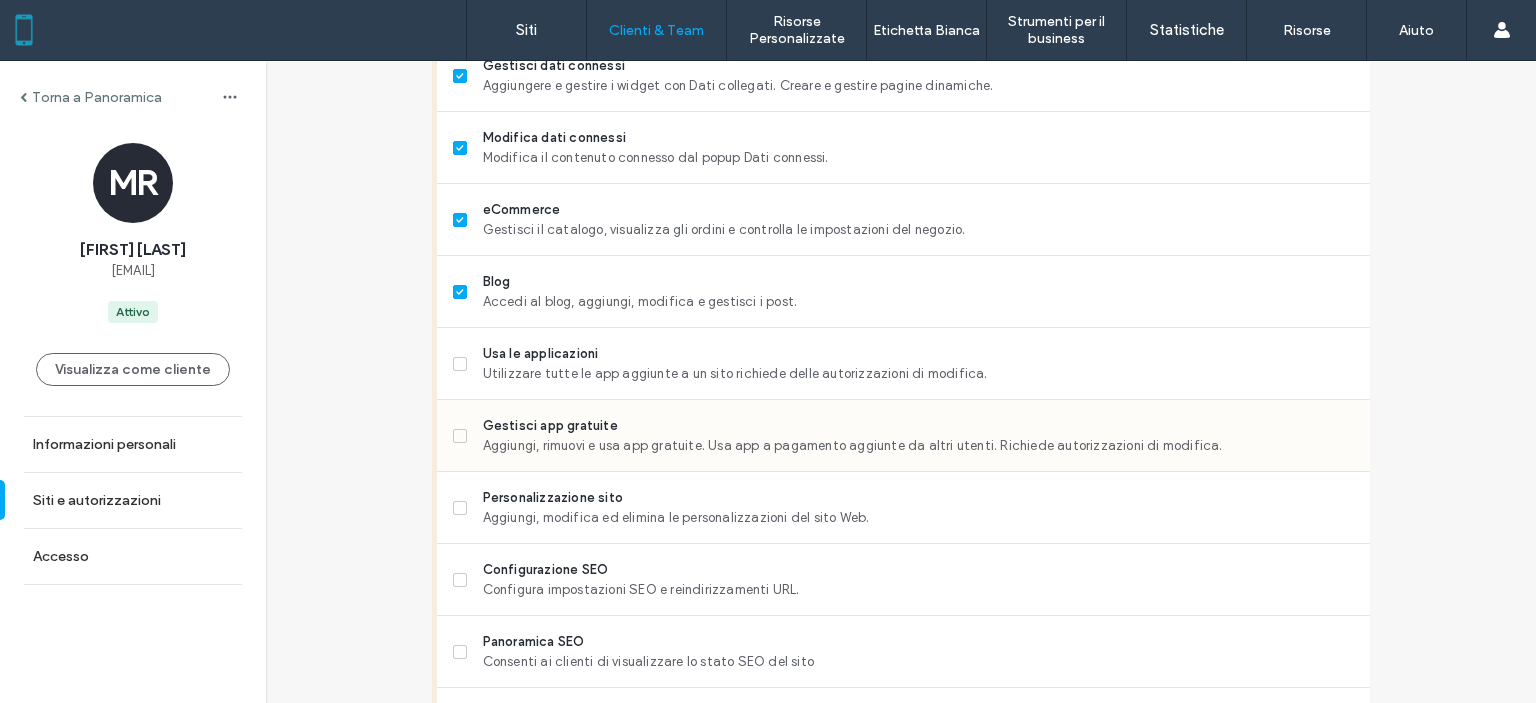 click on "Gestisci app gratuite" at bounding box center [918, 426] 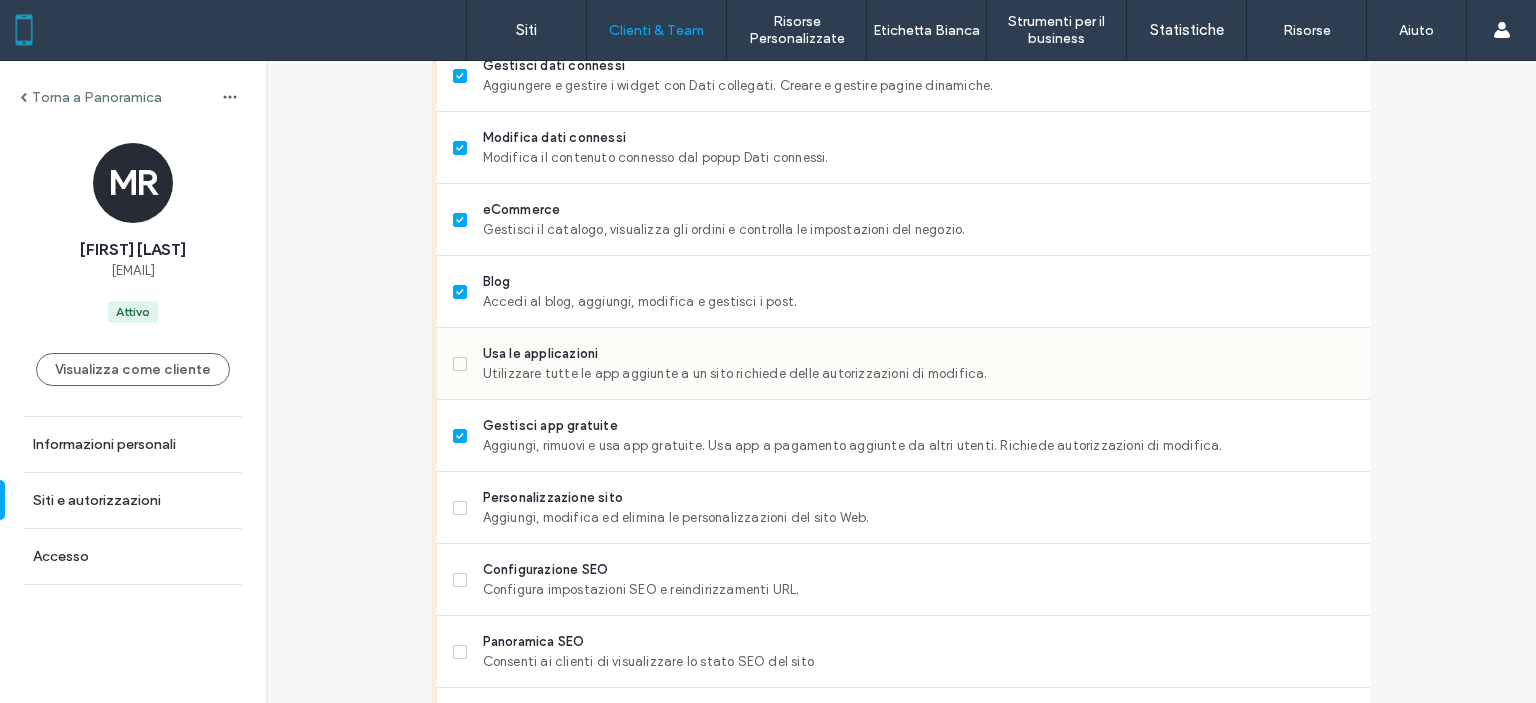 click on "Utilizzare tutte le app aggiunte a un sito richiede delle autorizzazioni di modifica." at bounding box center [918, 374] 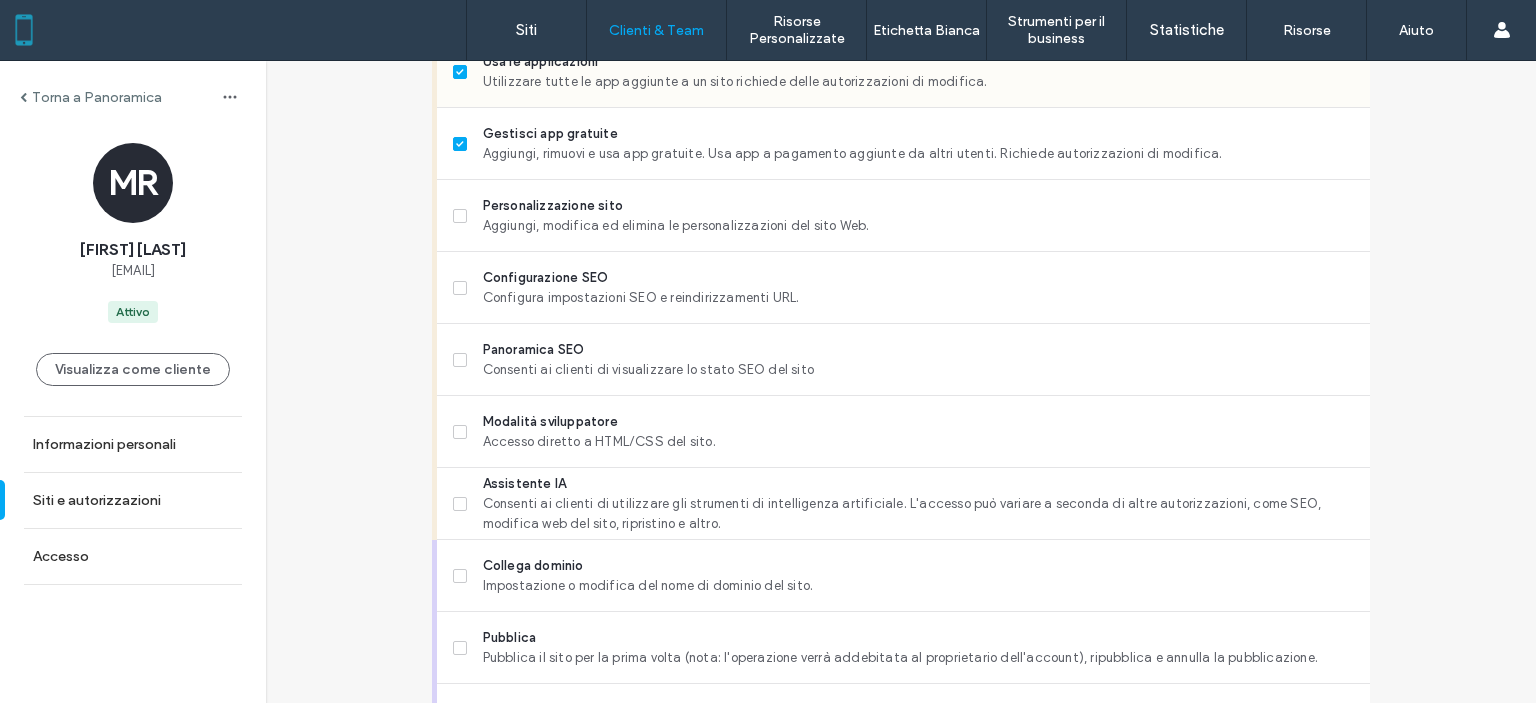 scroll, scrollTop: 1600, scrollLeft: 0, axis: vertical 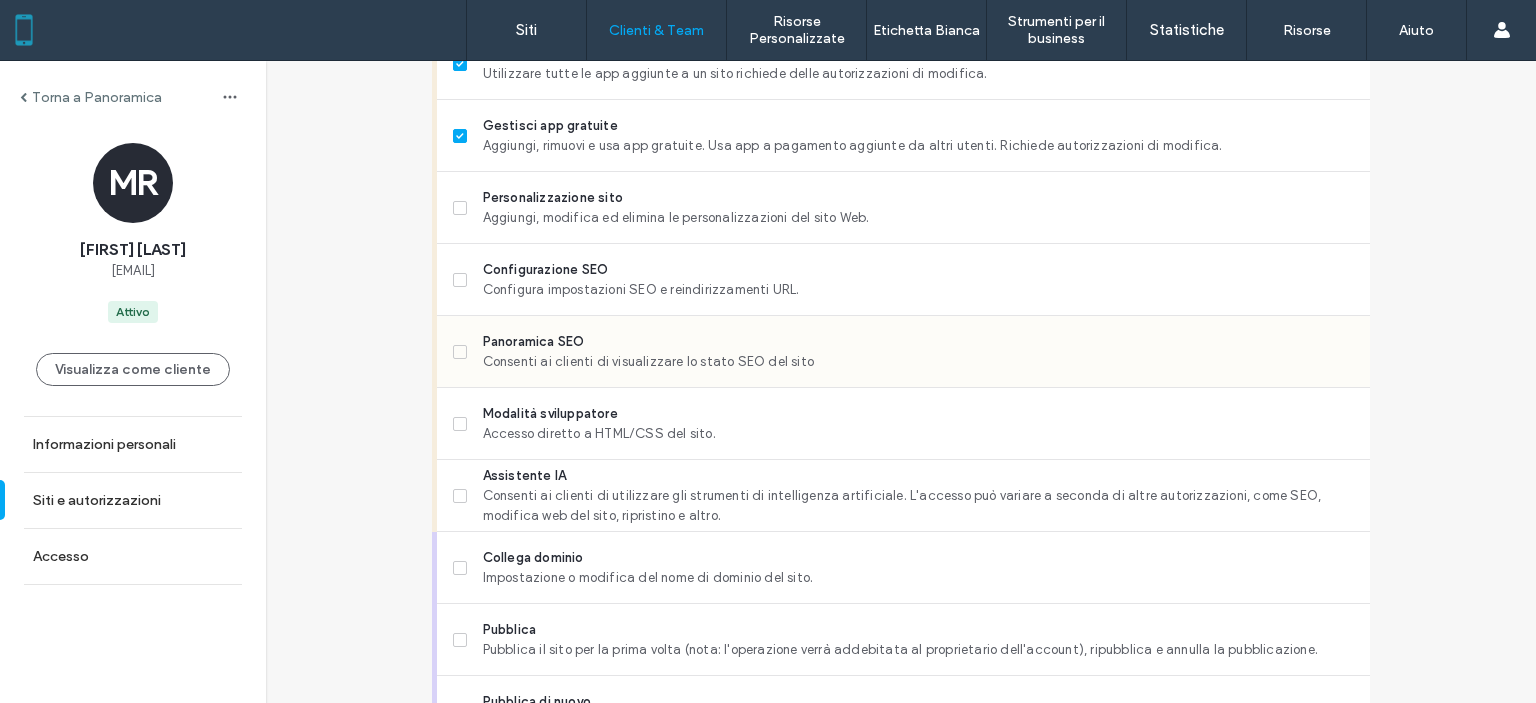 click on "Panoramica SEO" at bounding box center [918, 342] 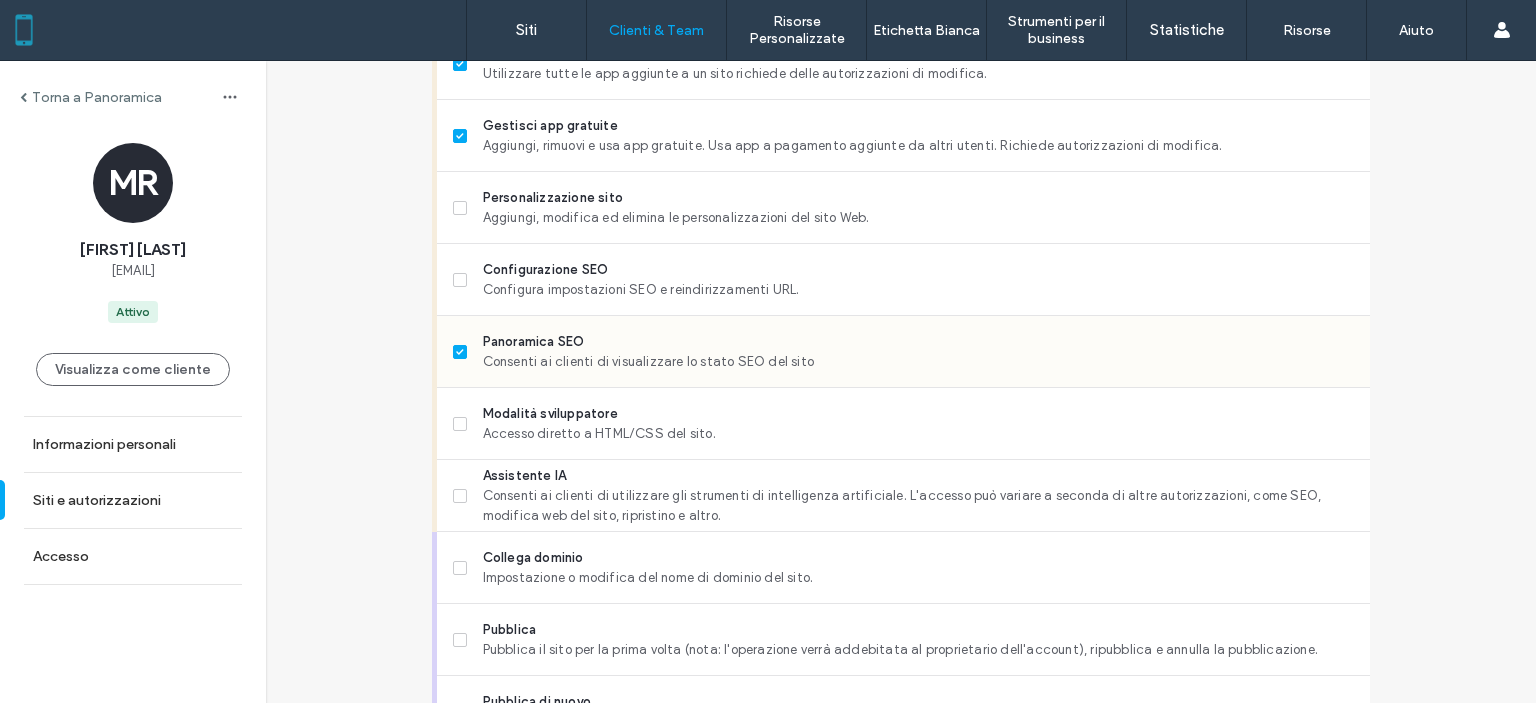 click on "Consenti ai clienti di visualizzare lo stato SEO del sito" at bounding box center (918, 362) 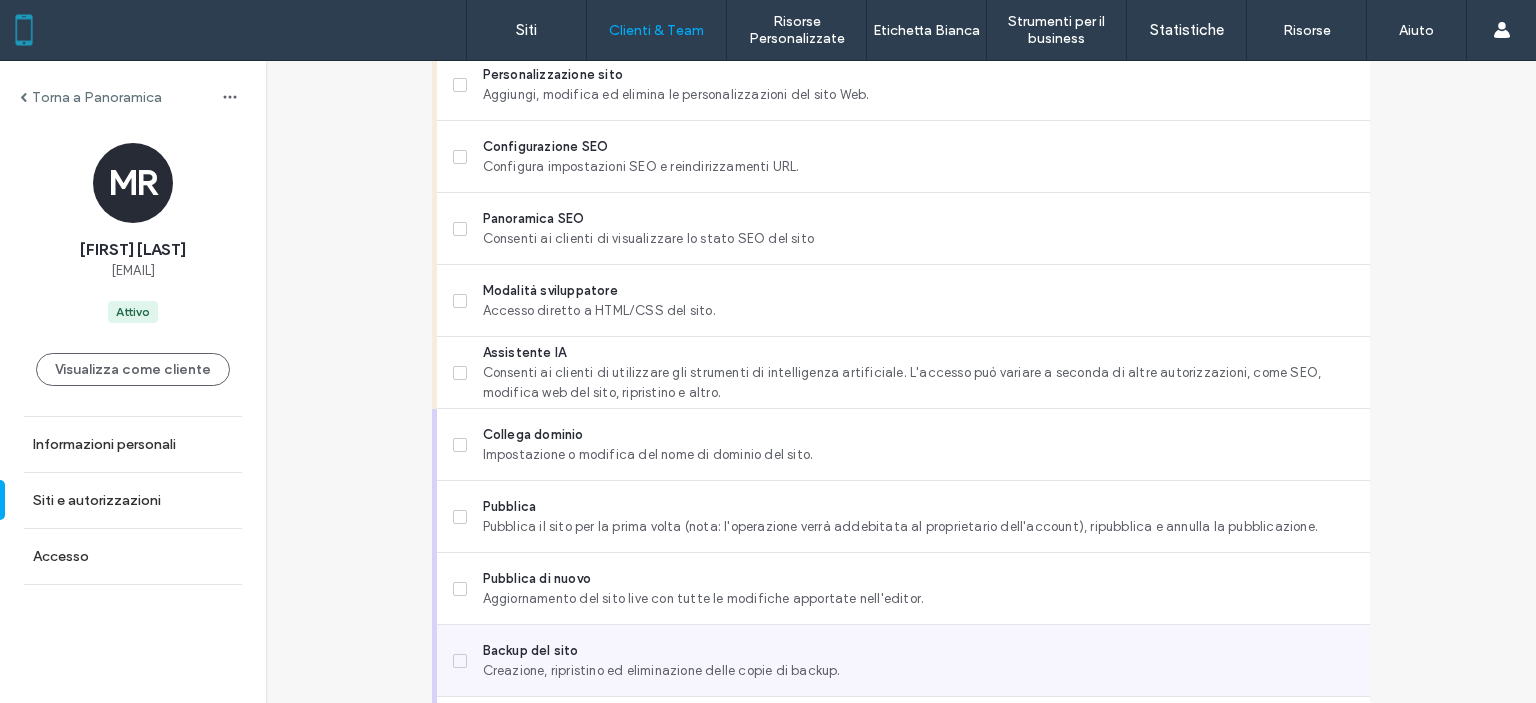 scroll, scrollTop: 1800, scrollLeft: 0, axis: vertical 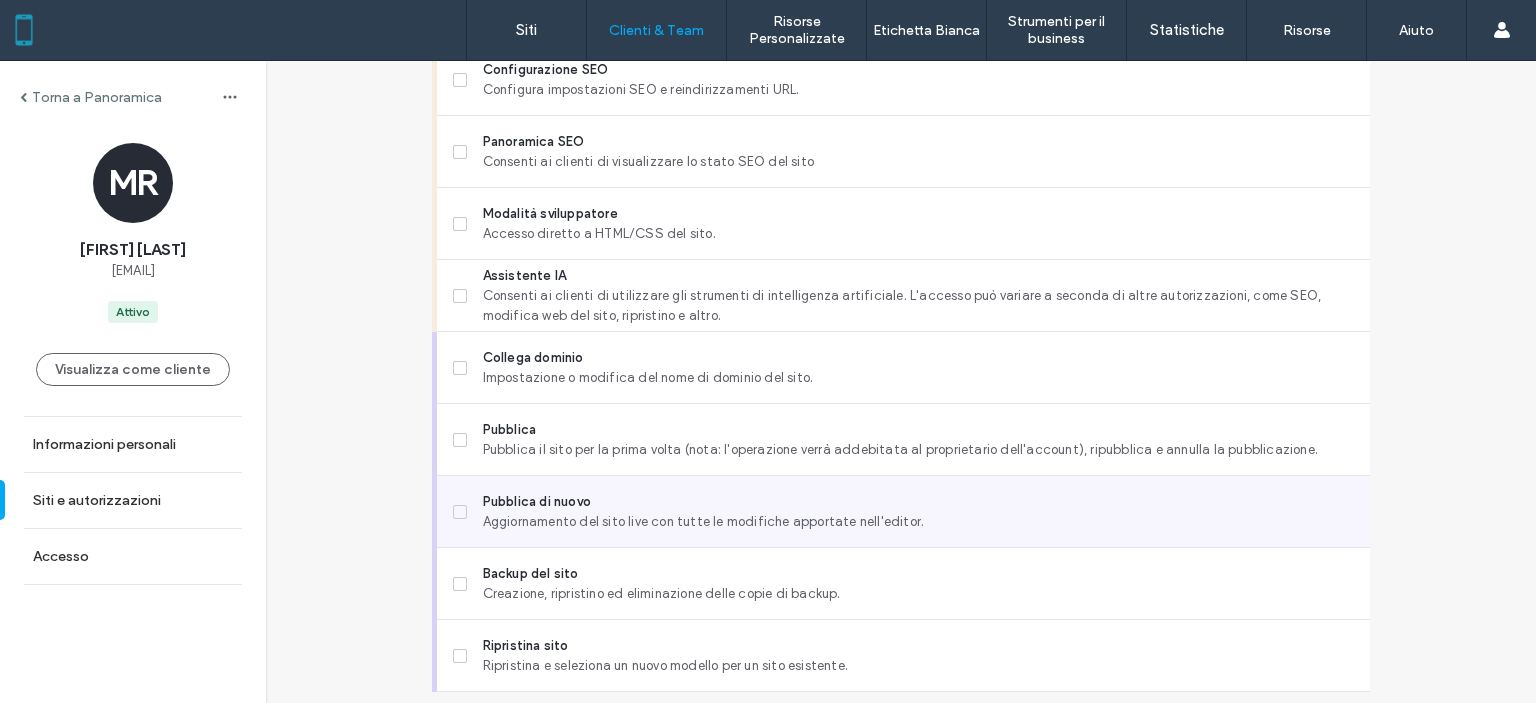 click on "Aggiornamento del sito live con tutte le modifiche apportate nell'editor." at bounding box center [918, 522] 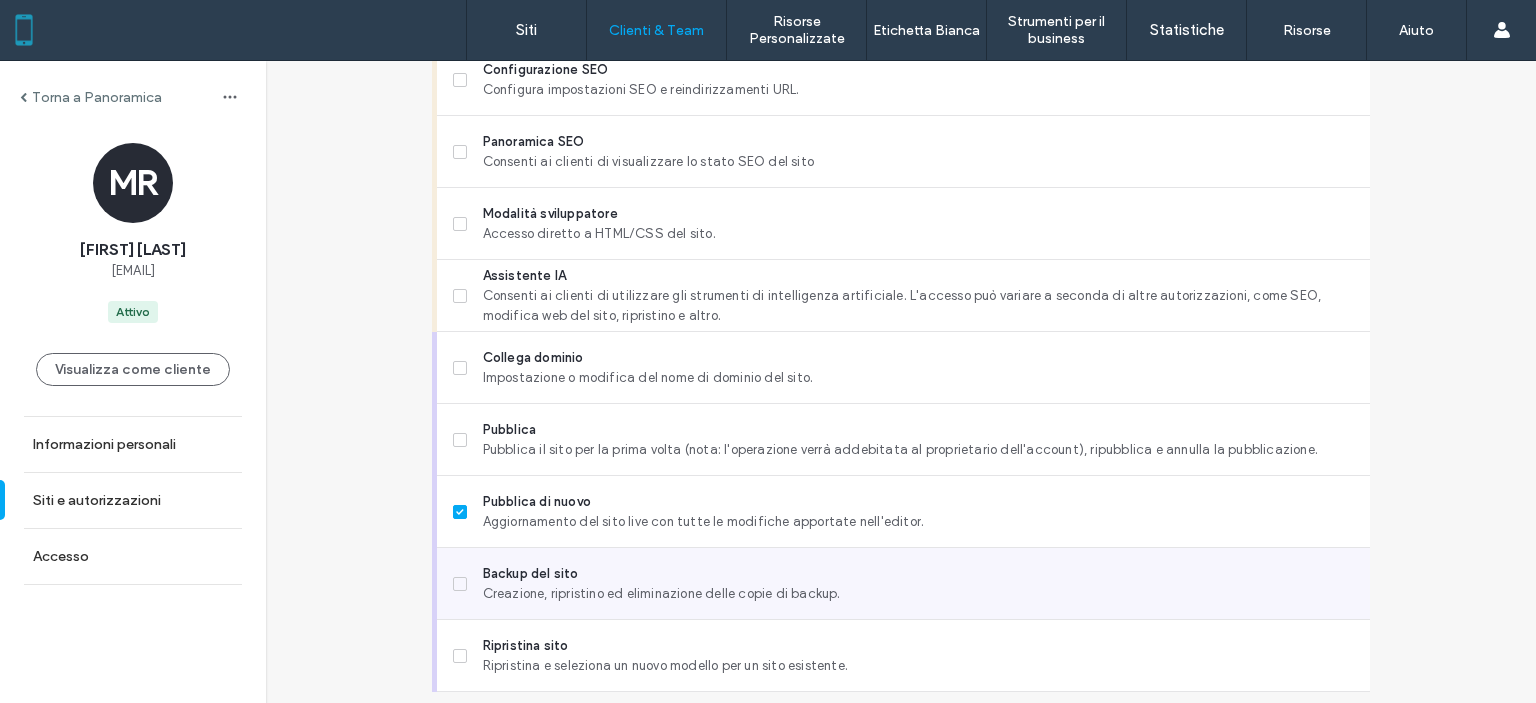 click on "Backup del sito" at bounding box center (918, 574) 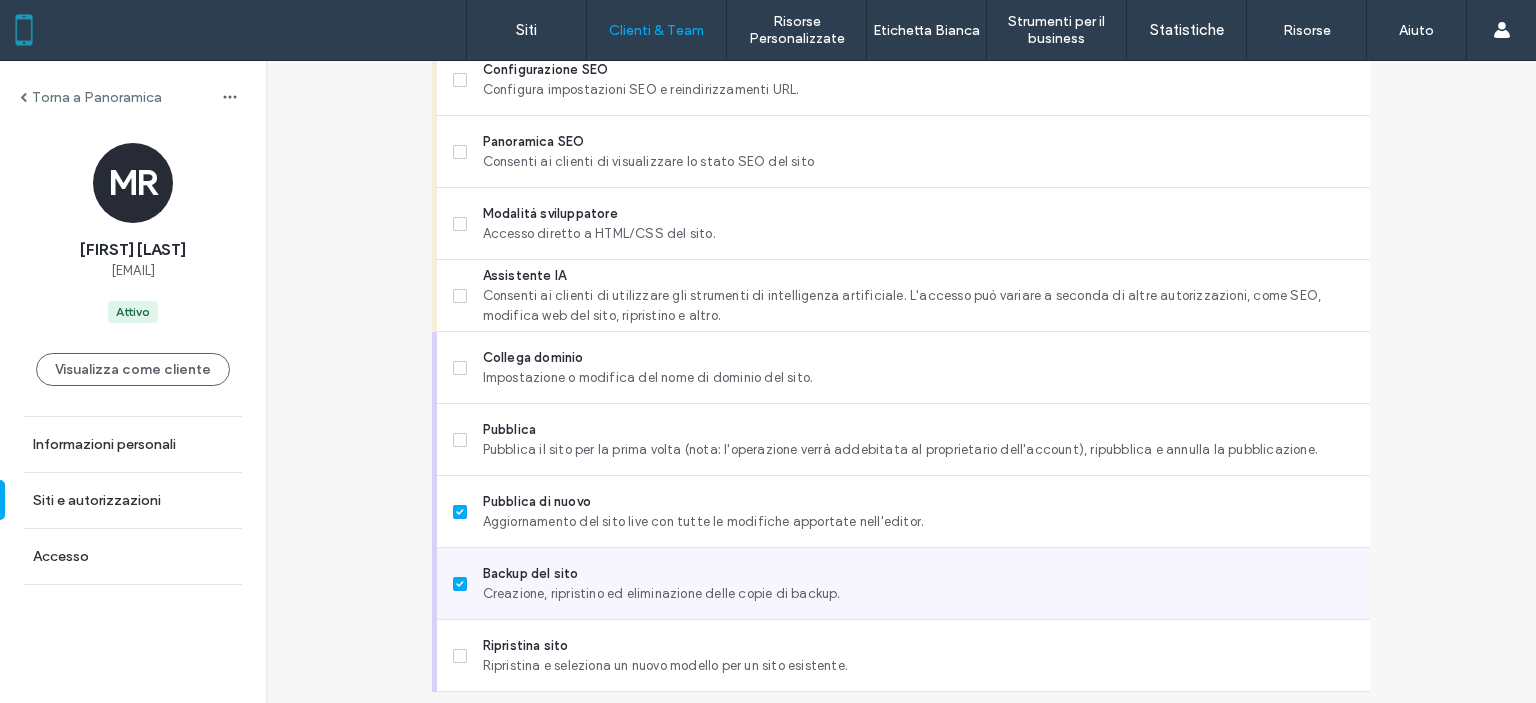 scroll, scrollTop: 1600, scrollLeft: 0, axis: vertical 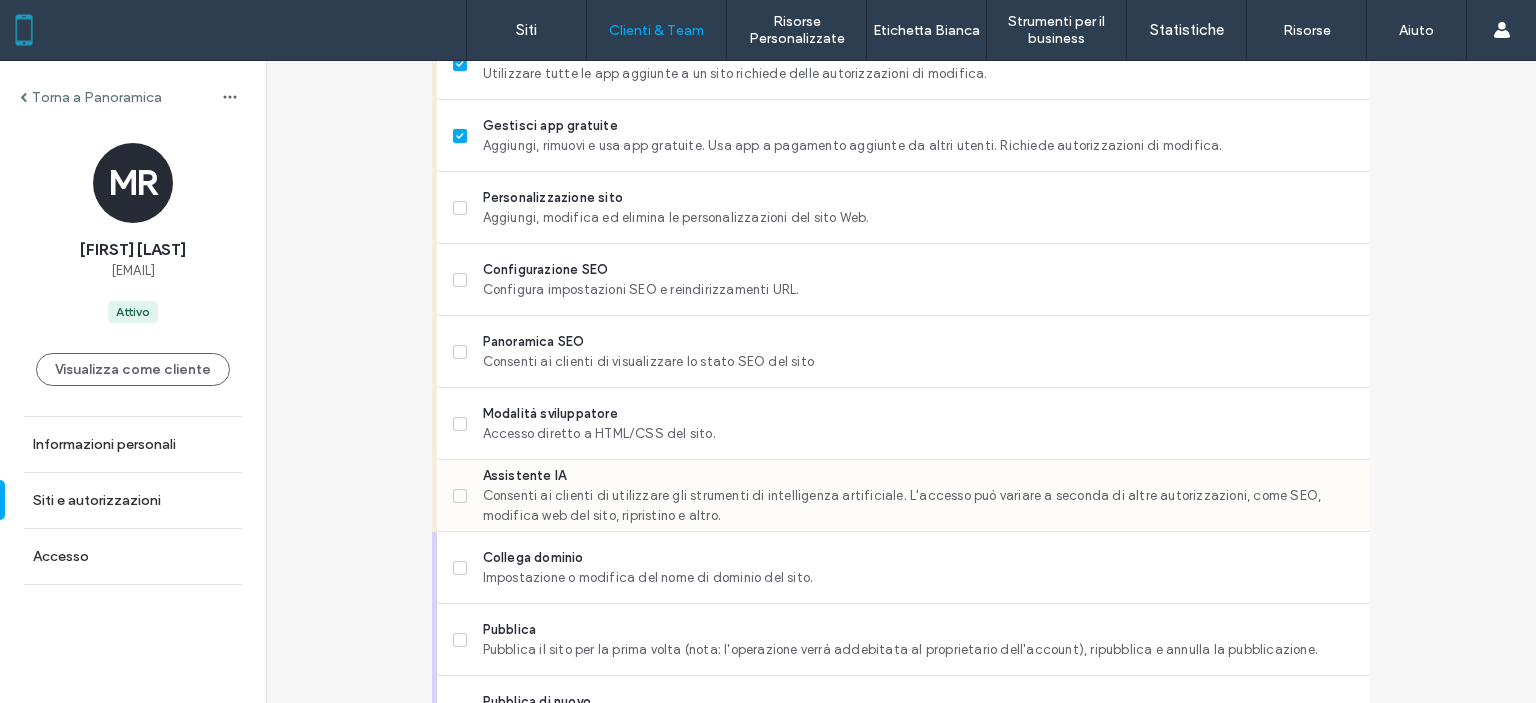 click on "Assistente IA" at bounding box center (918, 476) 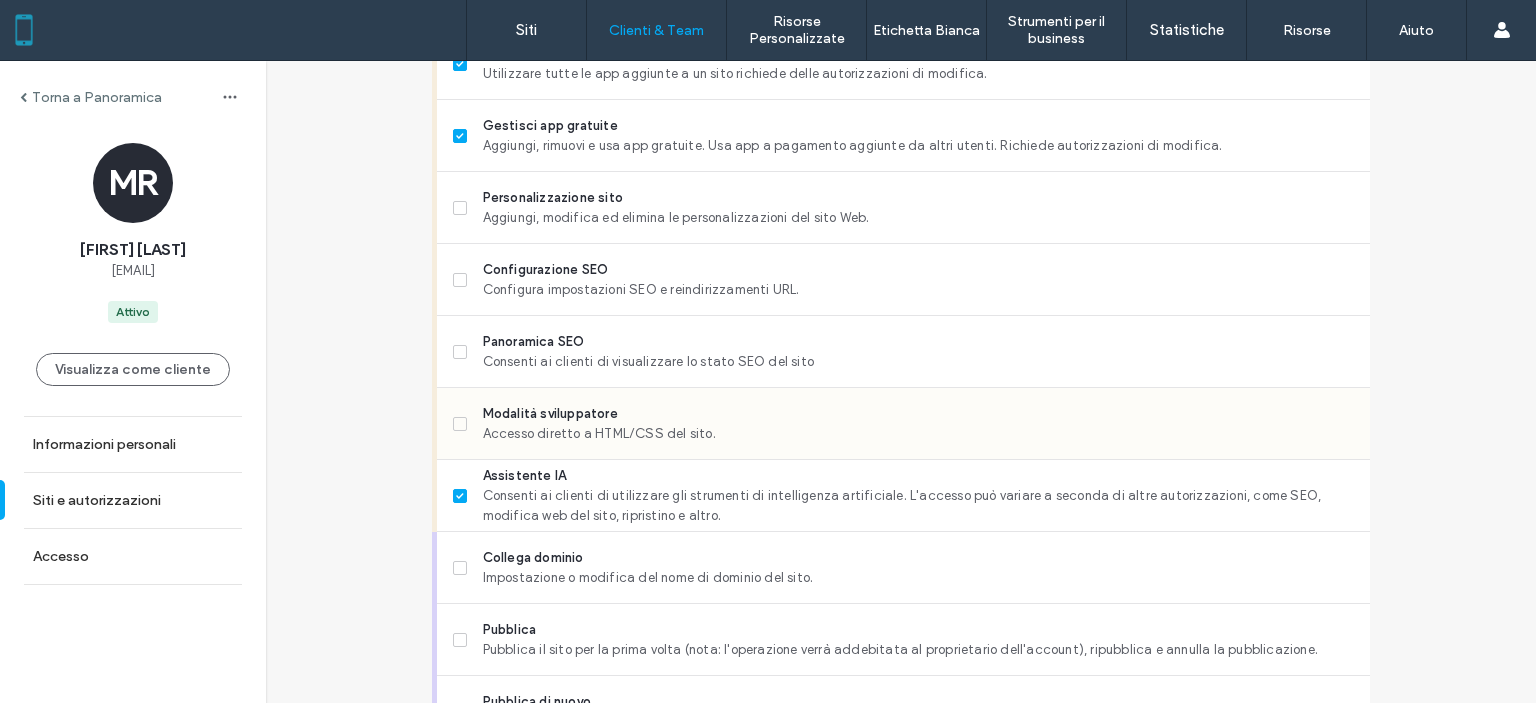 click on "Accesso diretto a HTML/CSS del sito." at bounding box center (918, 434) 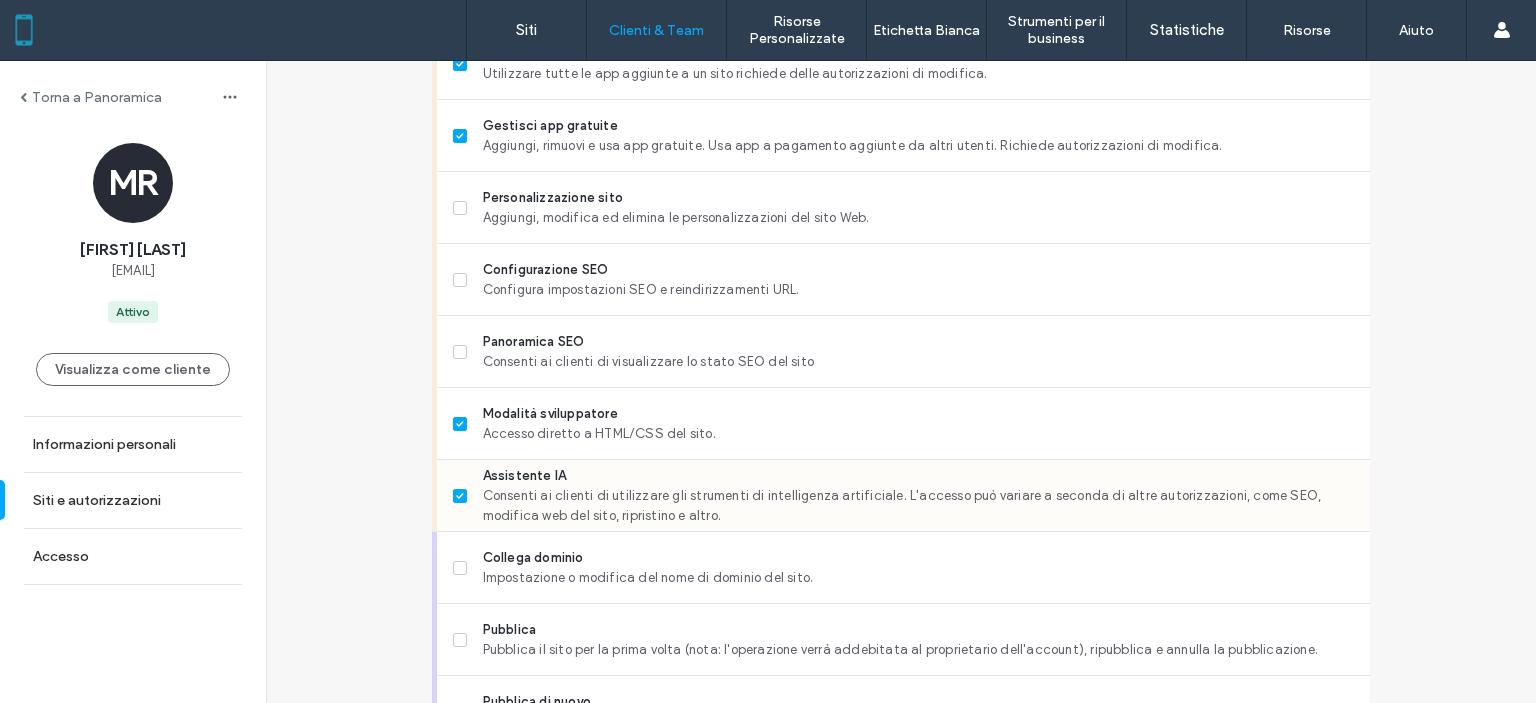 click on "Assistente IA Consenti ai clienti di utilizzare gli strumenti di intelligenza artificiale. L'accesso può variare a seconda di altre autorizzazioni, come SEO, modifica web del sito, ripristino e altro." at bounding box center [911, 495] 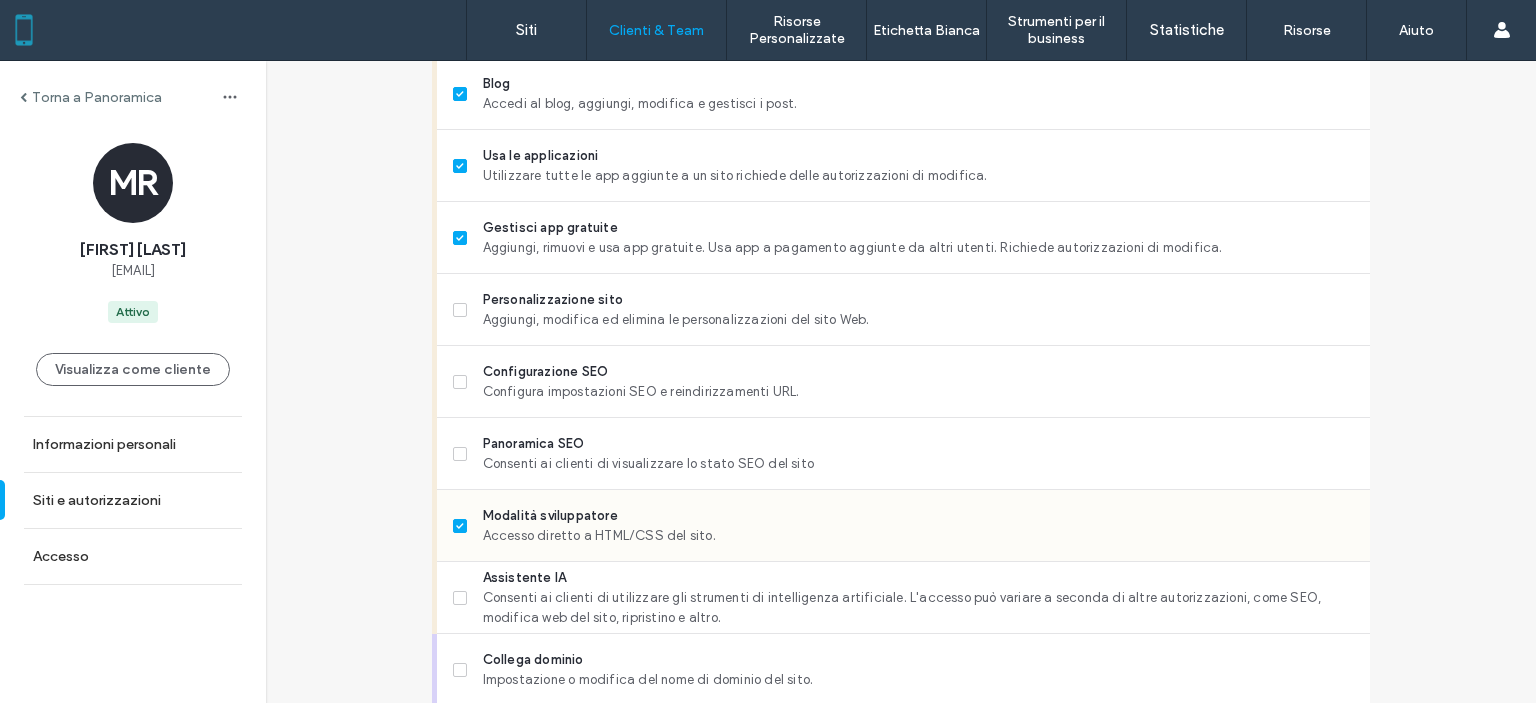 scroll, scrollTop: 1400, scrollLeft: 0, axis: vertical 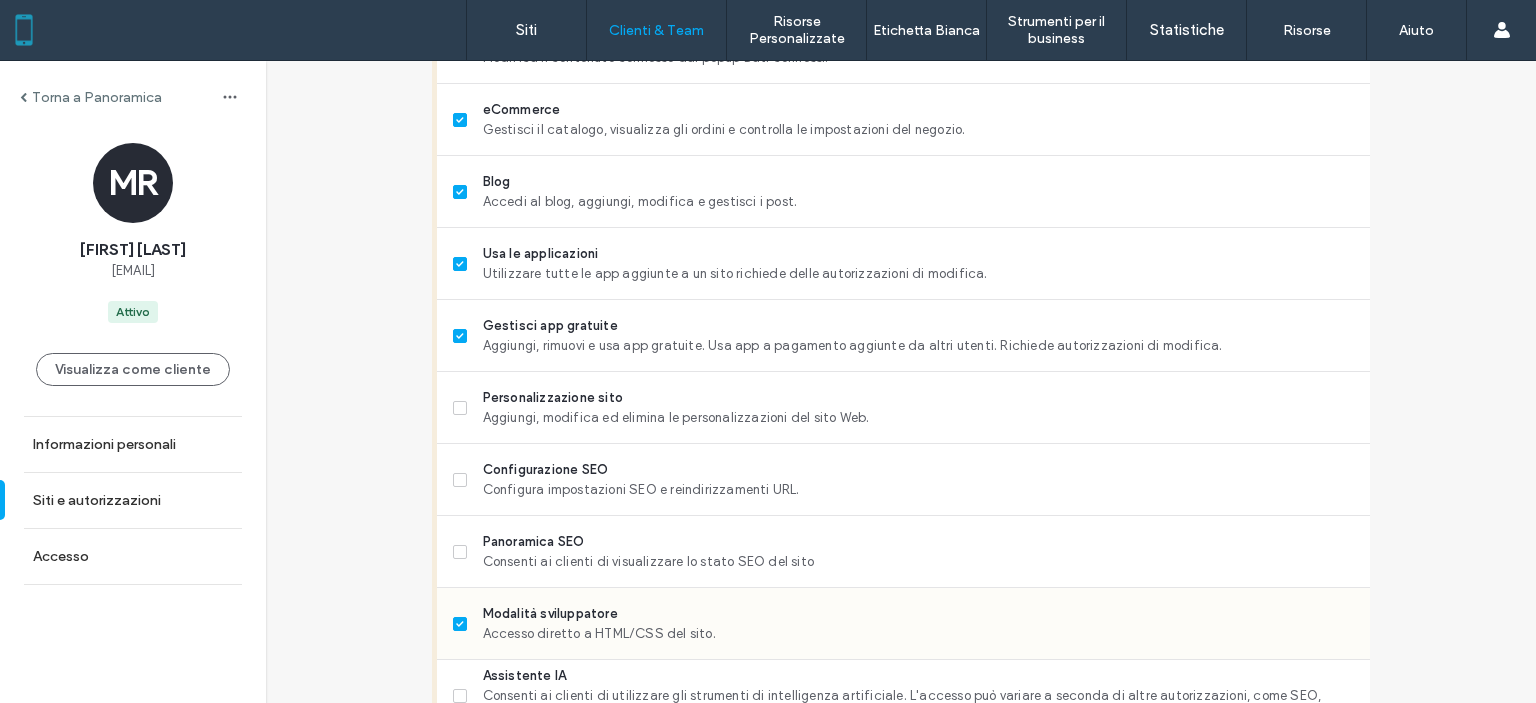 click on "Configurazione SEO" at bounding box center [918, 470] 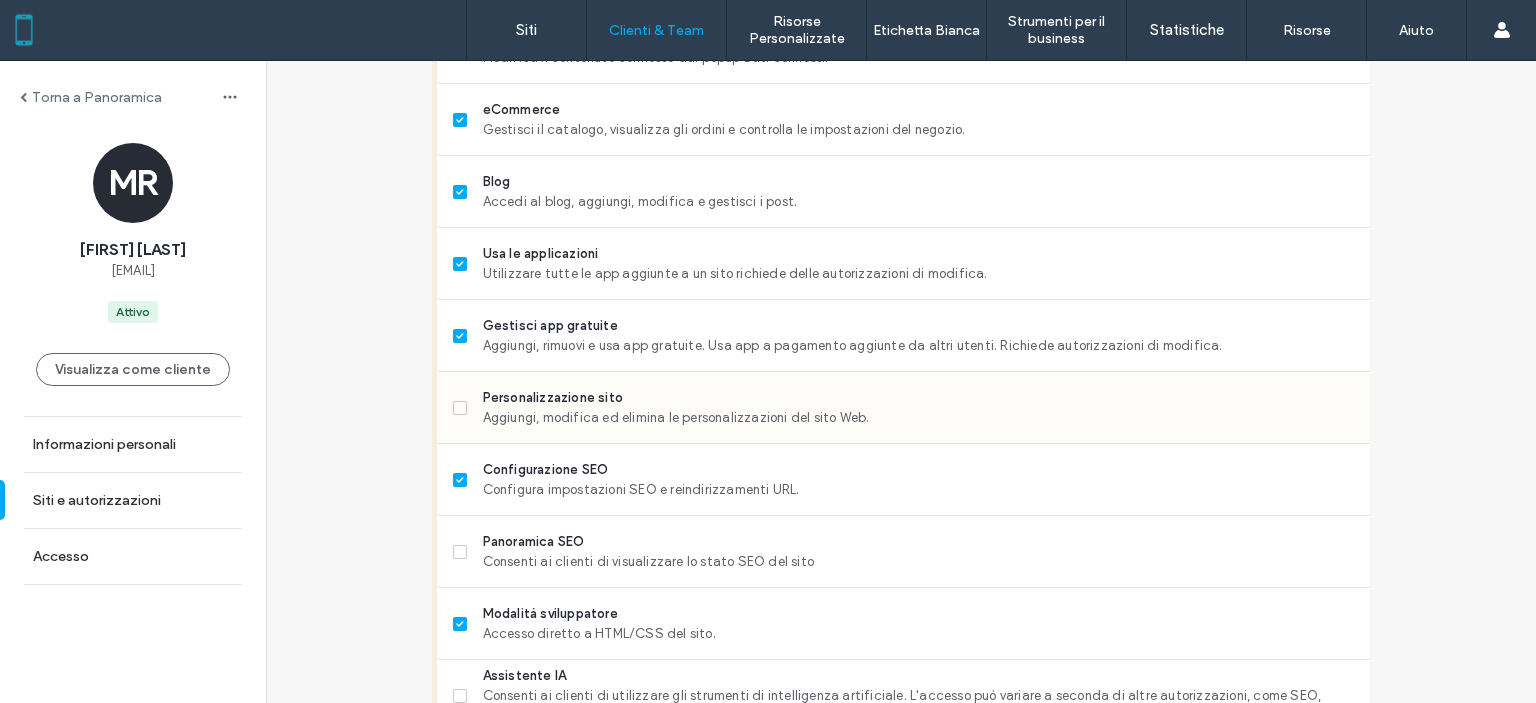 click on "Aggiungi, modifica ed elimina le personalizzazioni del sito Web." at bounding box center [918, 418] 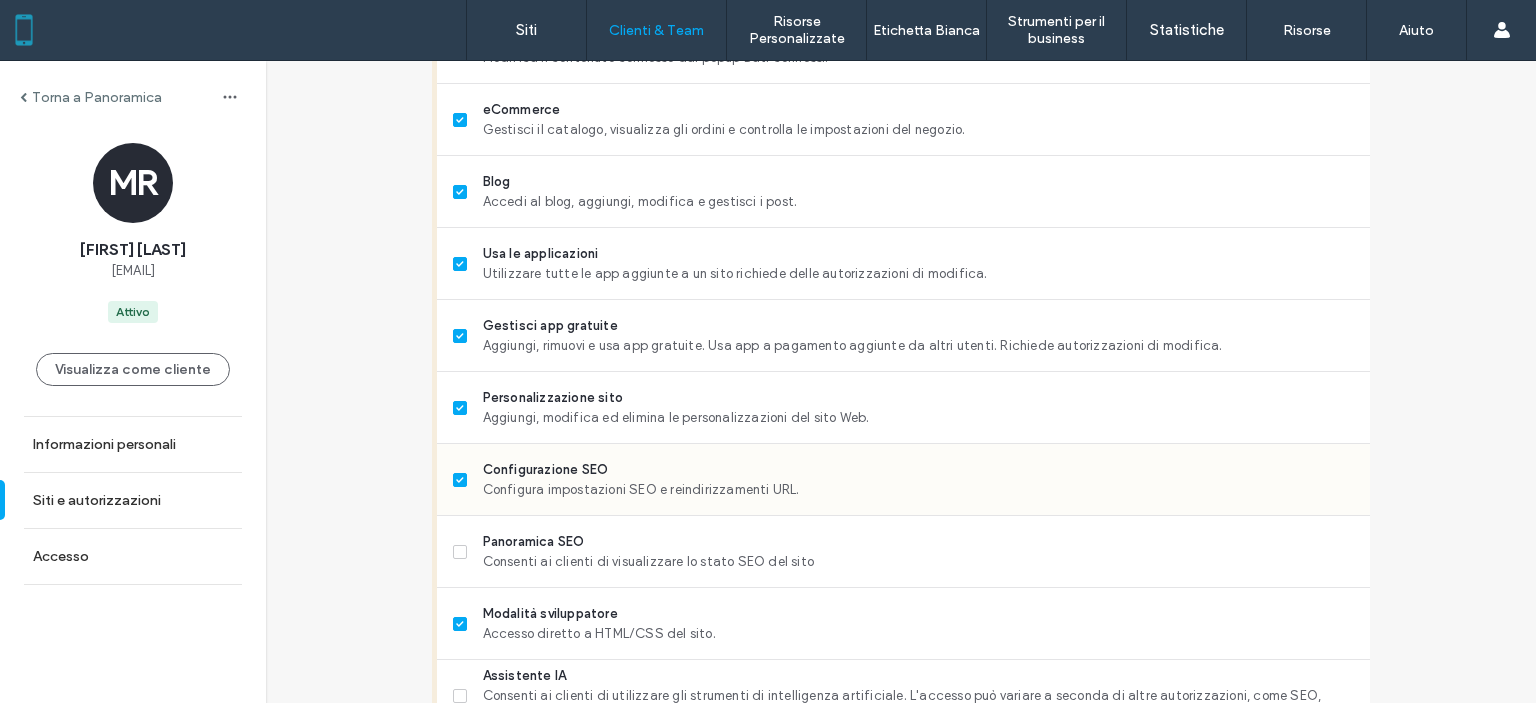 click on "Configura impostazioni SEO e reindirizzamenti URL." at bounding box center [918, 490] 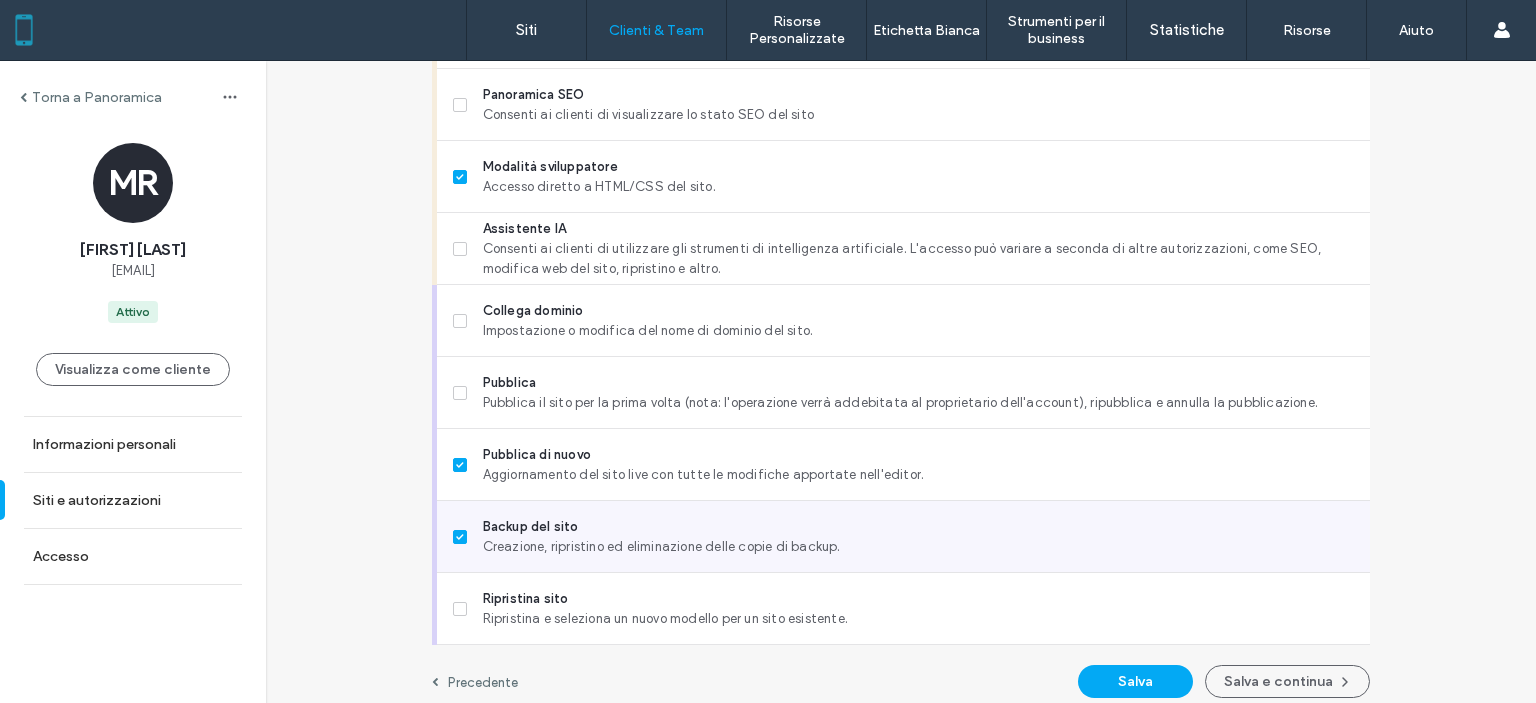 scroll, scrollTop: 1860, scrollLeft: 0, axis: vertical 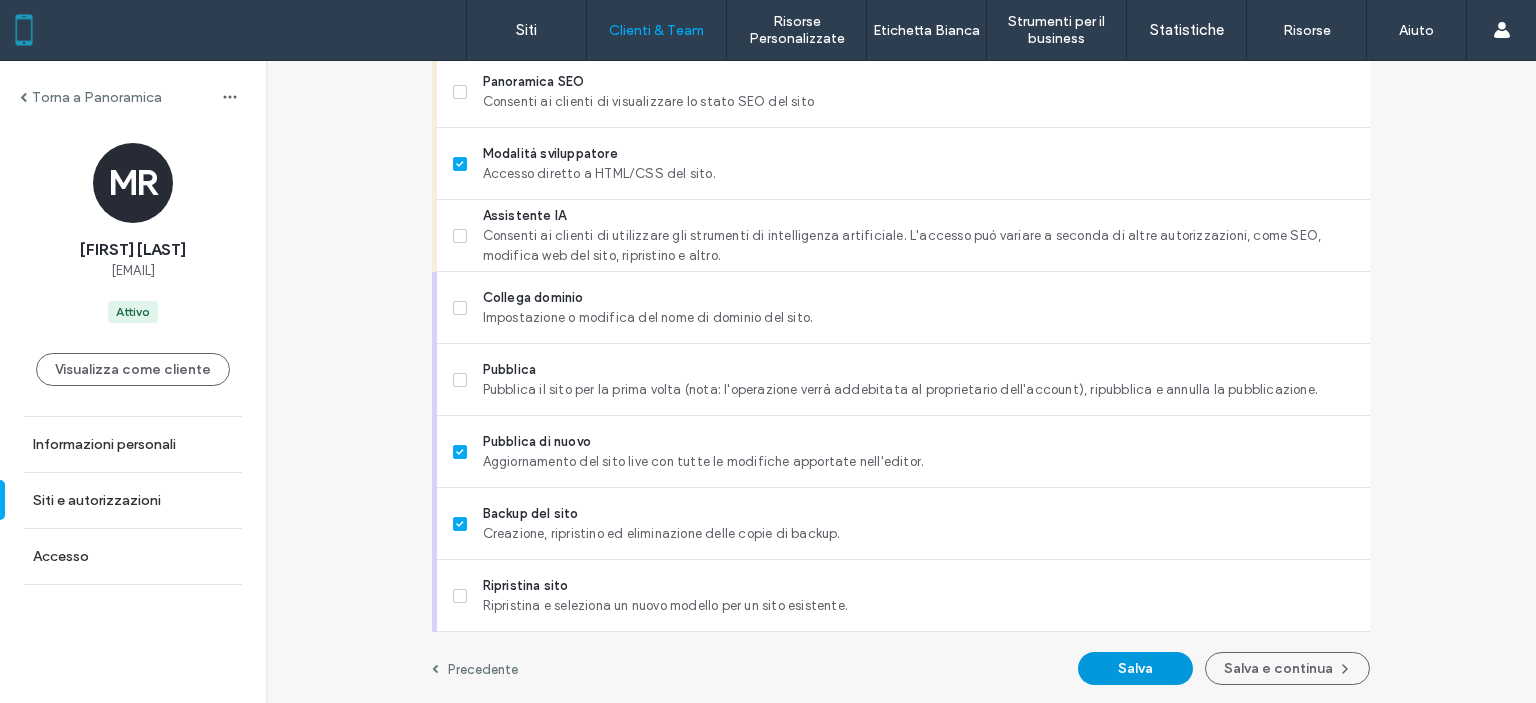 click on "Salva" at bounding box center (1135, 668) 